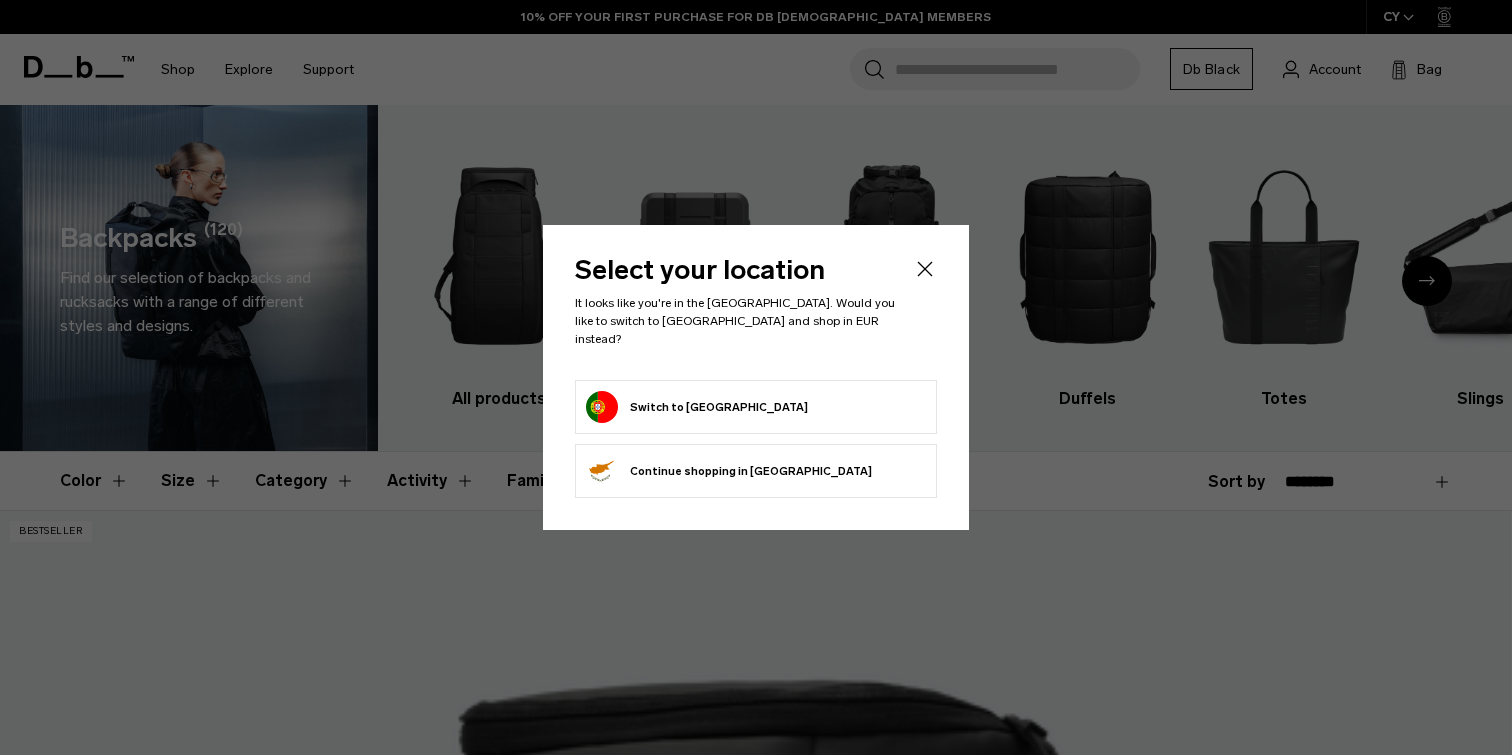 scroll, scrollTop: 0, scrollLeft: 0, axis: both 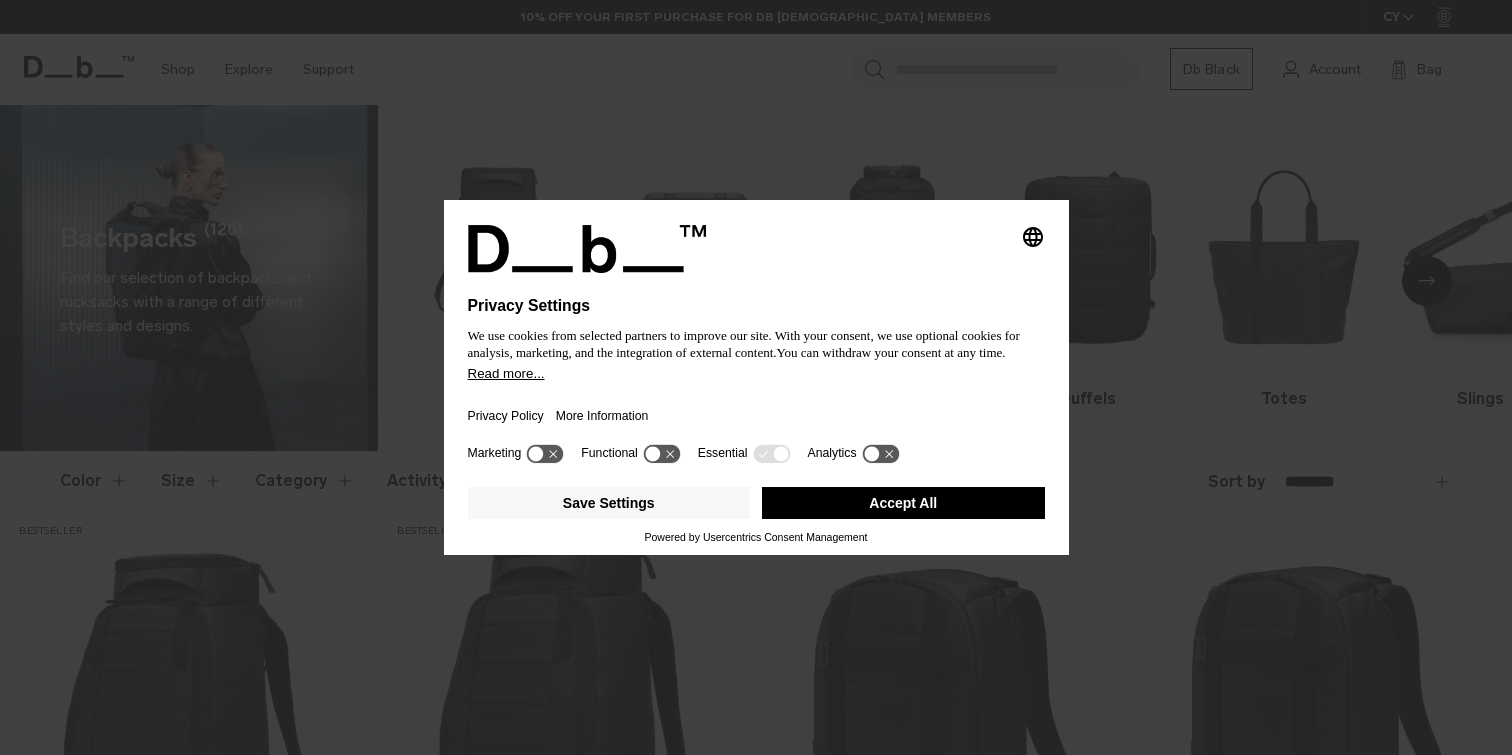 click on "Accept All" at bounding box center (903, 503) 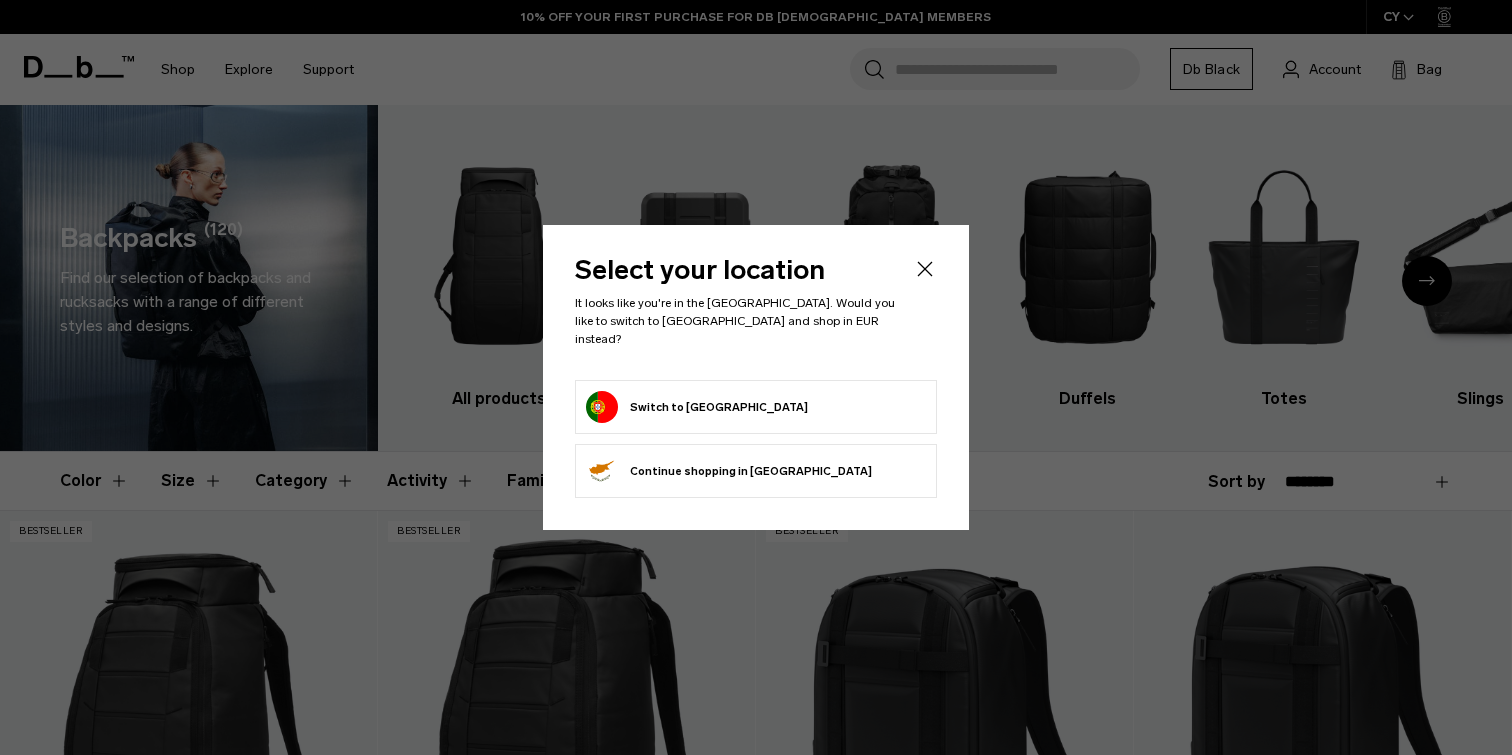 scroll, scrollTop: 0, scrollLeft: 0, axis: both 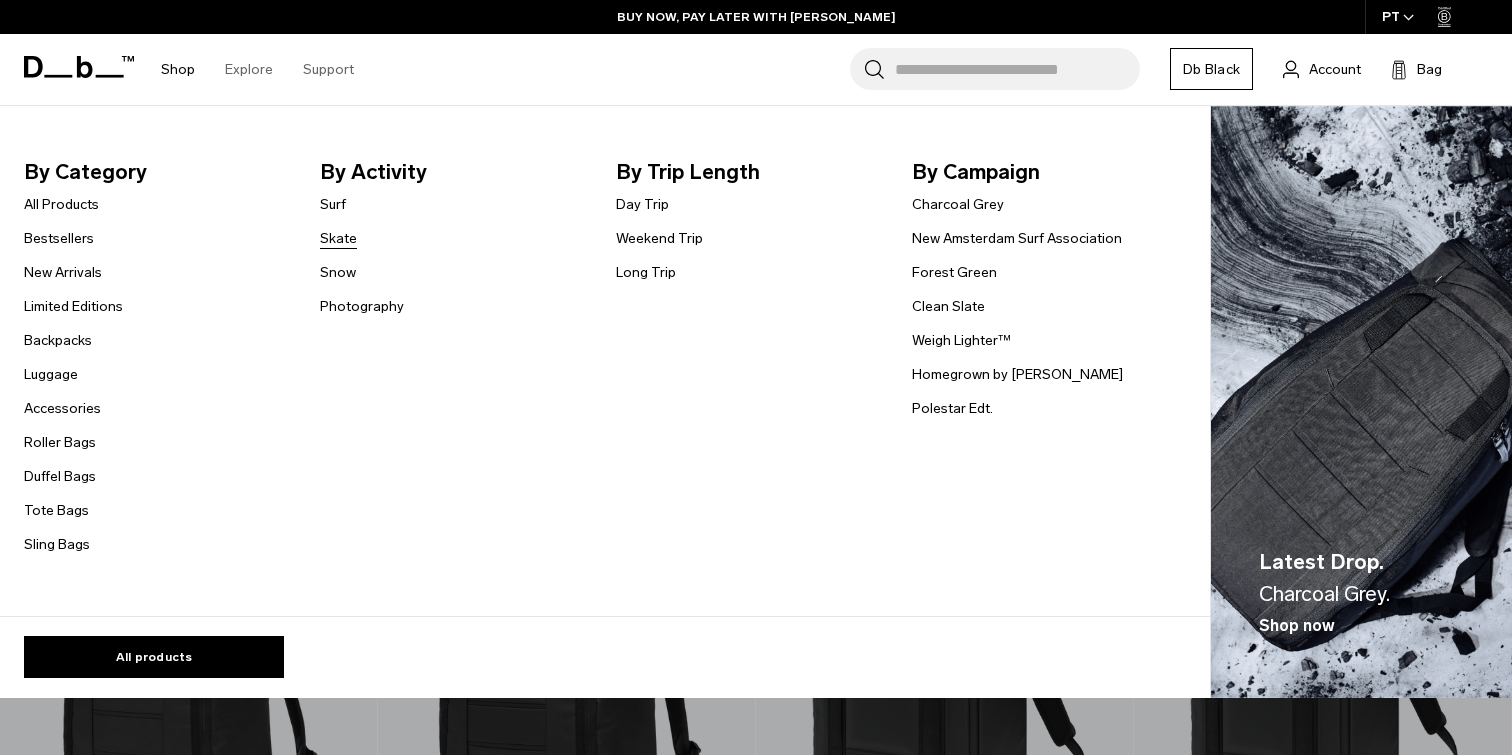 click on "Skate" at bounding box center (338, 238) 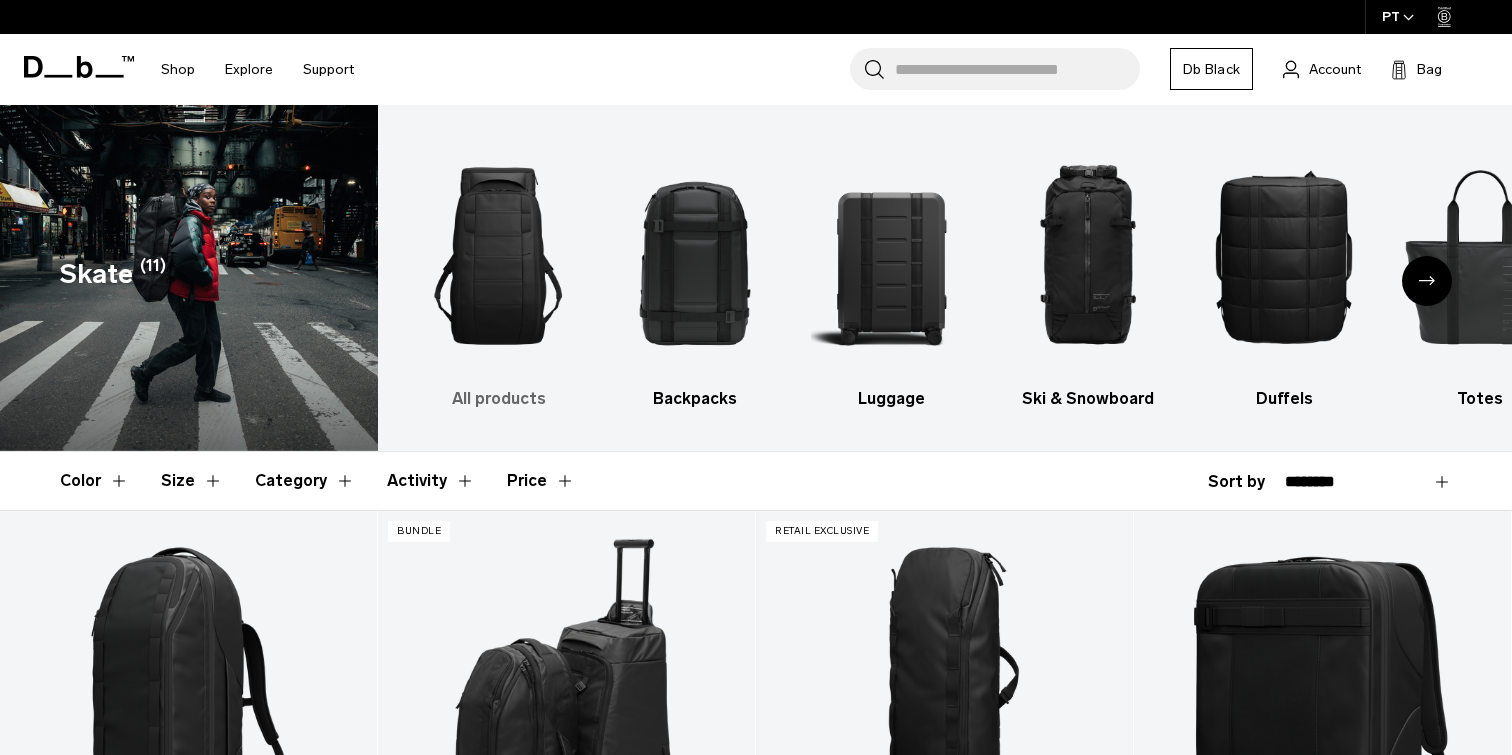 scroll, scrollTop: 0, scrollLeft: 0, axis: both 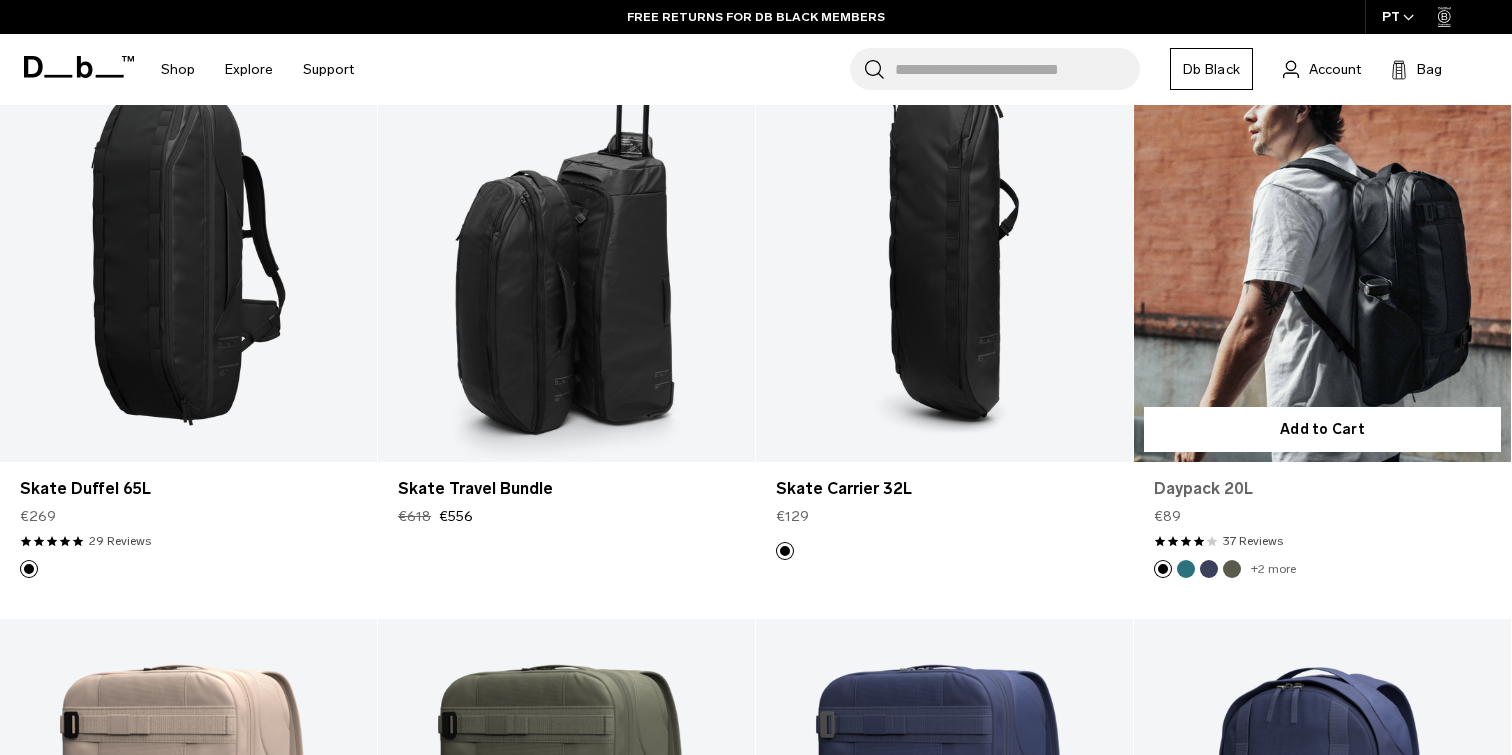 click on "Daypack 20L" at bounding box center (1322, 489) 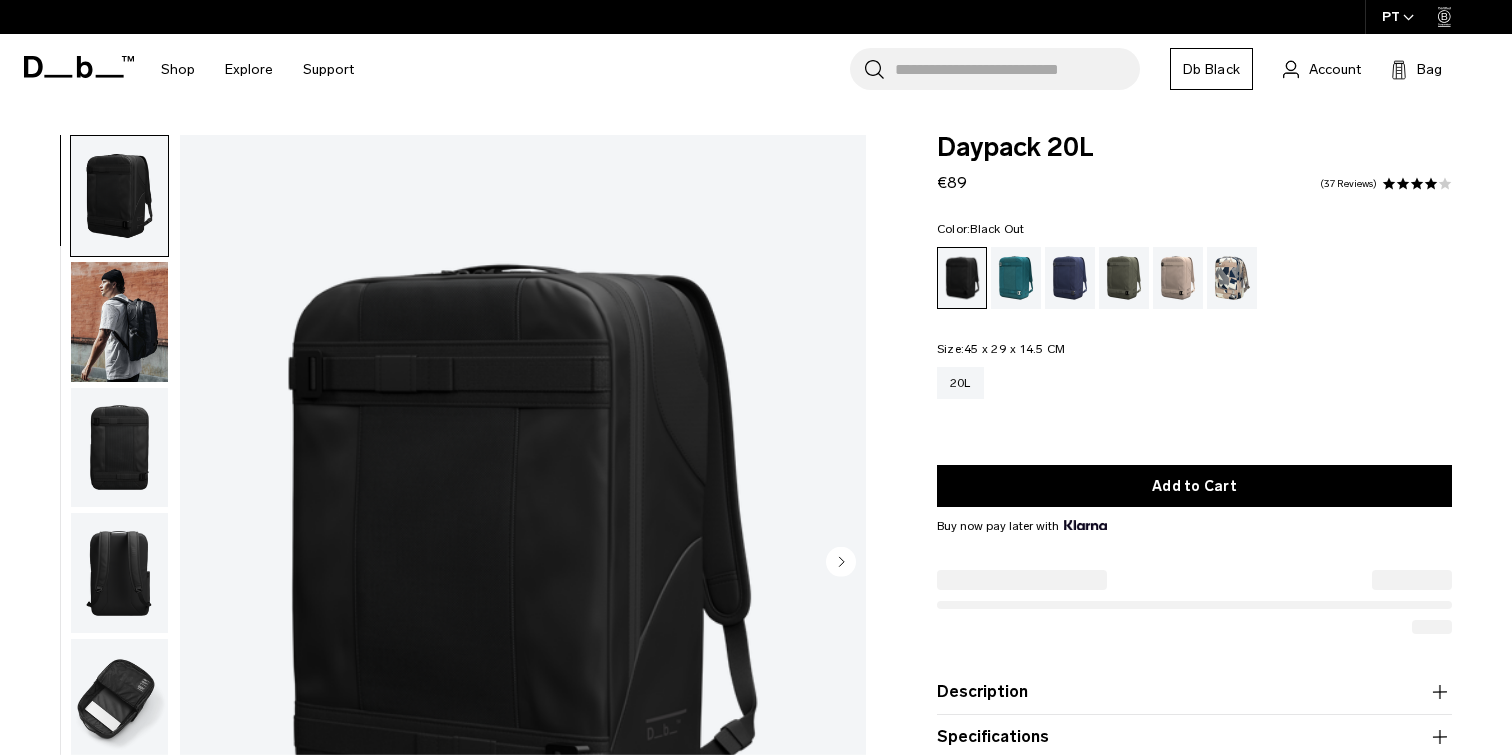 scroll, scrollTop: 0, scrollLeft: 0, axis: both 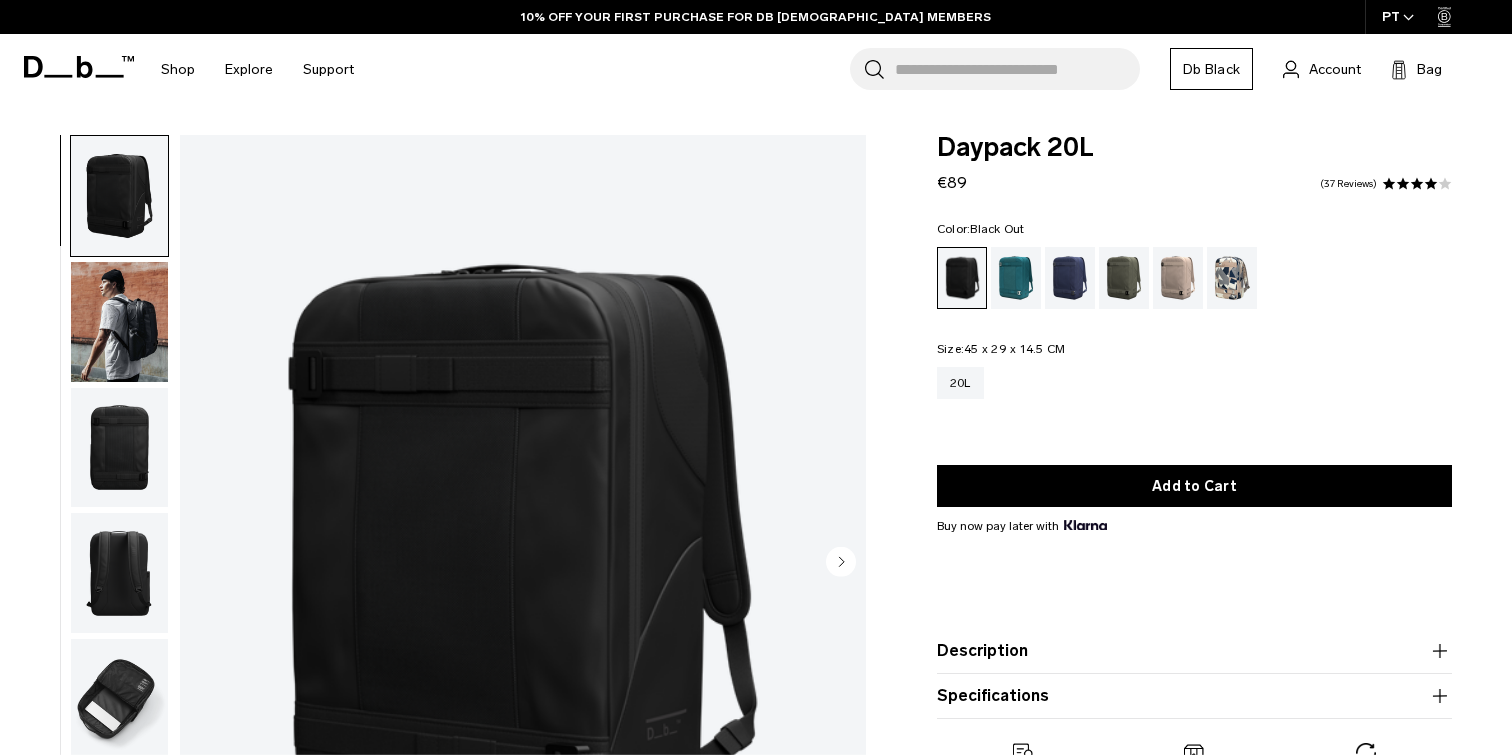 click at bounding box center (119, 322) 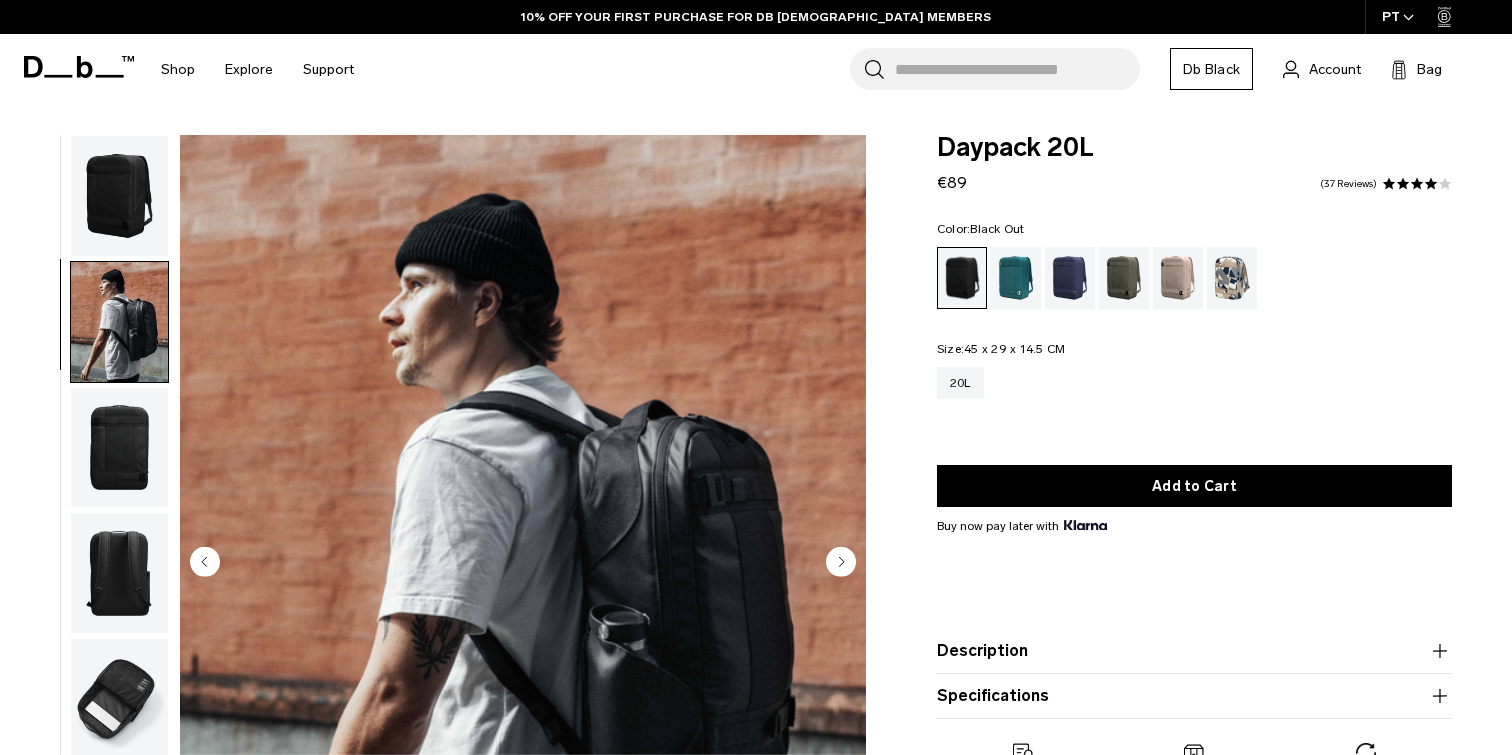 scroll, scrollTop: 19, scrollLeft: 0, axis: vertical 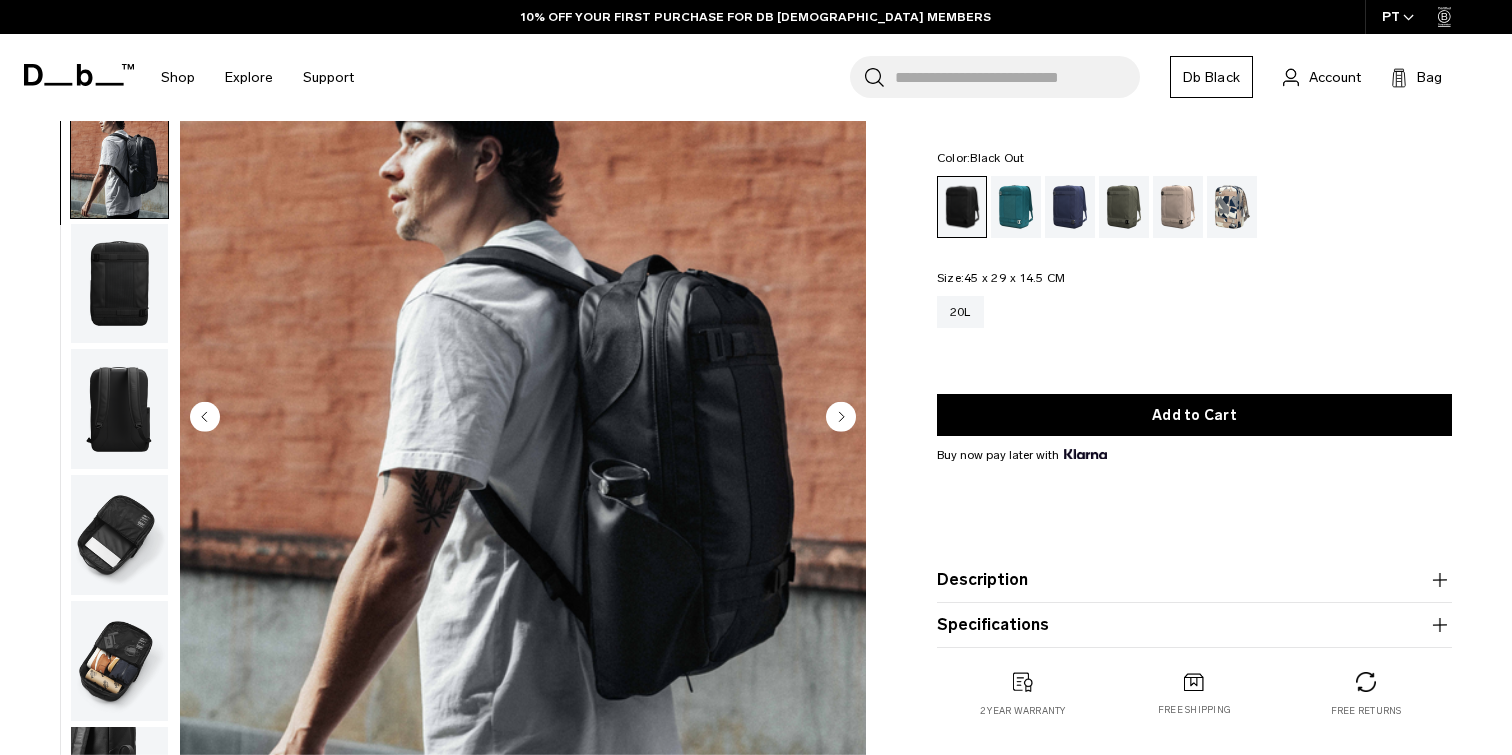 click at bounding box center (119, 409) 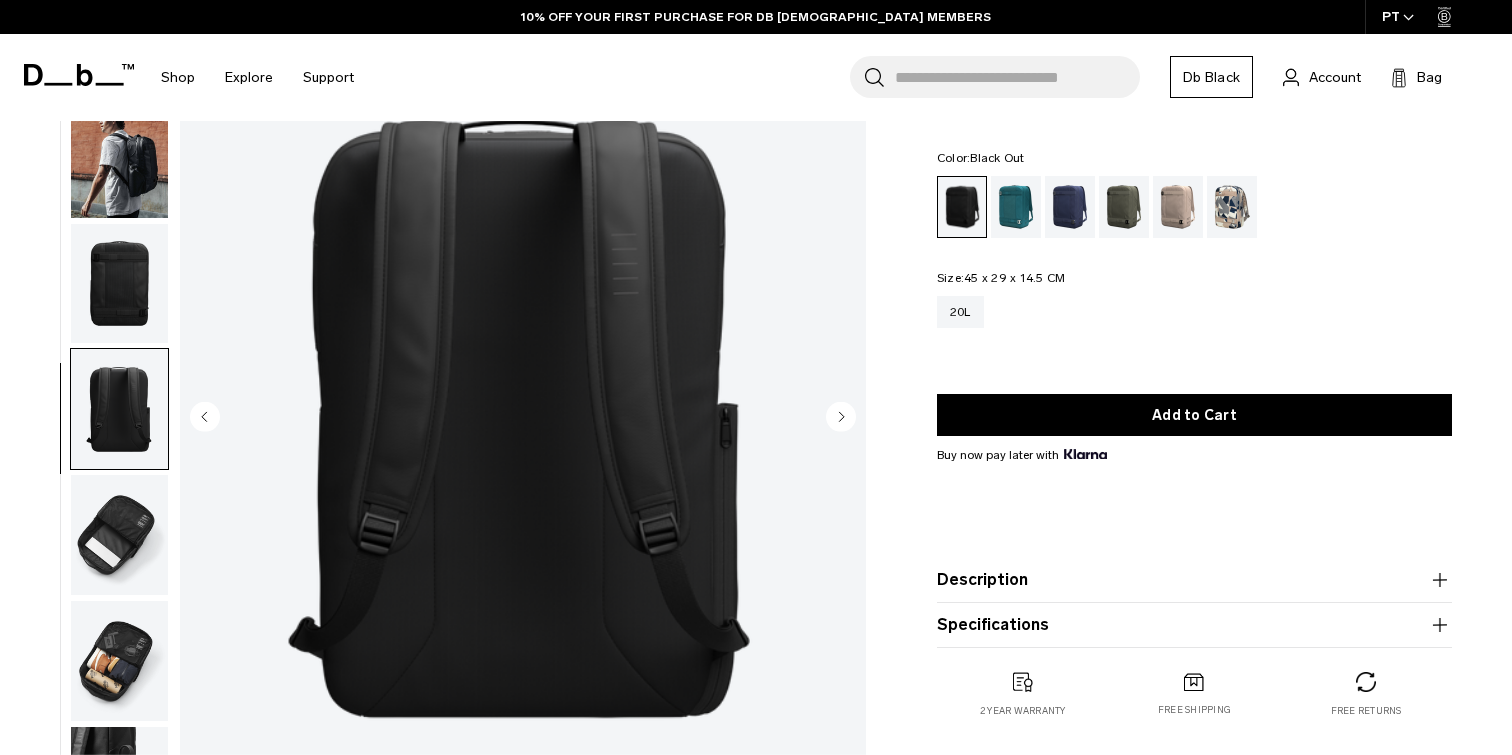 click at bounding box center [119, 284] 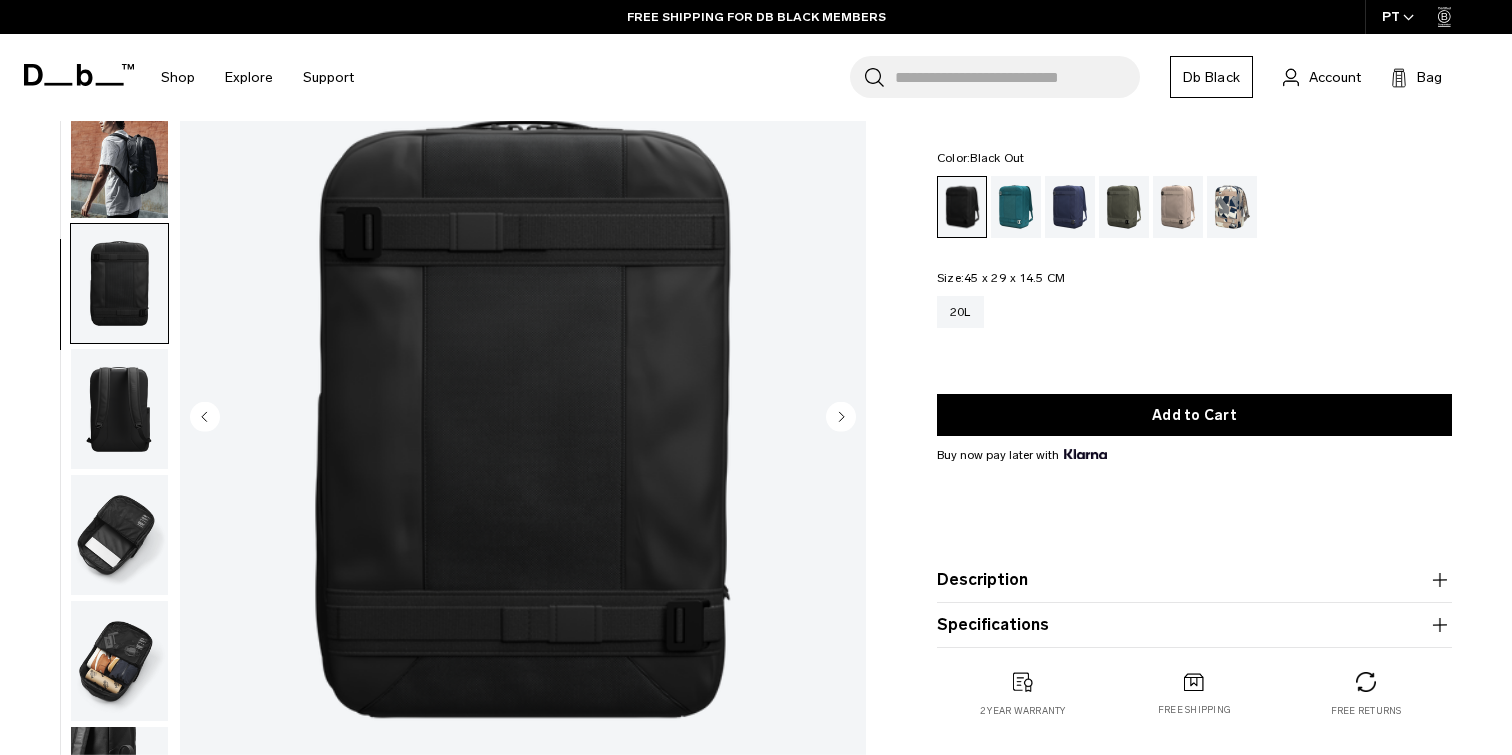 click at bounding box center [119, 158] 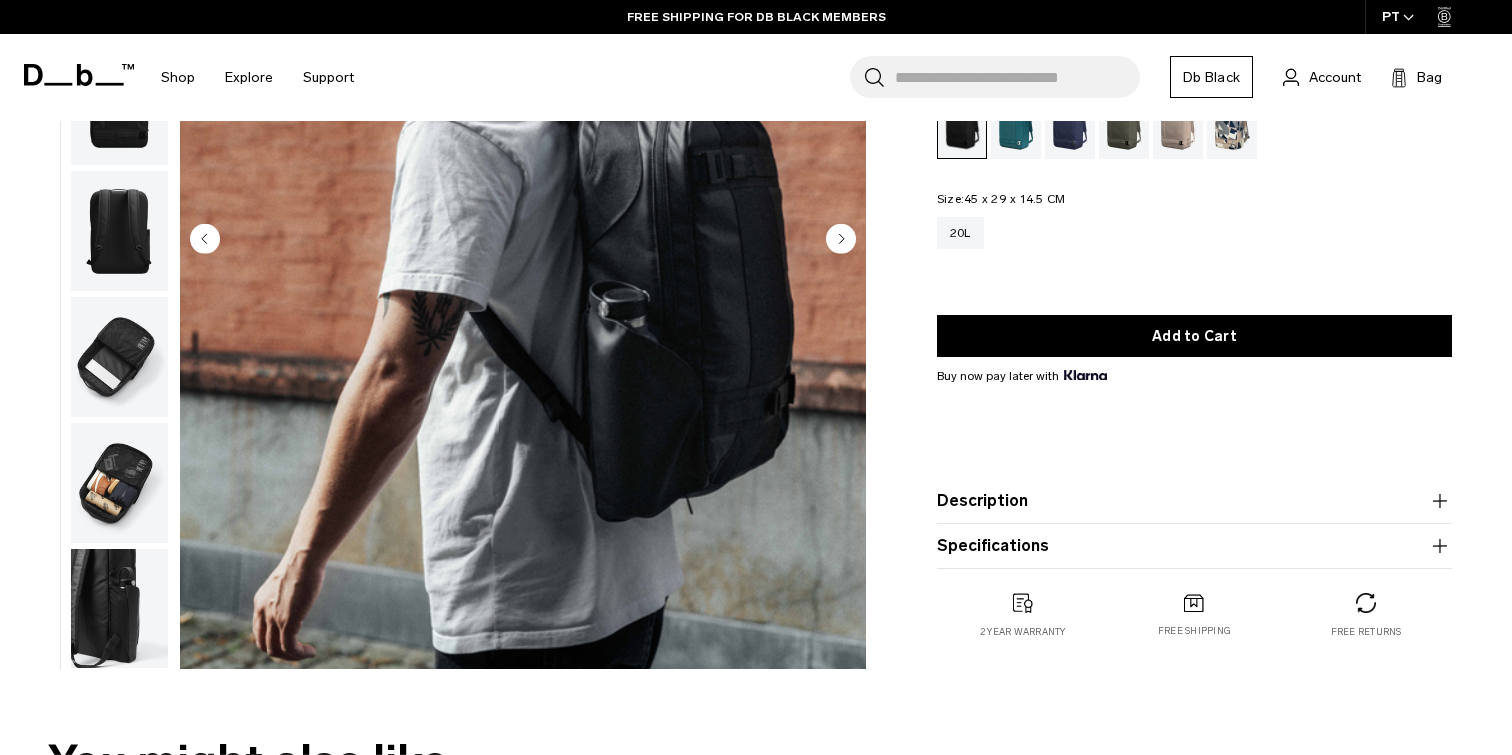 scroll, scrollTop: 336, scrollLeft: 0, axis: vertical 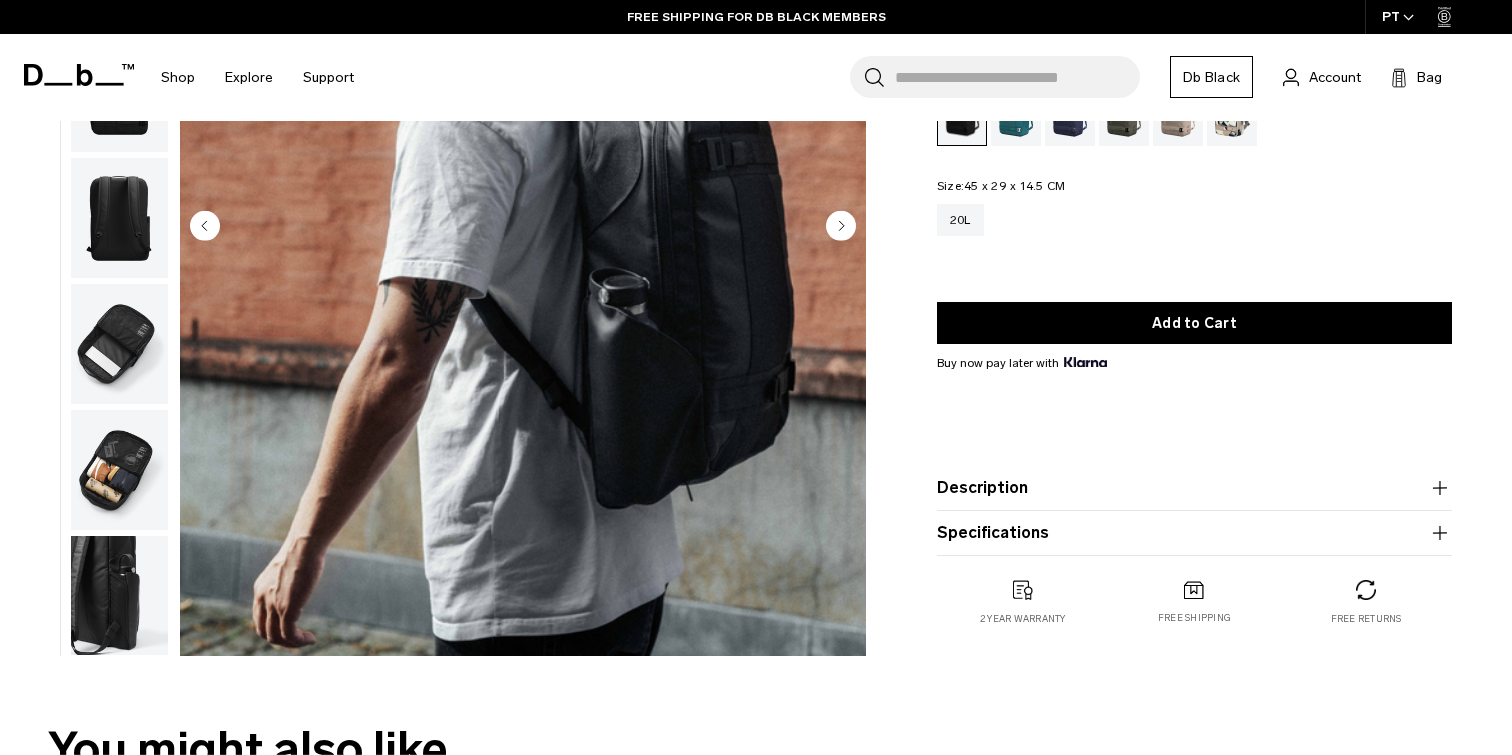 click at bounding box center (119, 470) 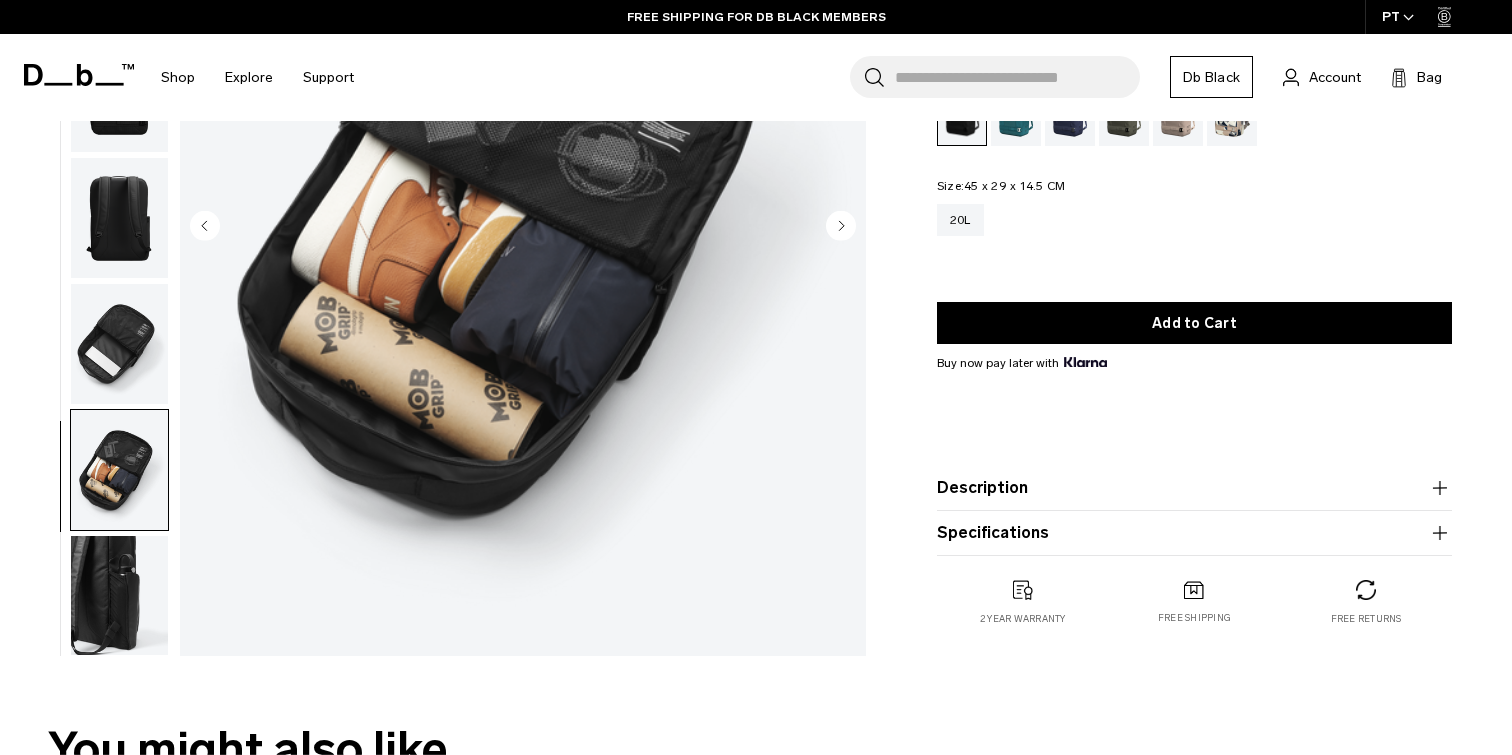 scroll, scrollTop: 351, scrollLeft: 0, axis: vertical 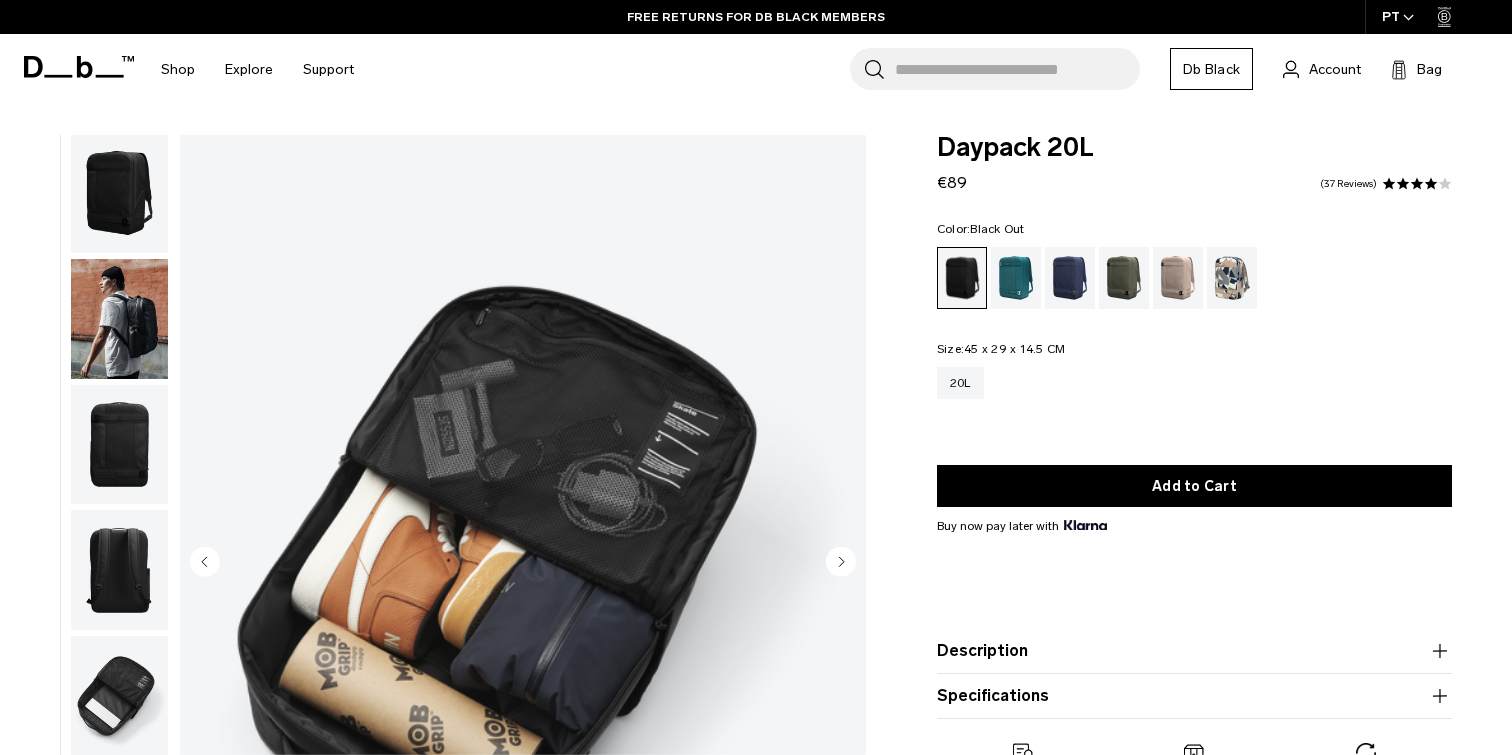 click at bounding box center (119, 193) 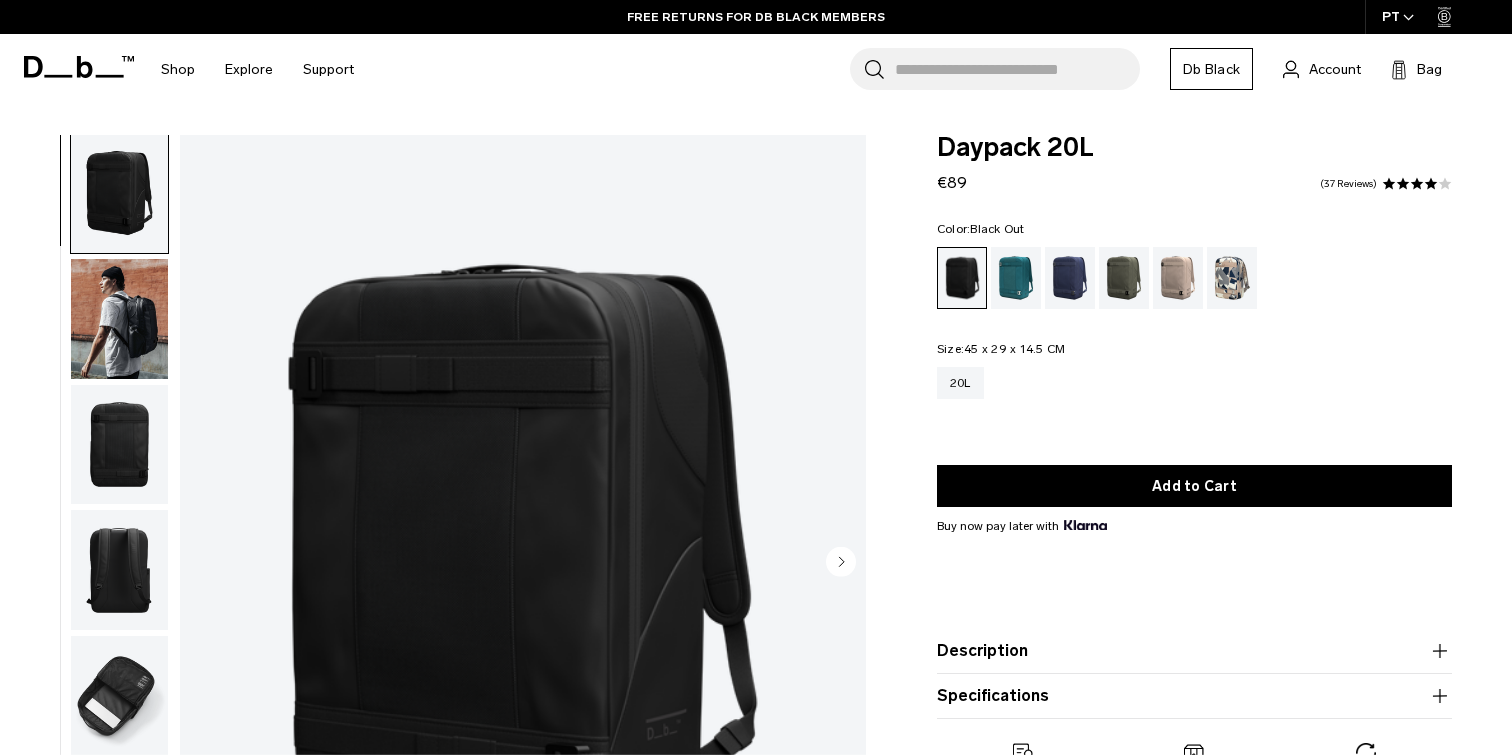 scroll, scrollTop: 0, scrollLeft: 0, axis: both 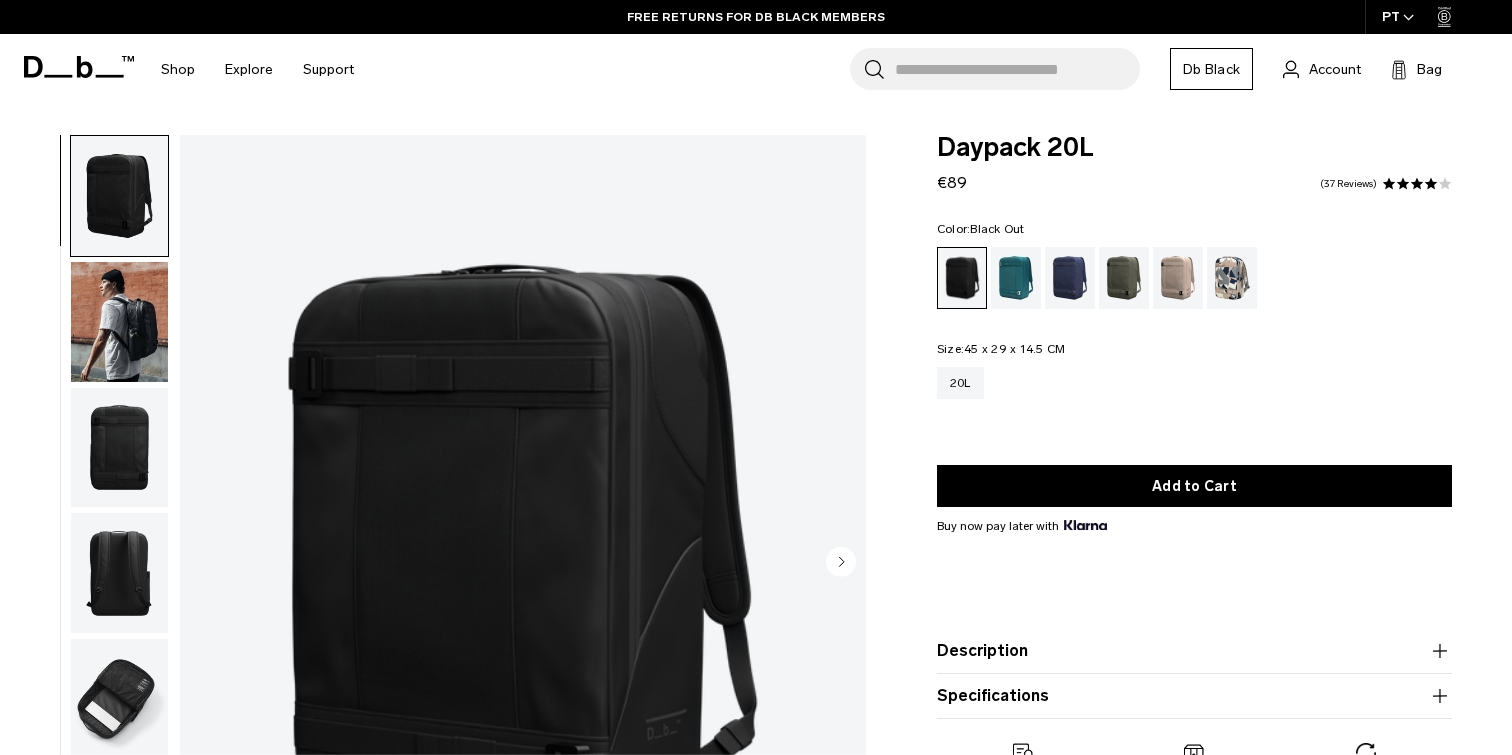 click at bounding box center [119, 322] 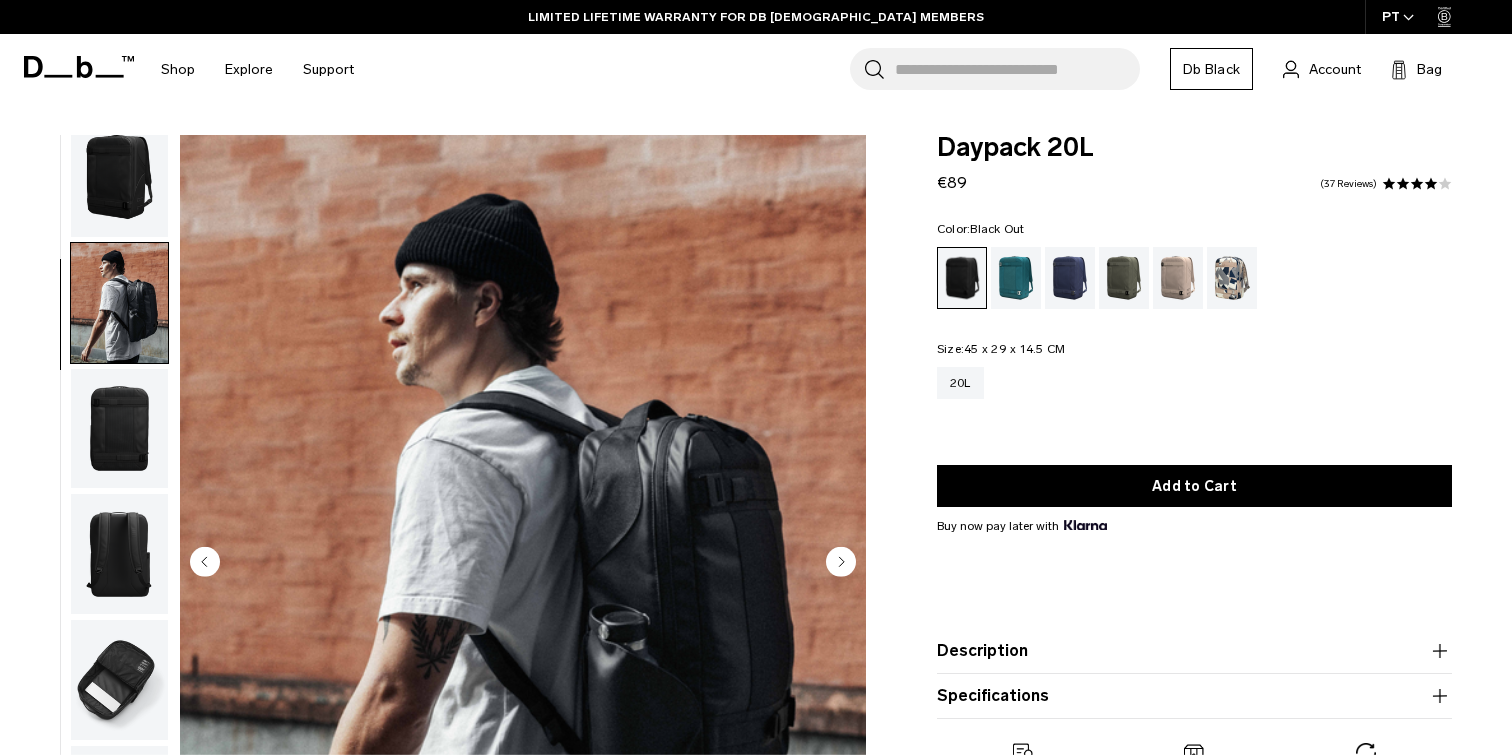 click 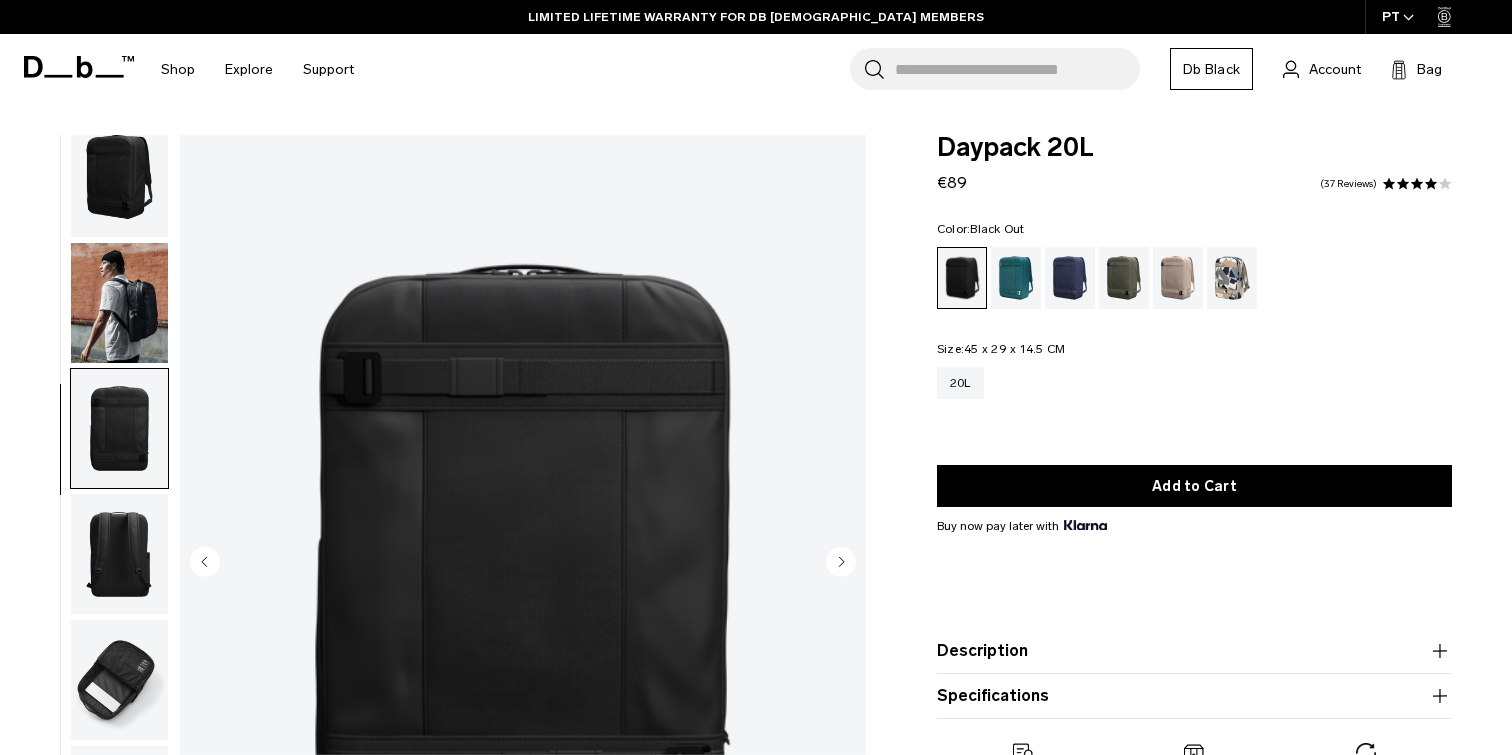 click 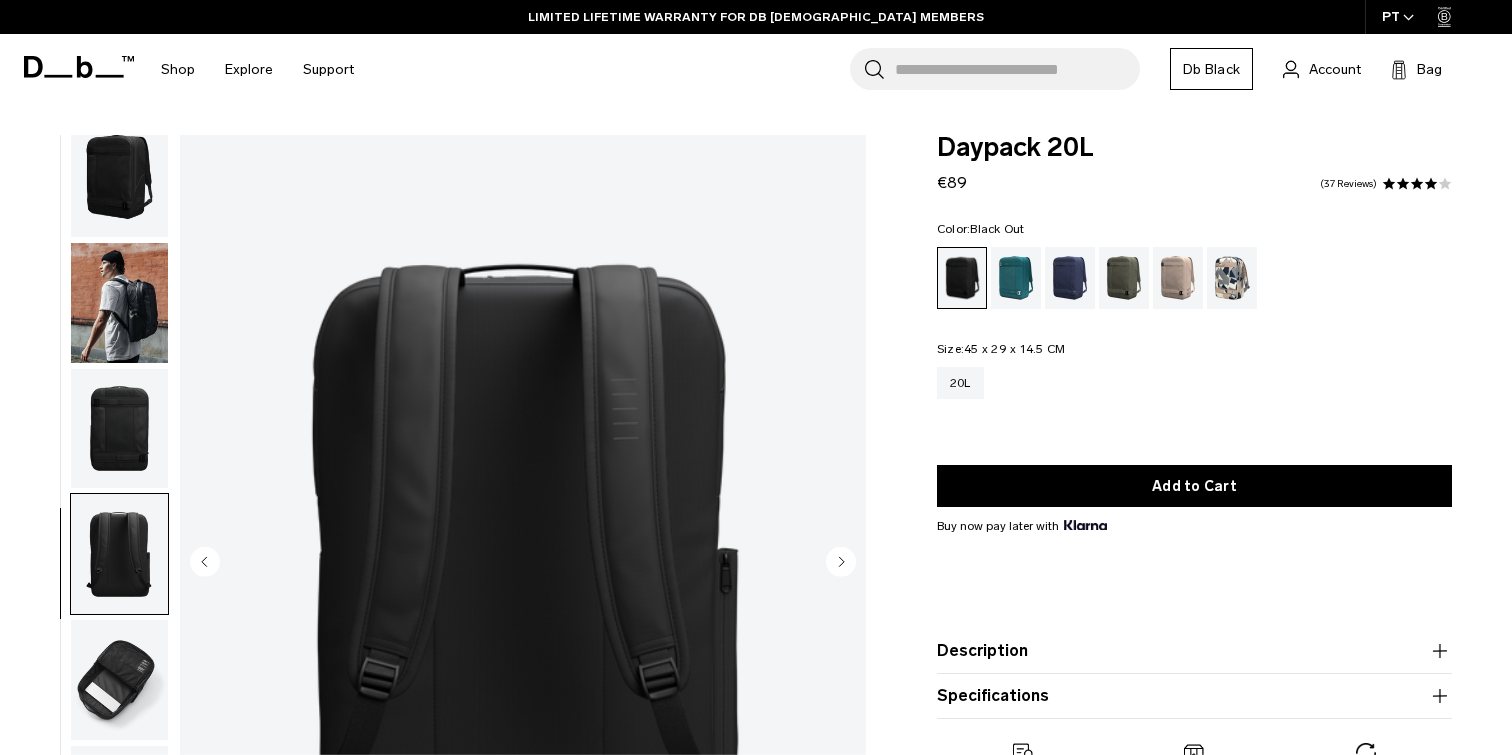 click 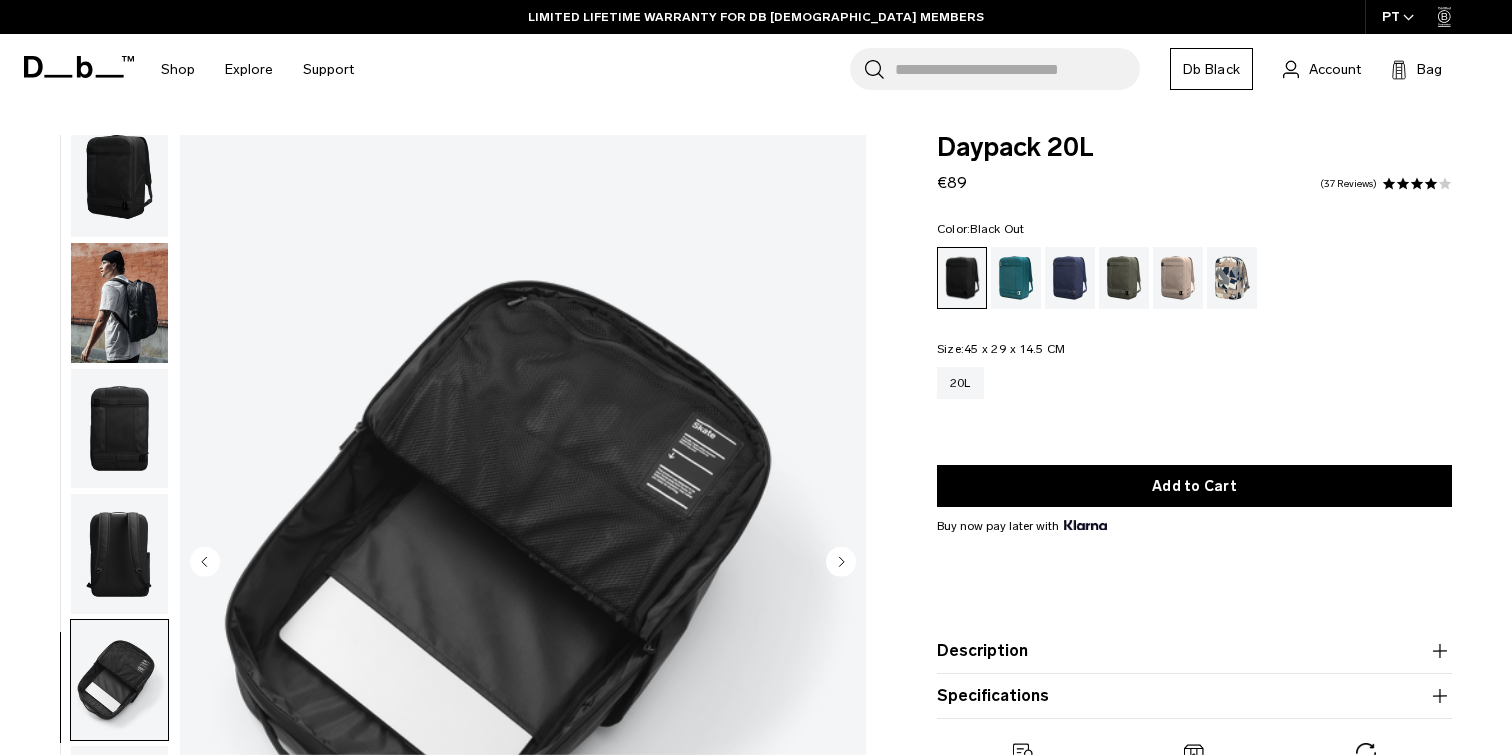 click 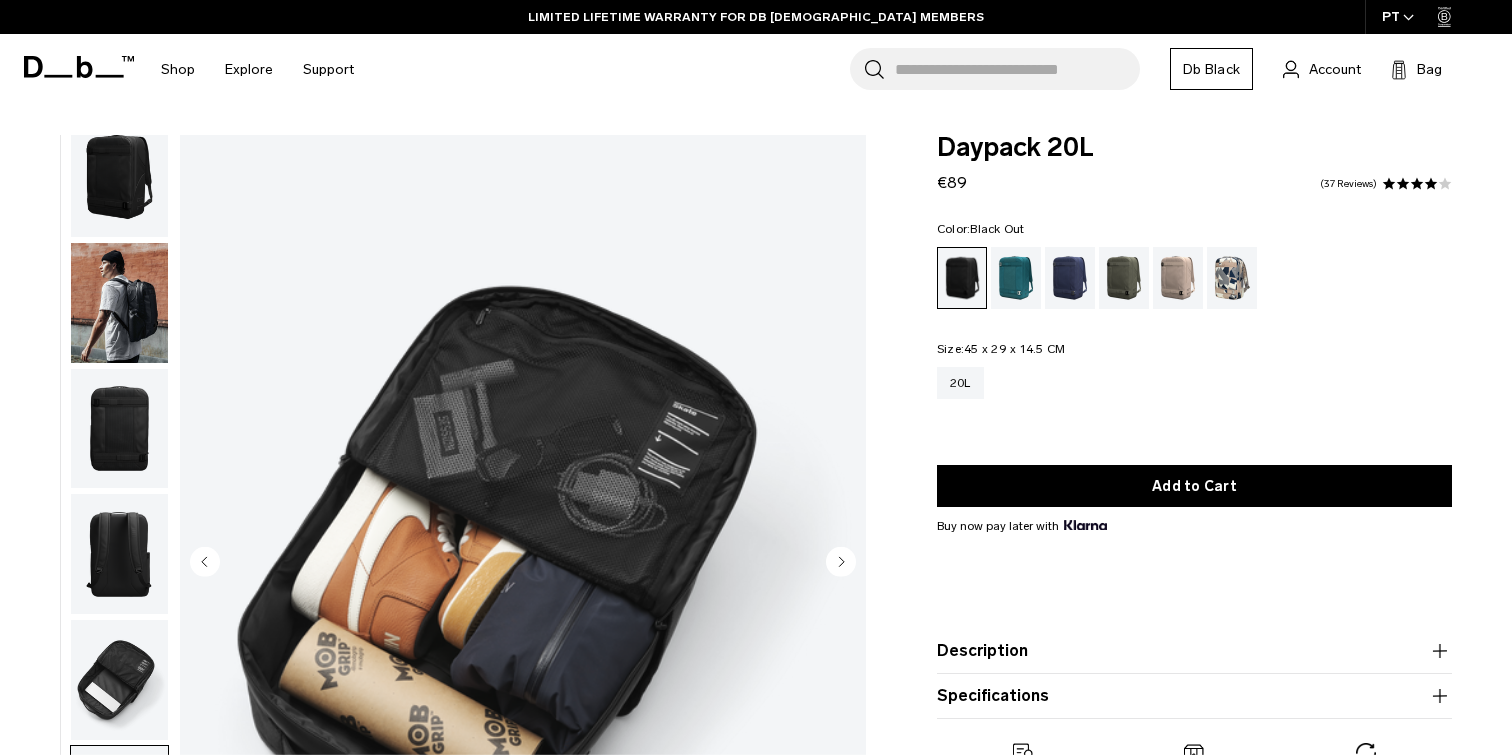 click 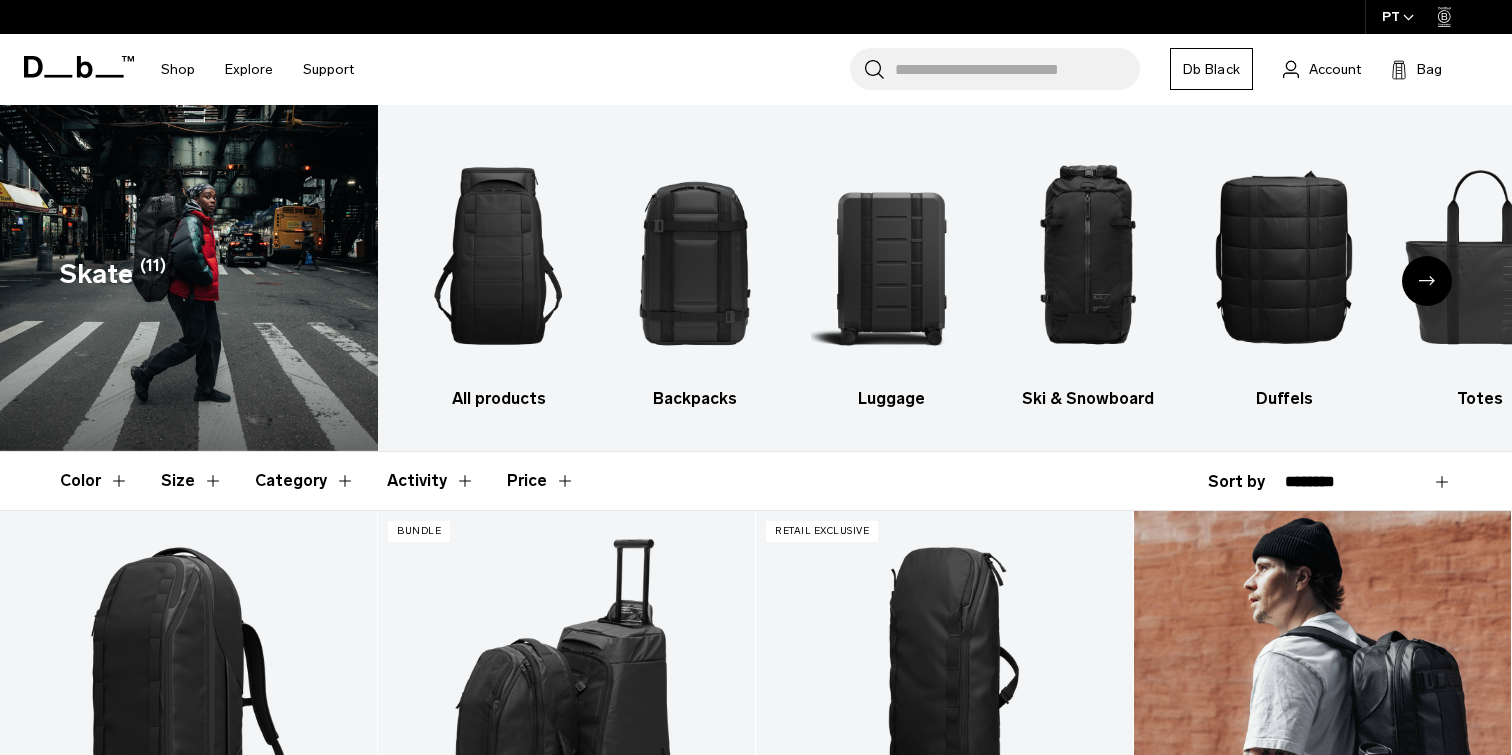 scroll, scrollTop: 334, scrollLeft: 0, axis: vertical 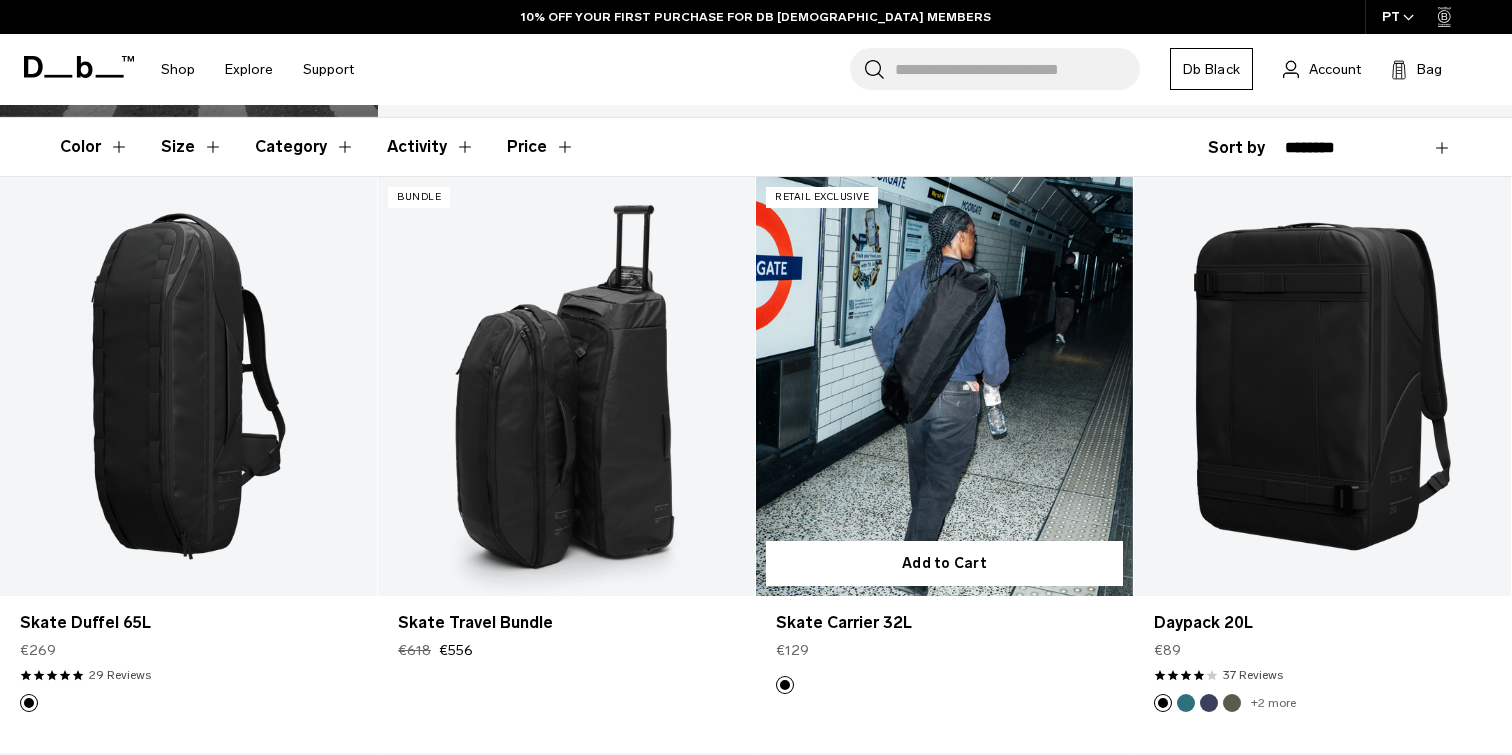 click at bounding box center (944, 386) 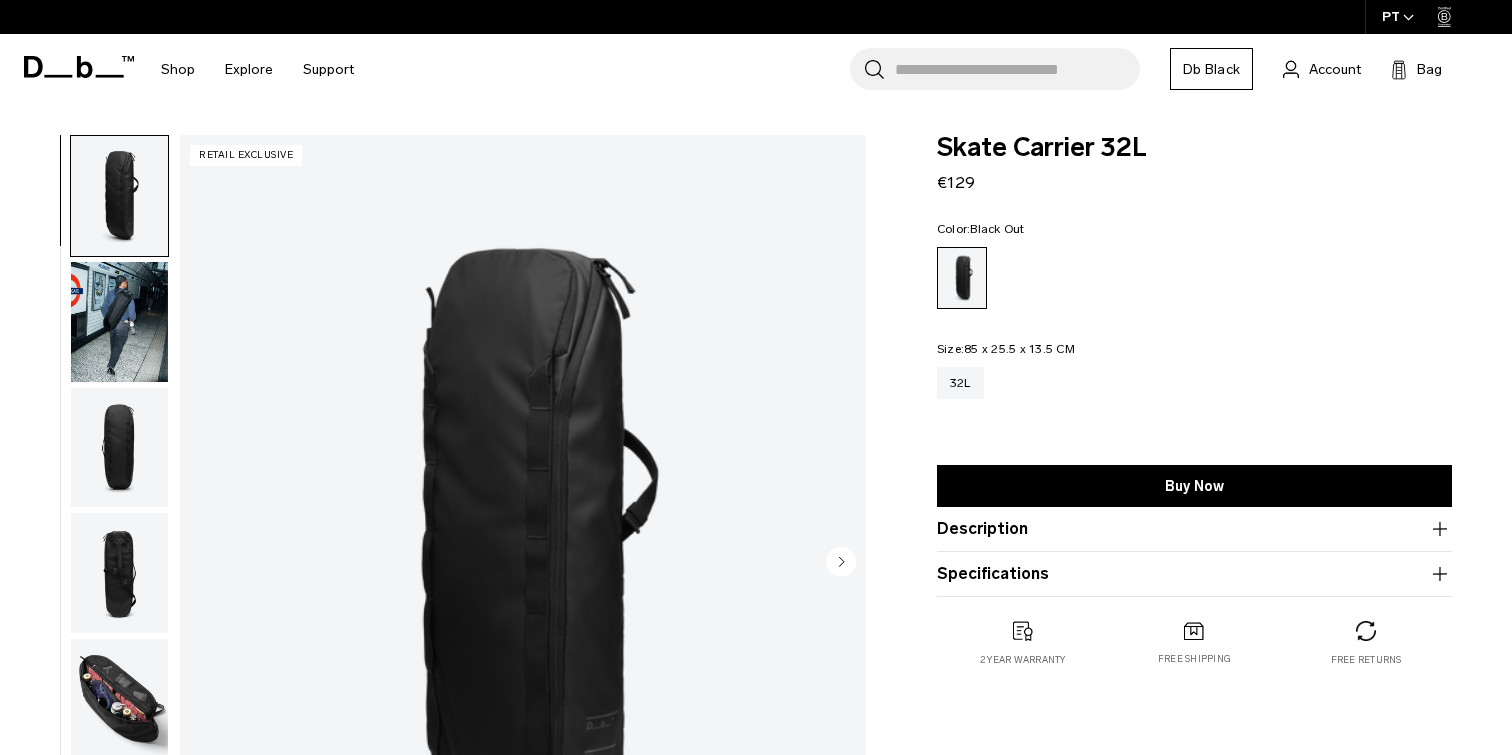 scroll, scrollTop: 0, scrollLeft: 0, axis: both 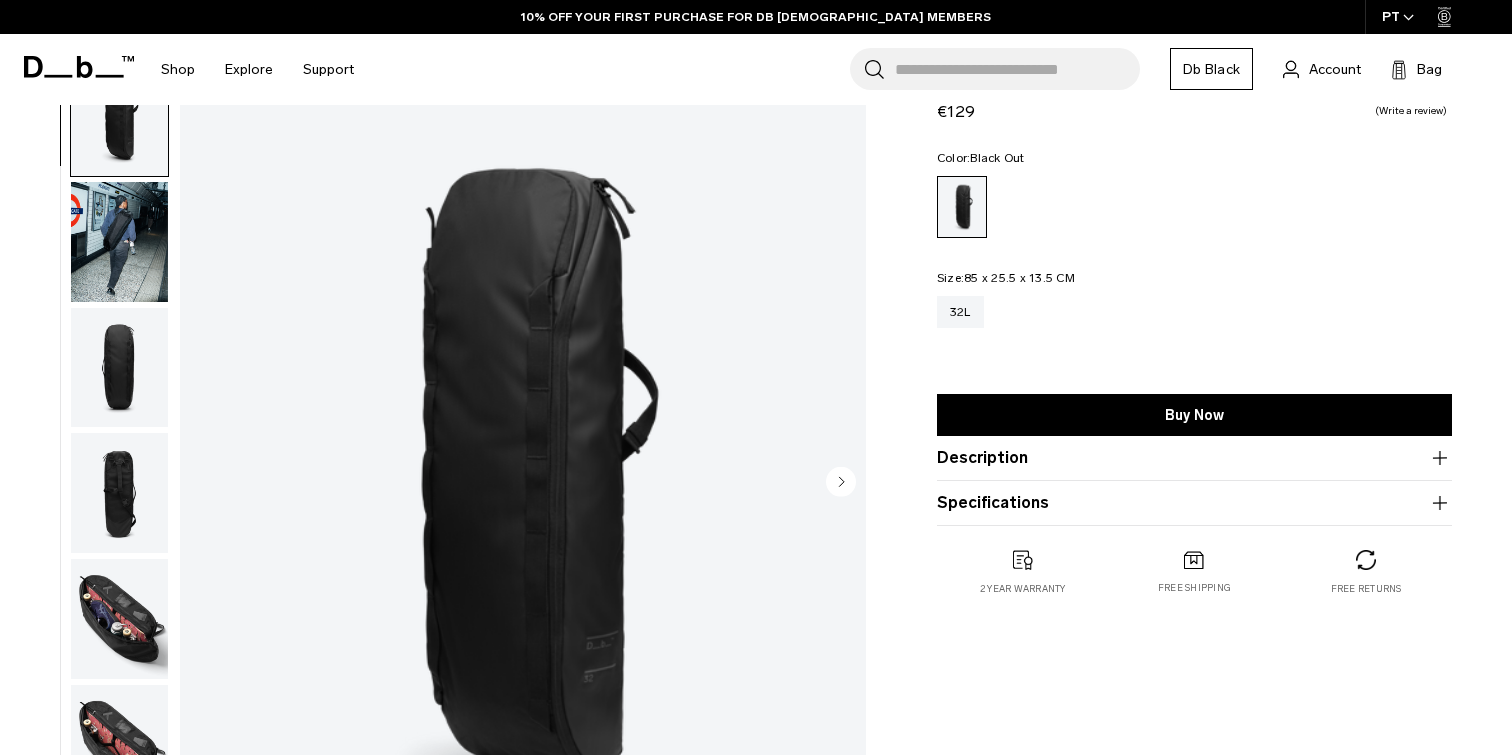 click at bounding box center (119, 242) 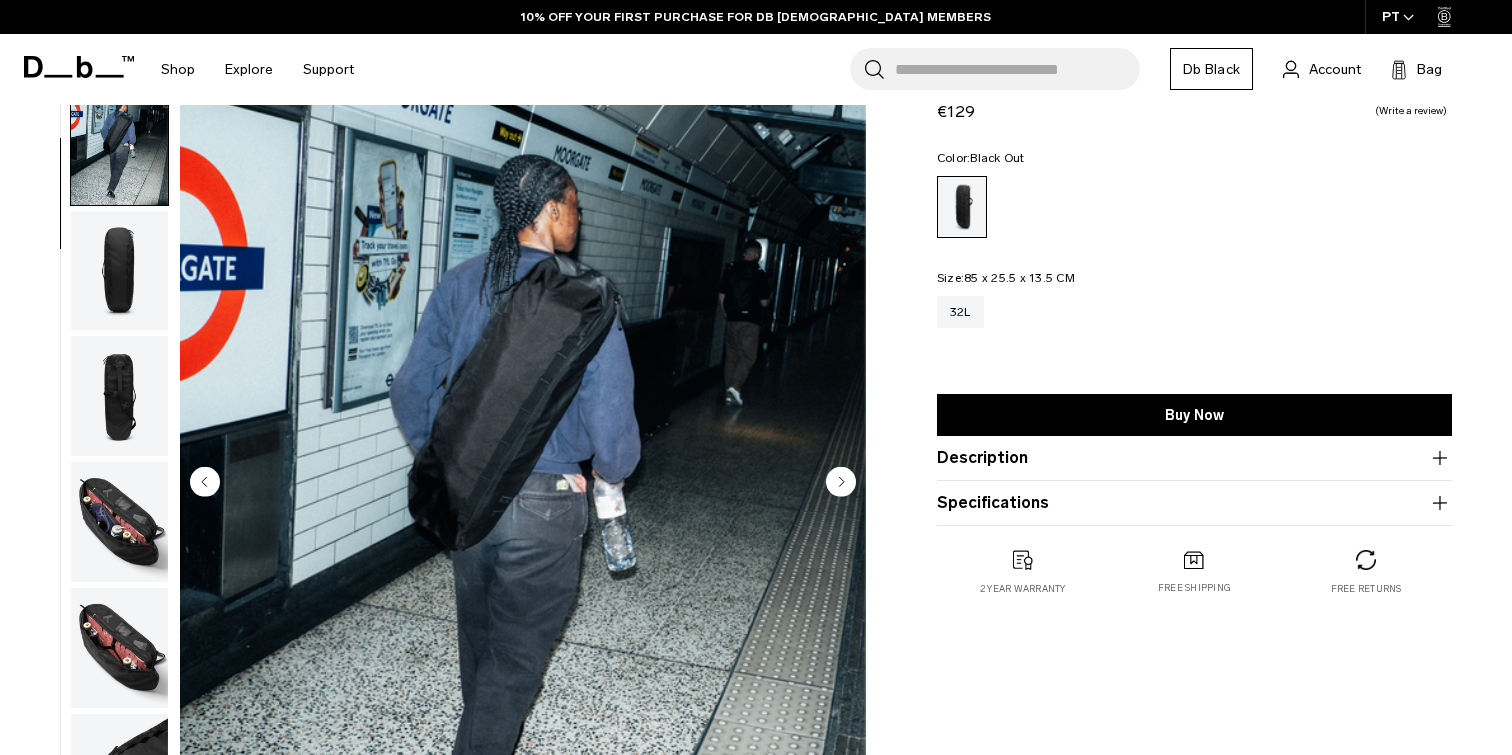 scroll, scrollTop: 126, scrollLeft: 0, axis: vertical 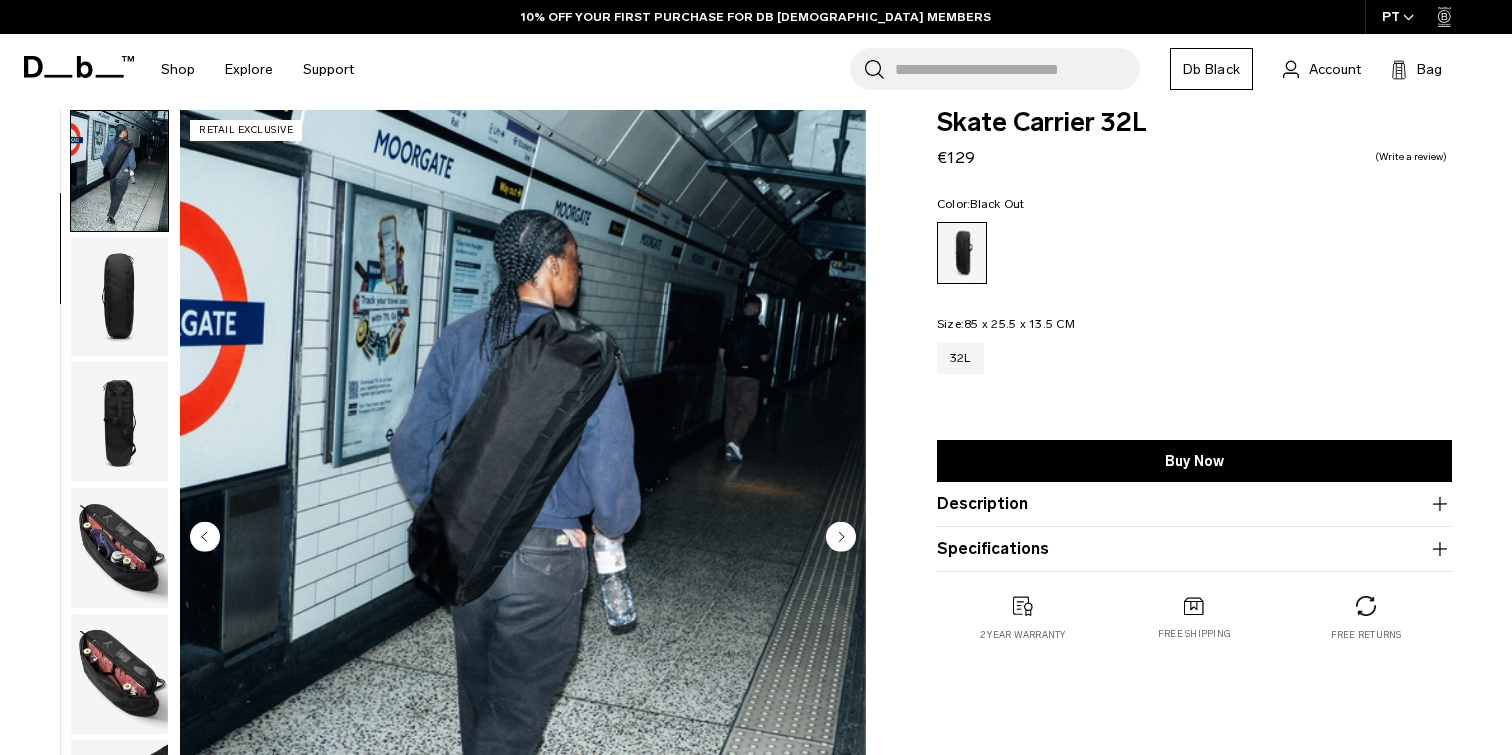 click at bounding box center [119, 297] 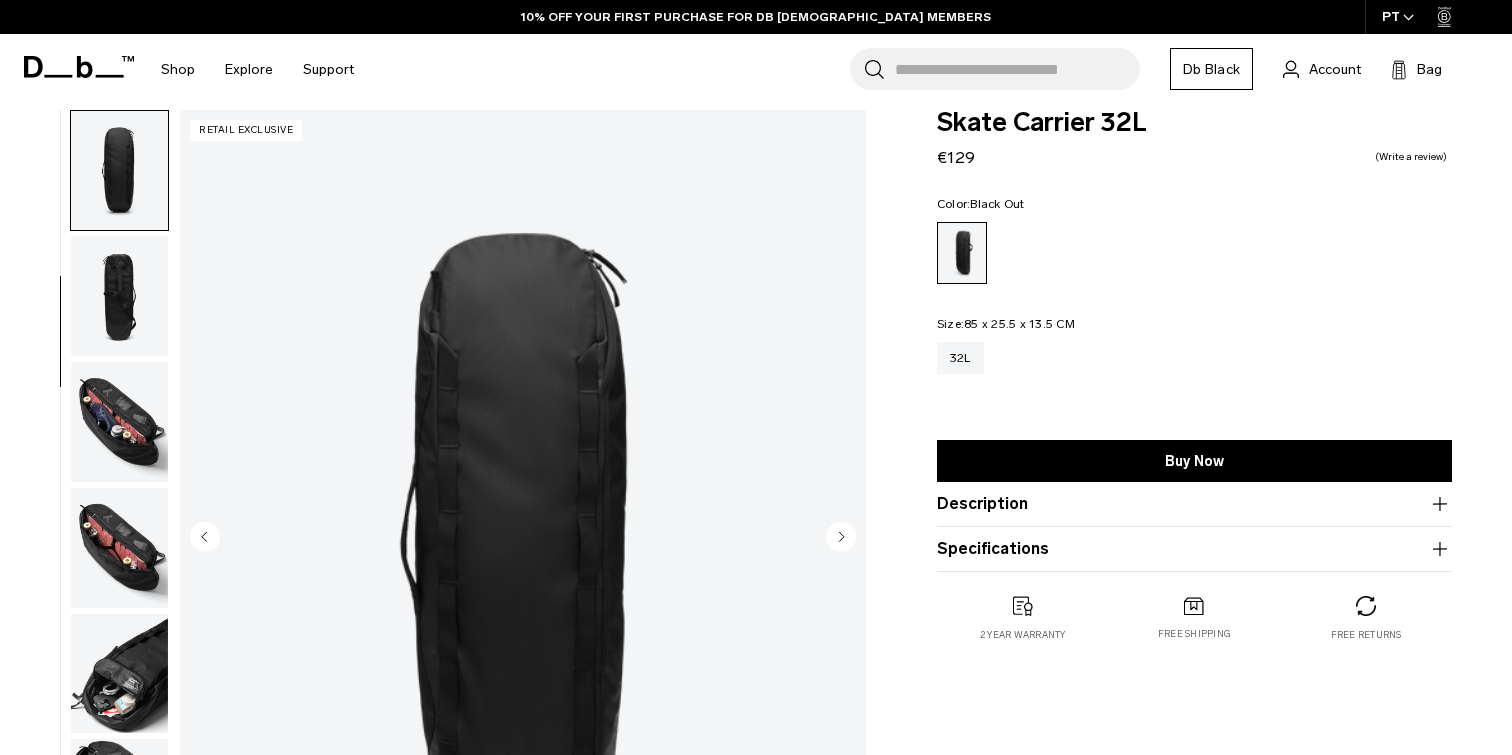 click at bounding box center (119, 296) 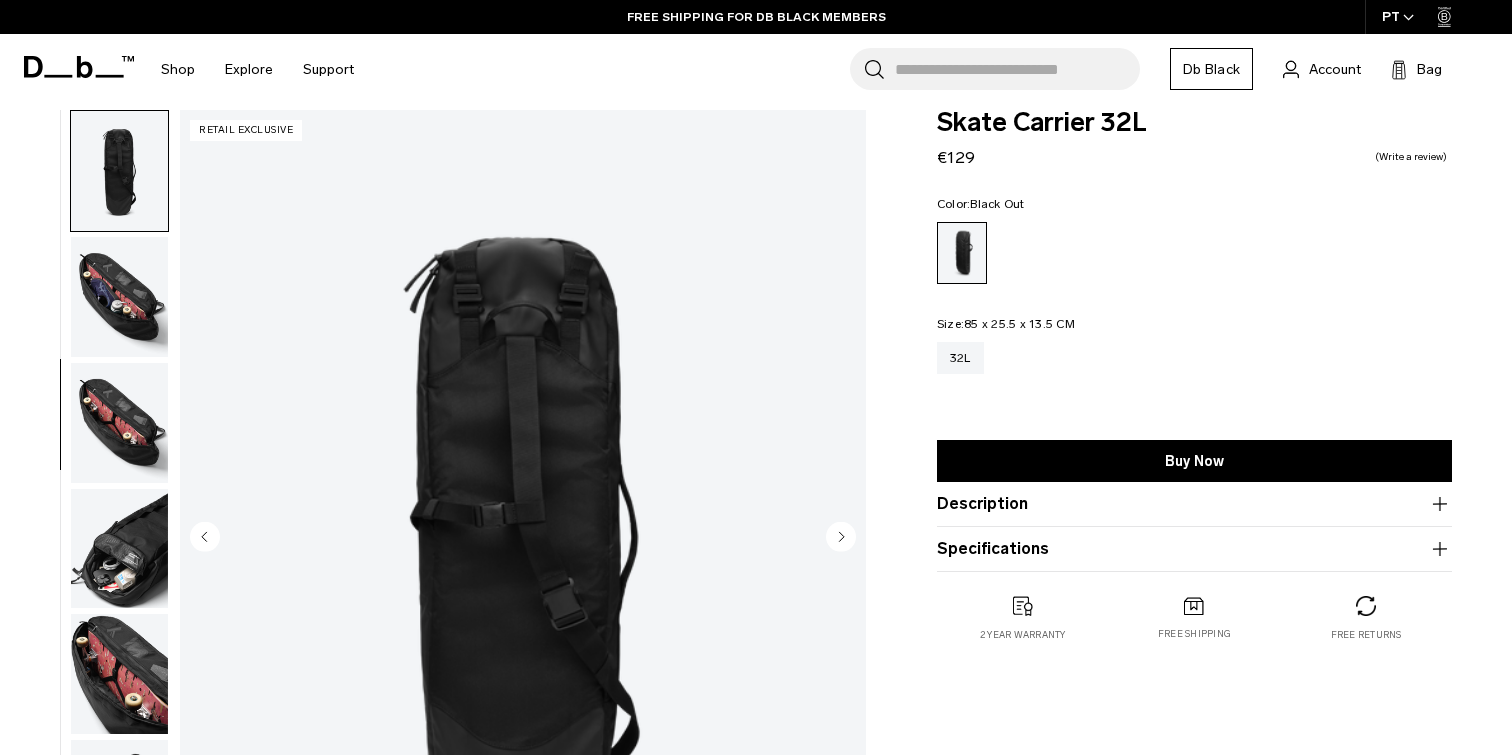 click at bounding box center (119, 297) 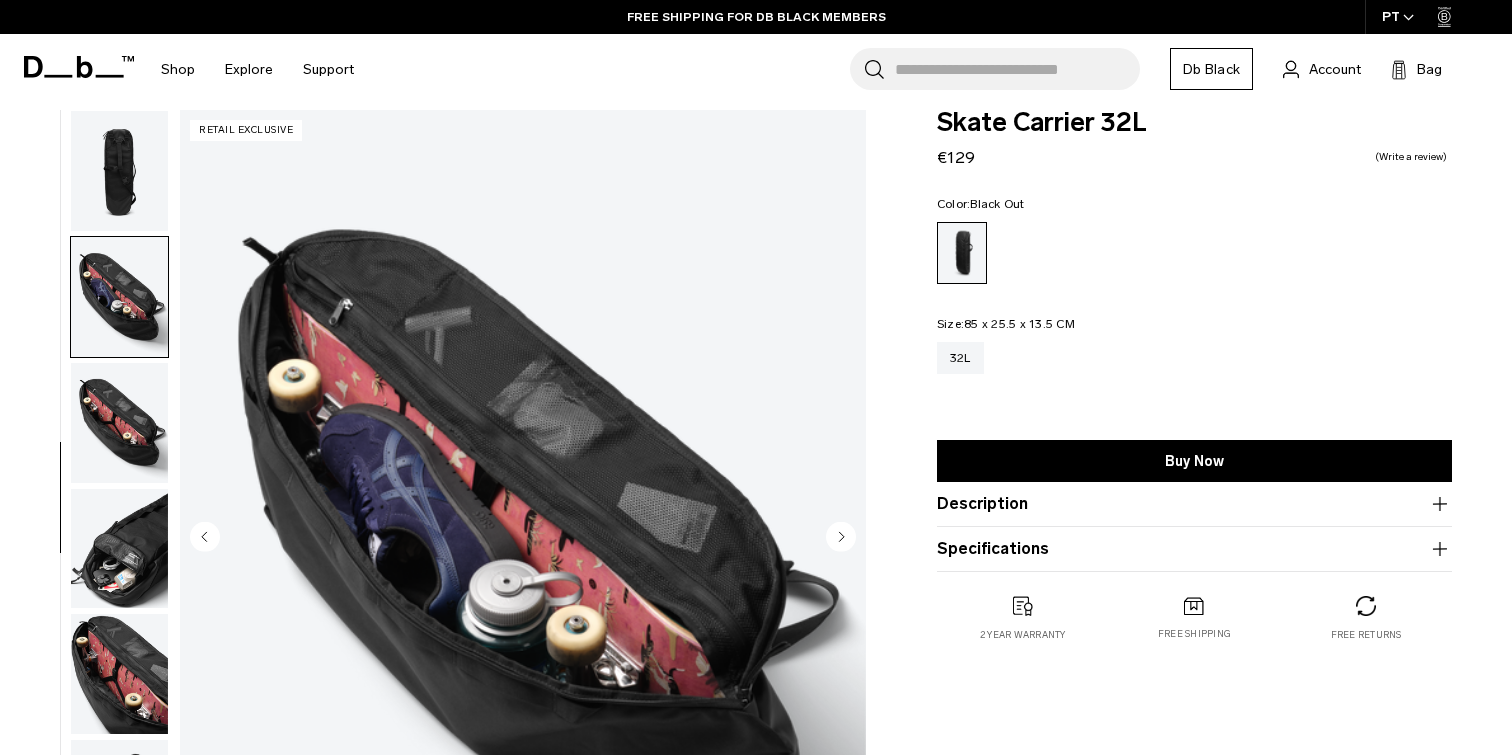 scroll, scrollTop: 397, scrollLeft: 0, axis: vertical 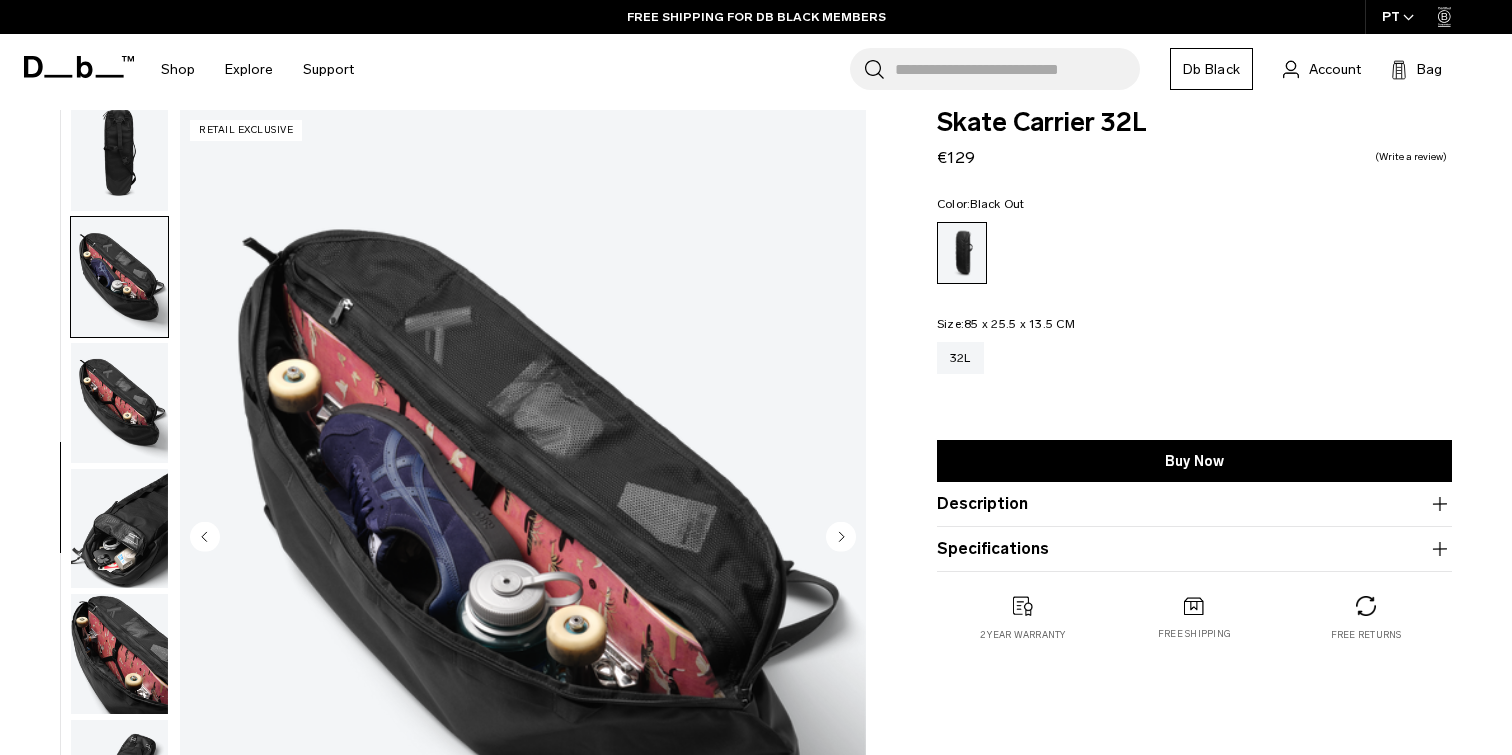 click at bounding box center (119, 403) 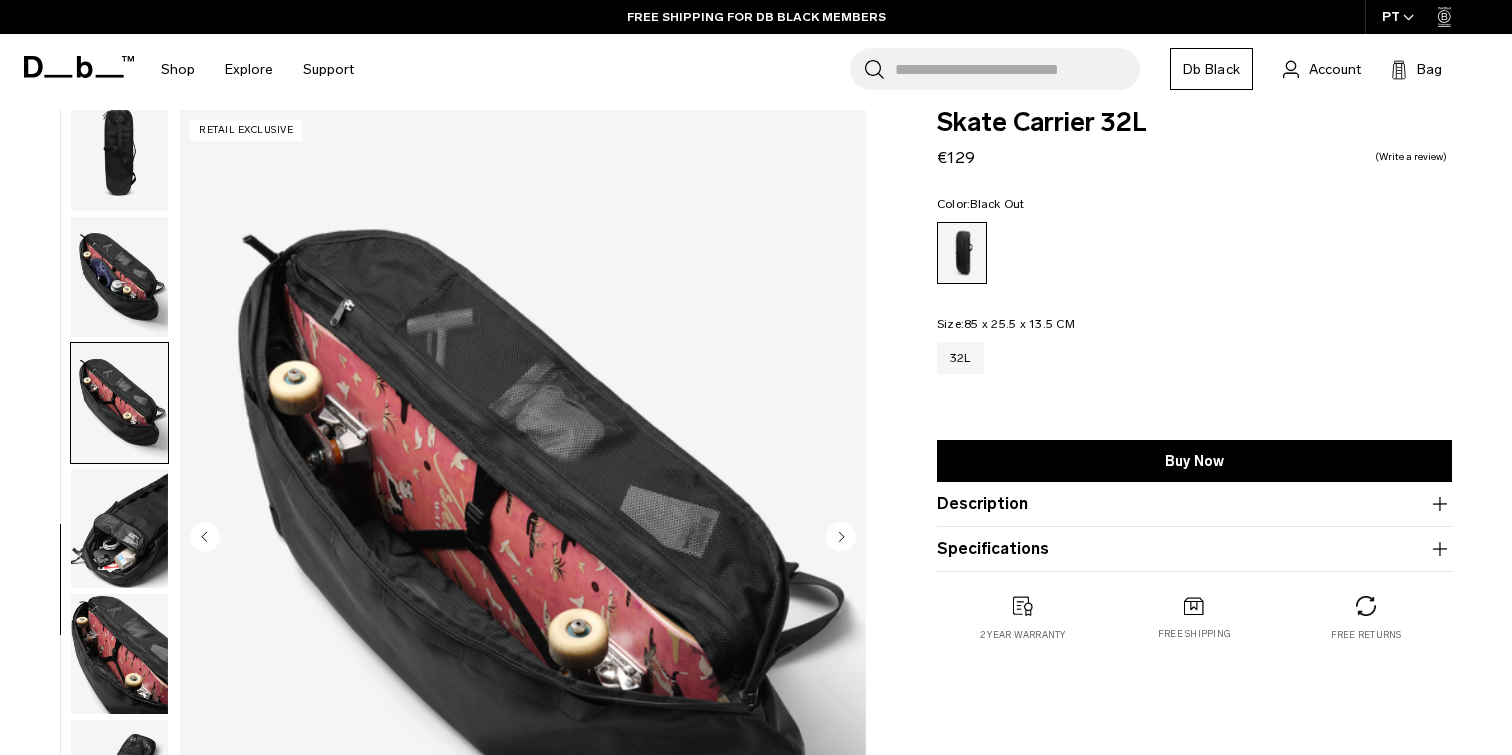 click at bounding box center (119, 529) 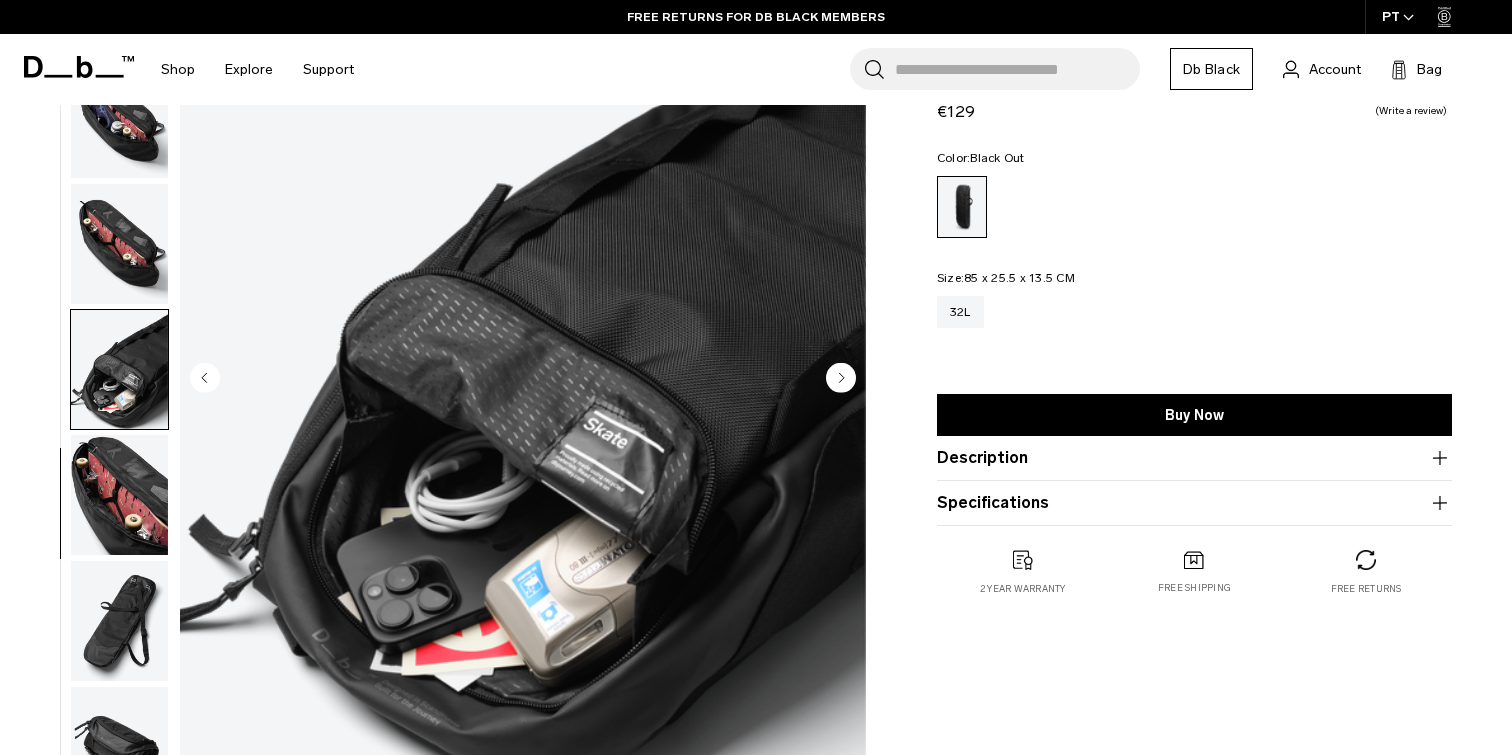 scroll, scrollTop: 210, scrollLeft: 0, axis: vertical 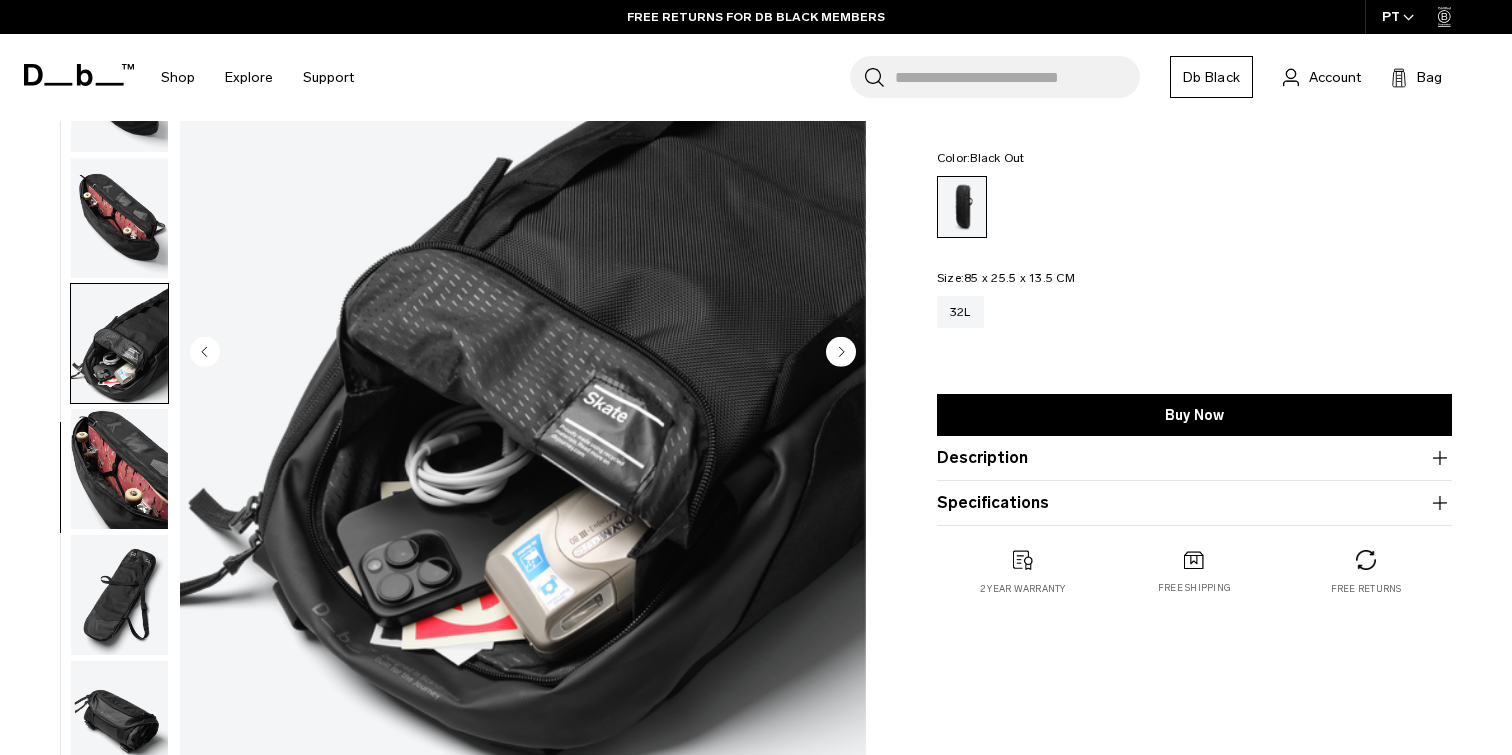 click at bounding box center [119, 469] 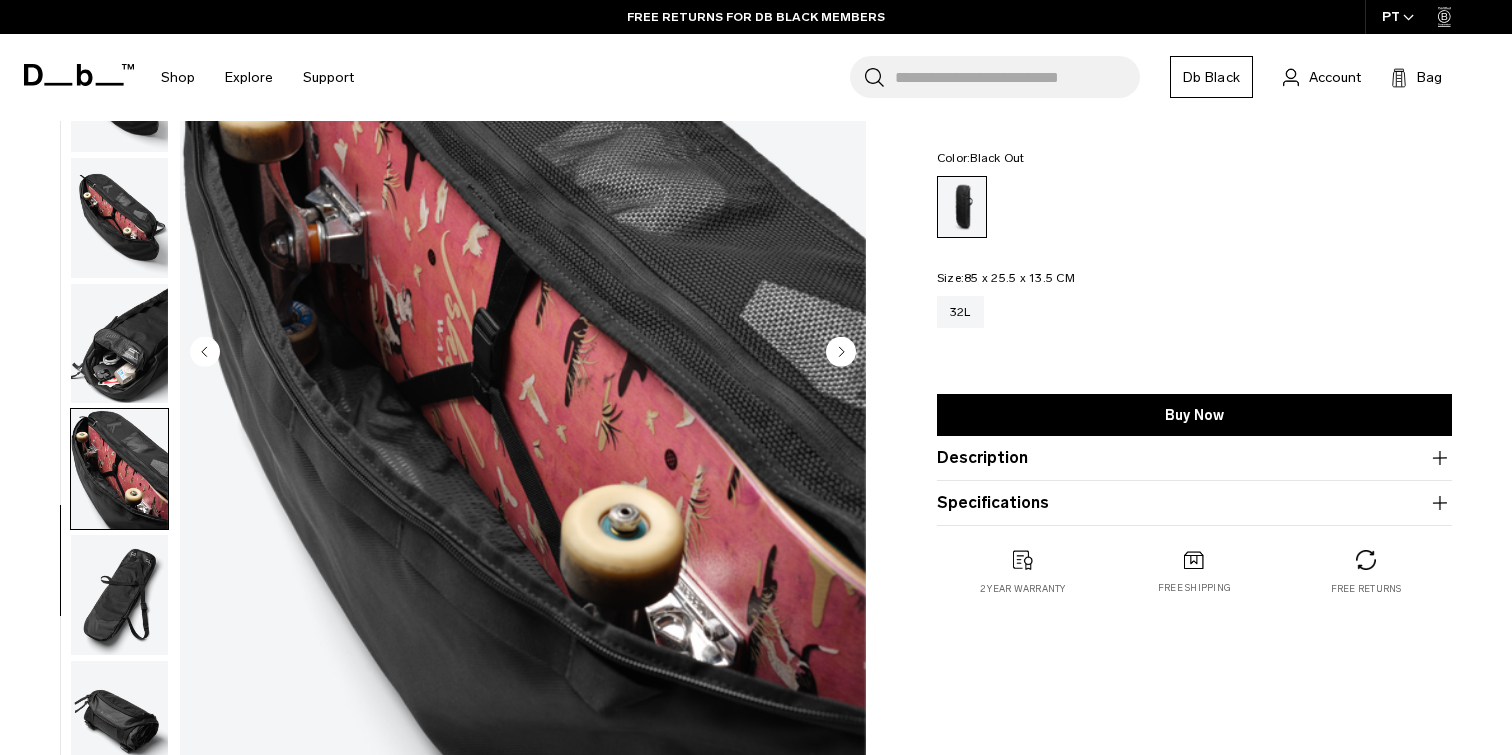 click at bounding box center (119, 595) 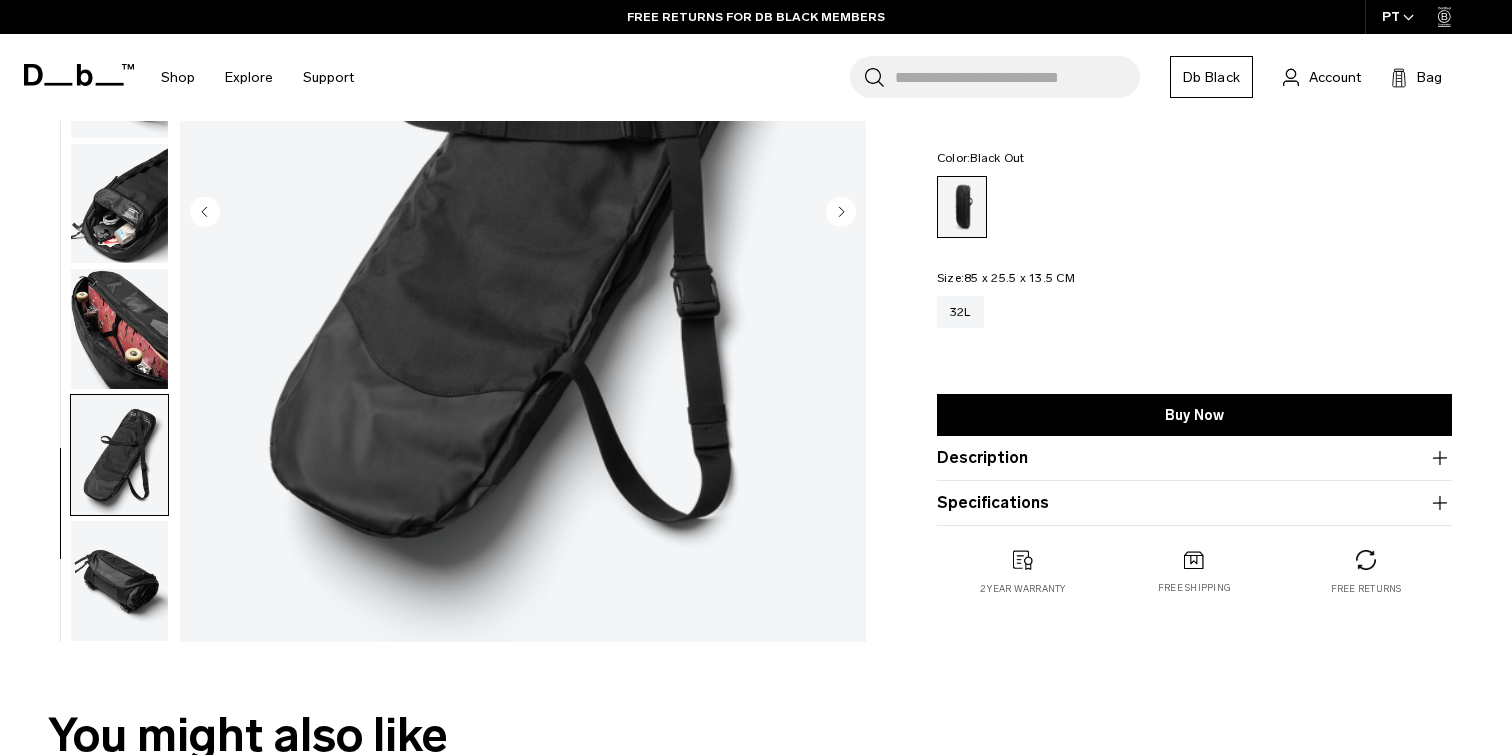 scroll, scrollTop: 352, scrollLeft: 0, axis: vertical 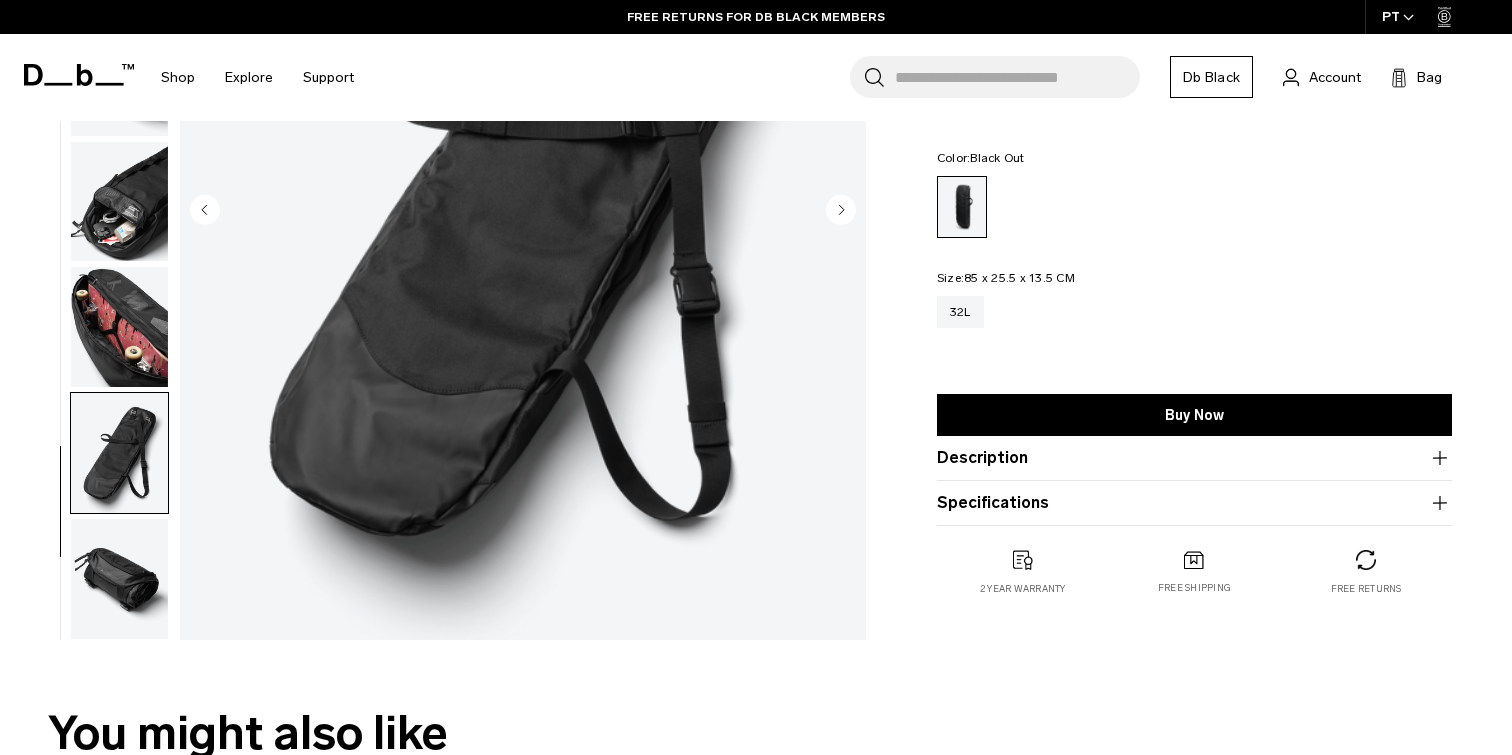 drag, startPoint x: 124, startPoint y: 583, endPoint x: 129, endPoint y: 566, distance: 17.720045 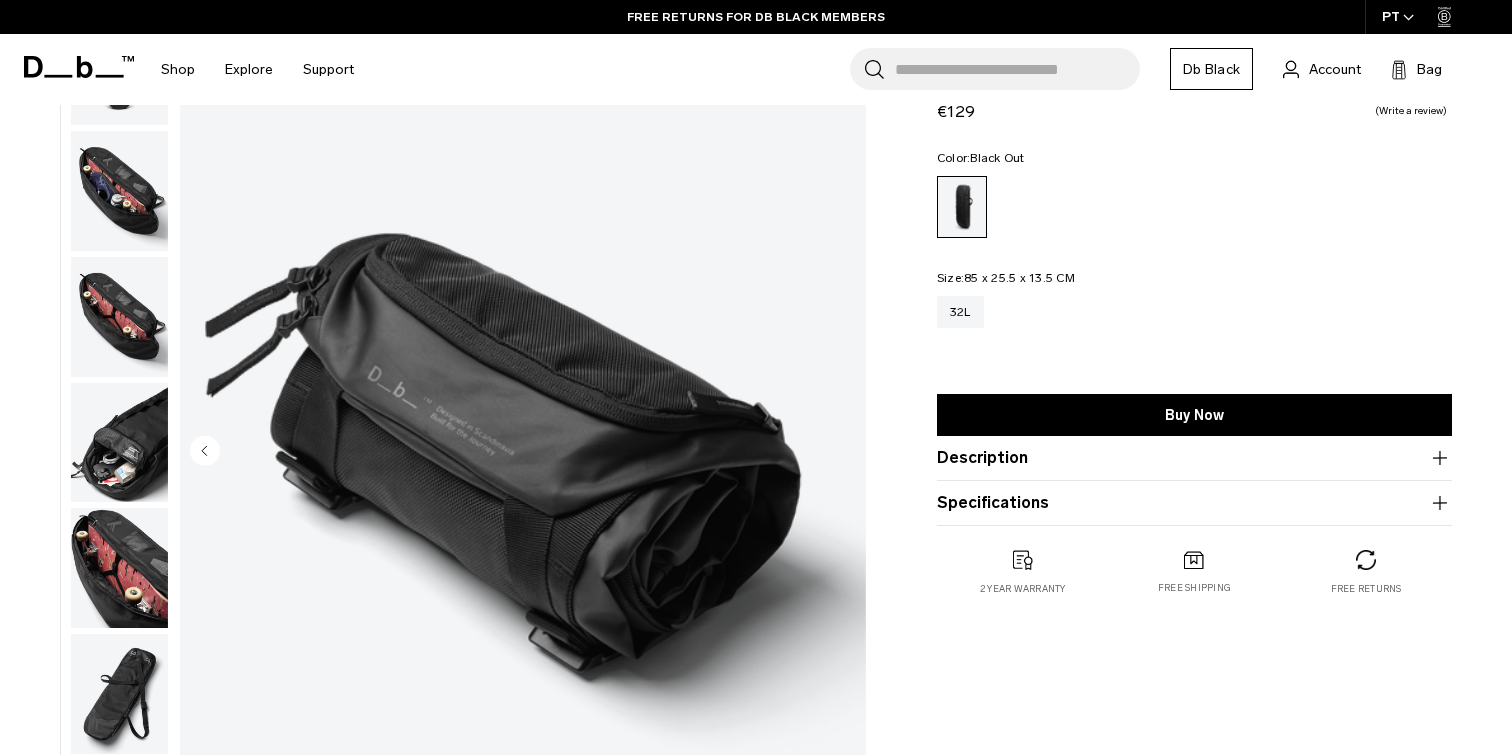 scroll, scrollTop: 104, scrollLeft: 0, axis: vertical 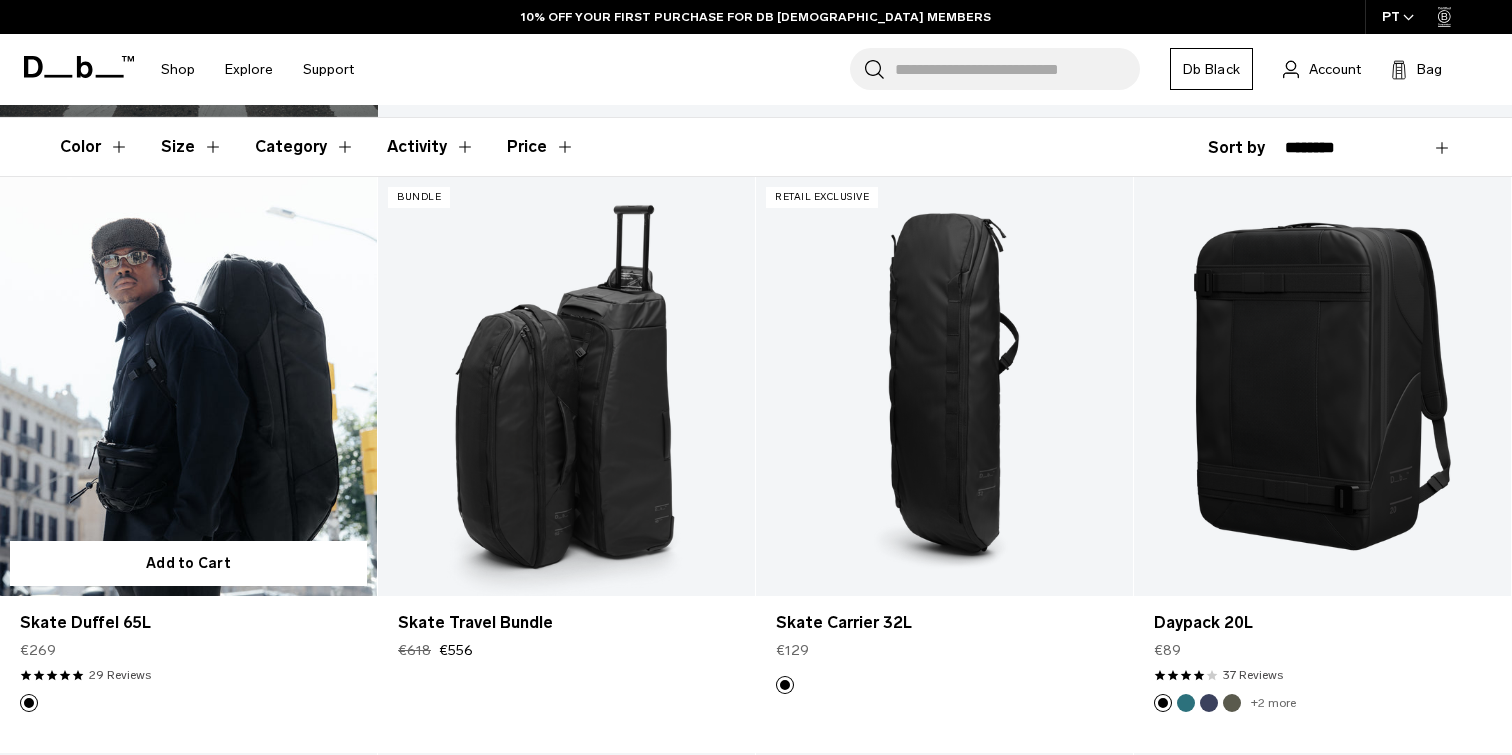 click at bounding box center [188, 386] 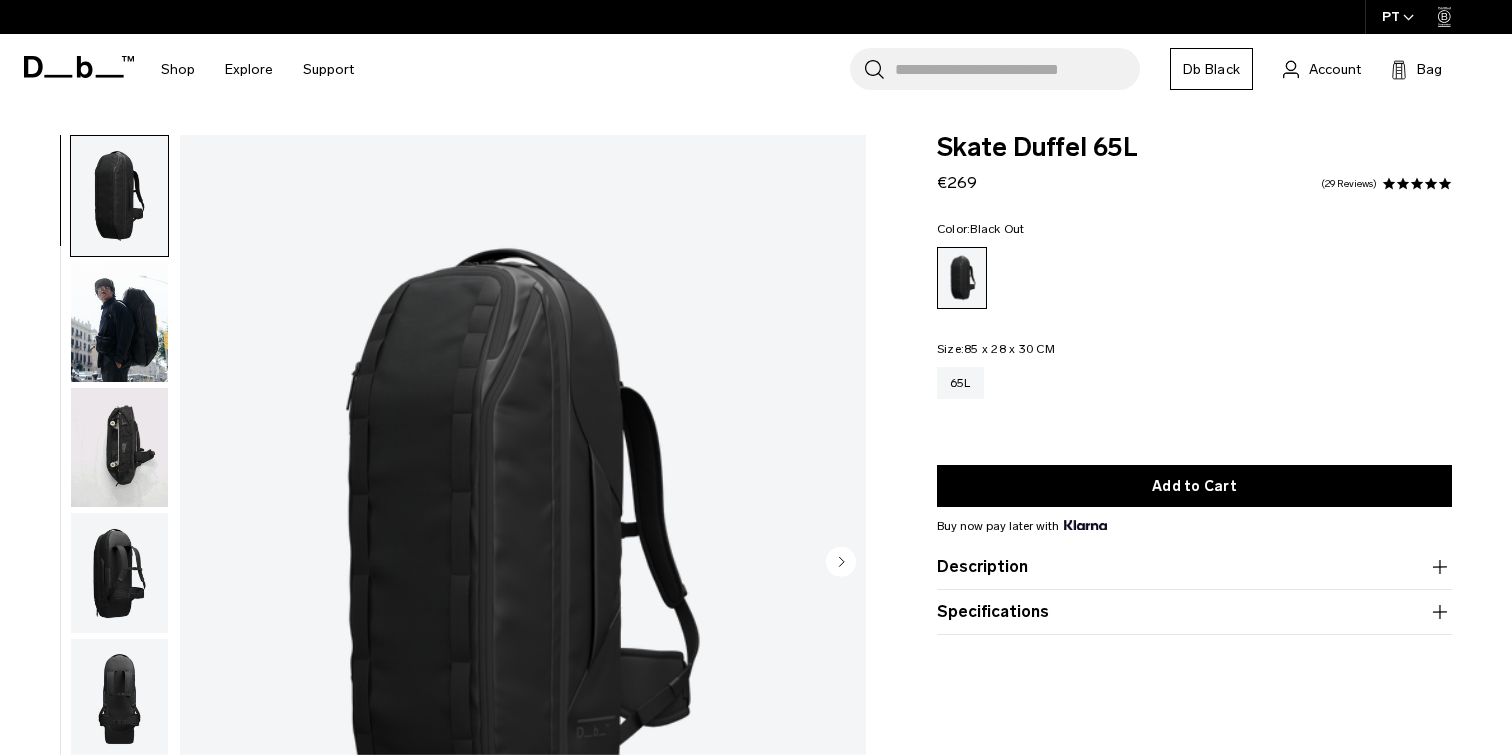 scroll, scrollTop: 0, scrollLeft: 0, axis: both 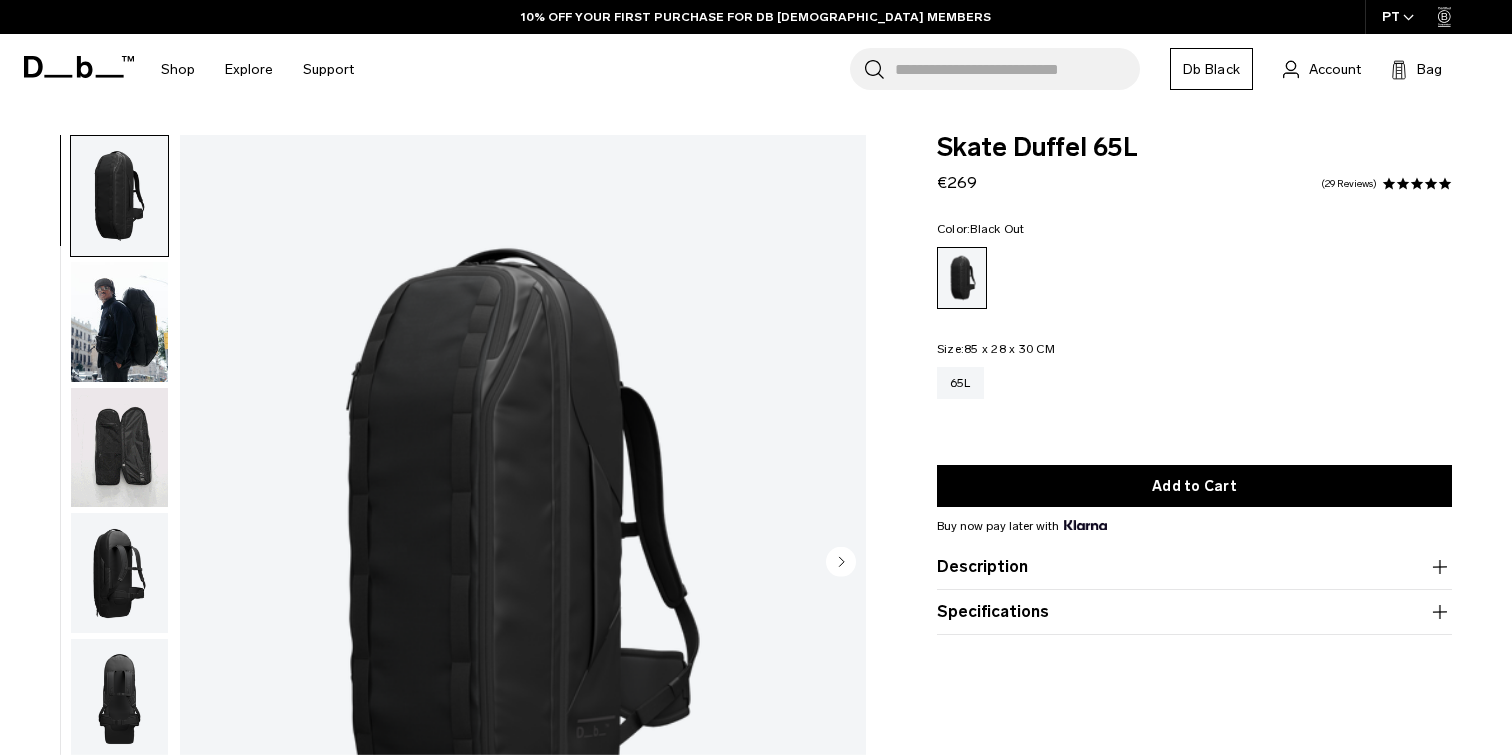 click at bounding box center (119, 322) 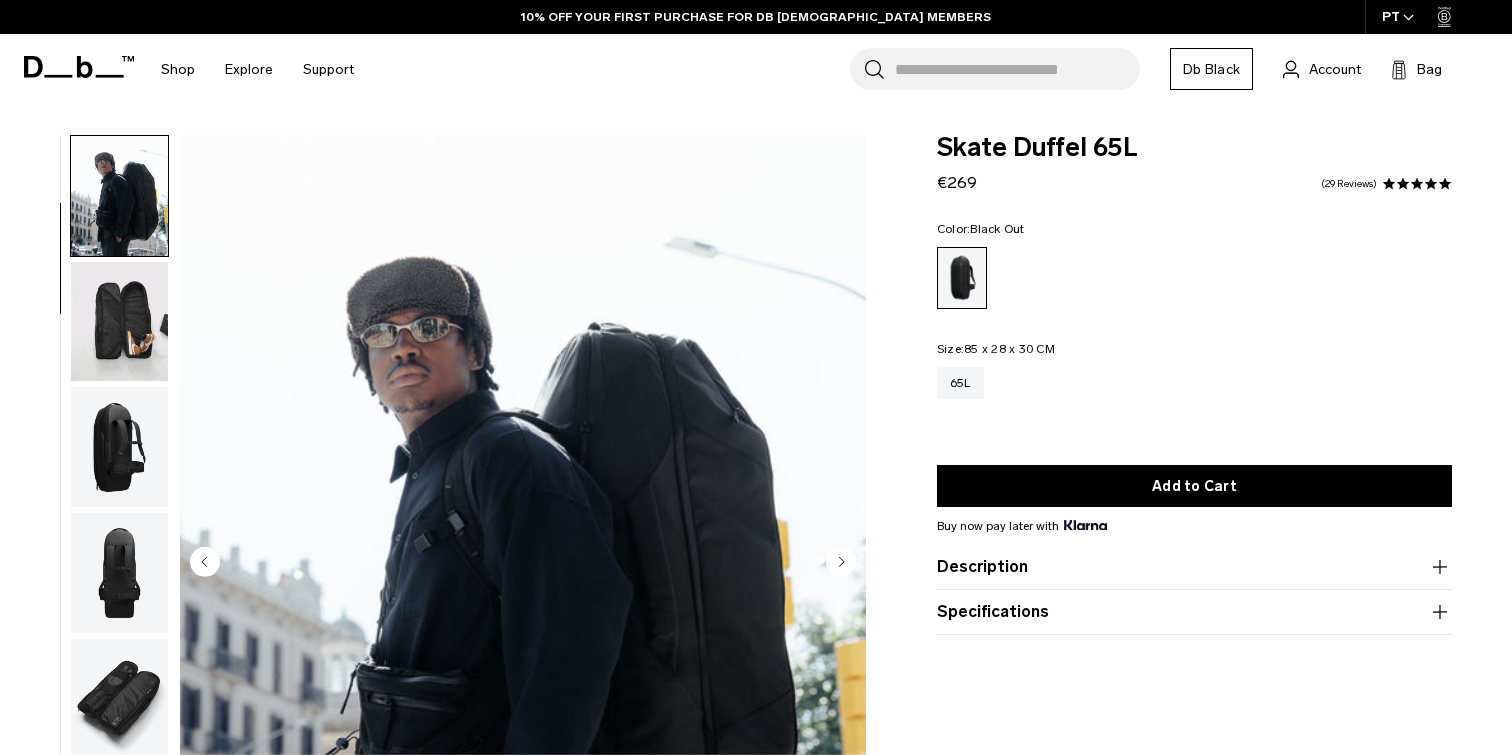 click at bounding box center [119, 322] 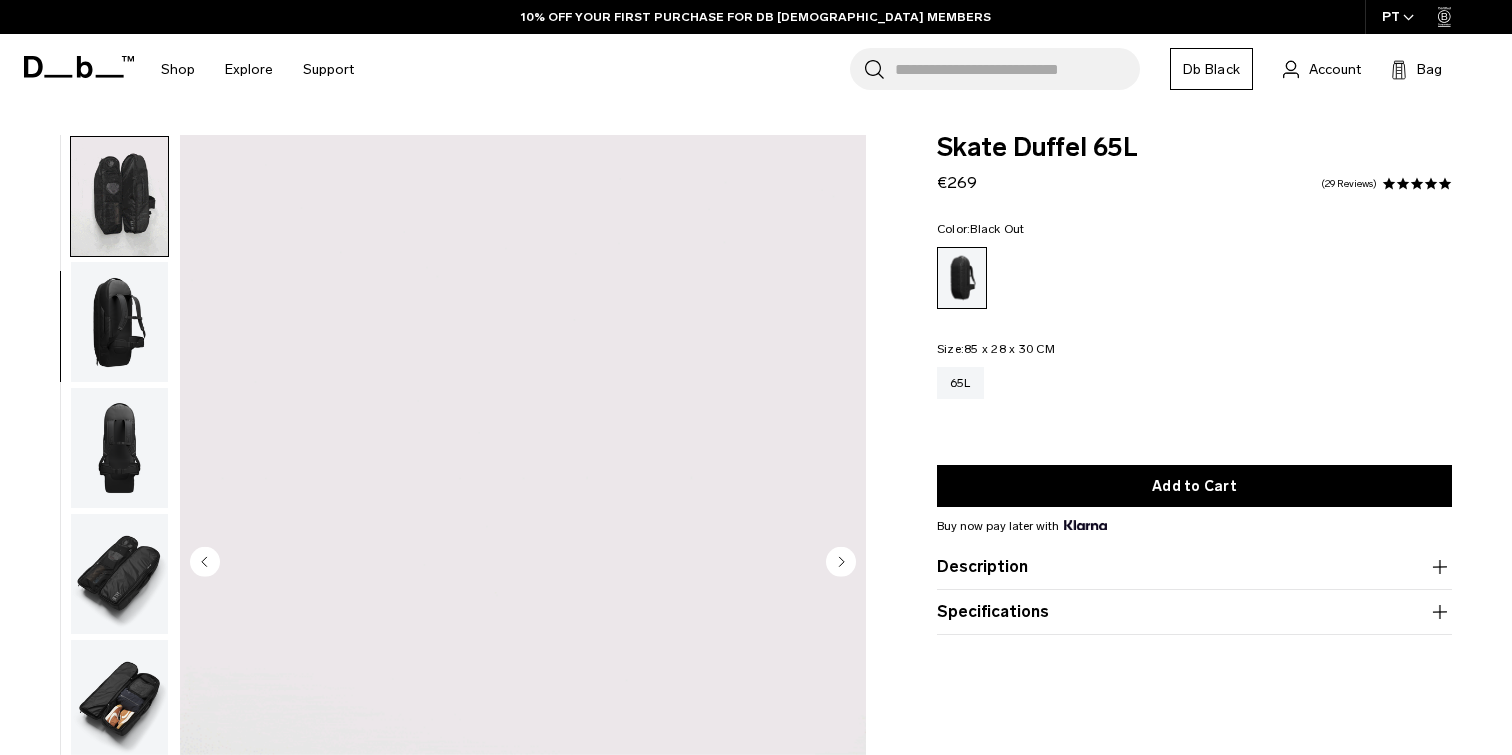 scroll, scrollTop: 252, scrollLeft: 0, axis: vertical 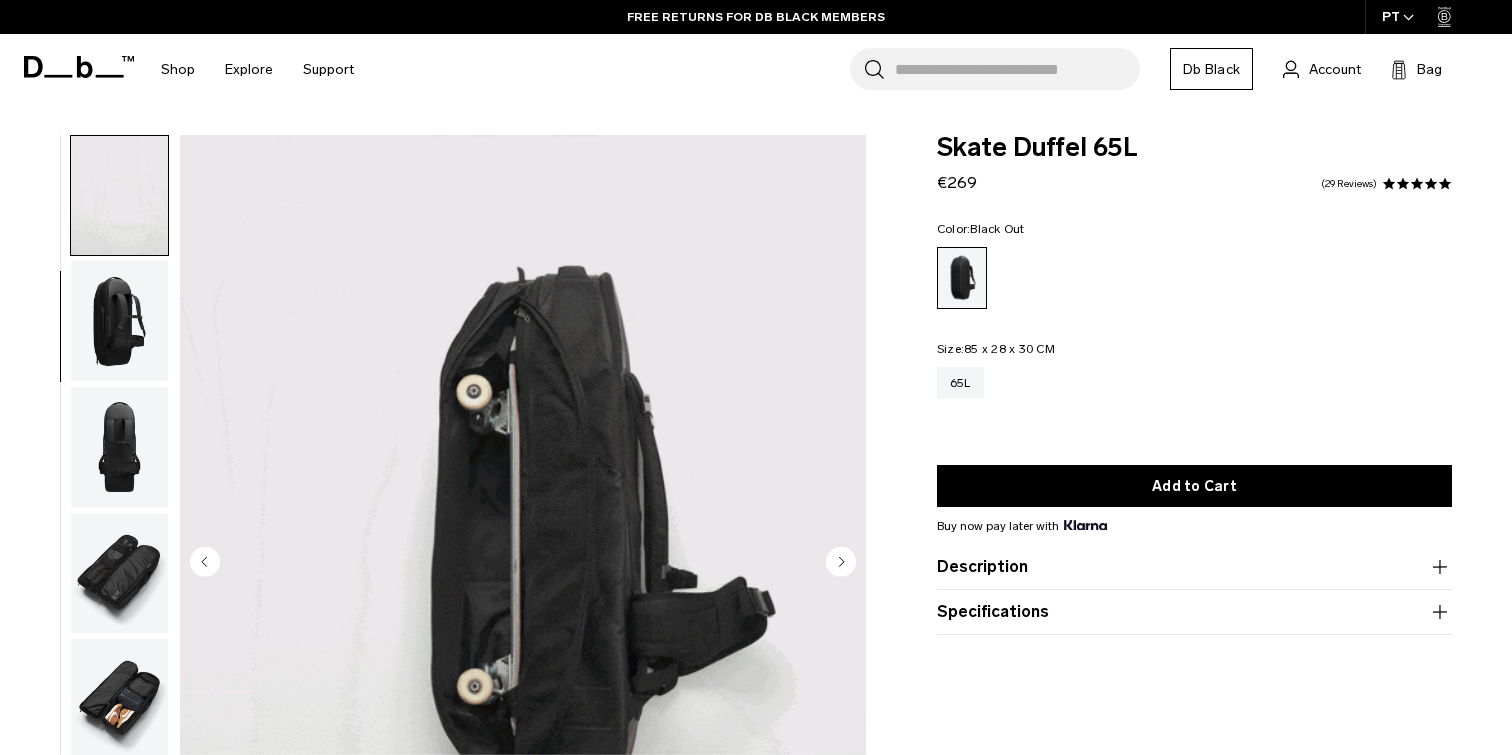 click at bounding box center [119, 447] 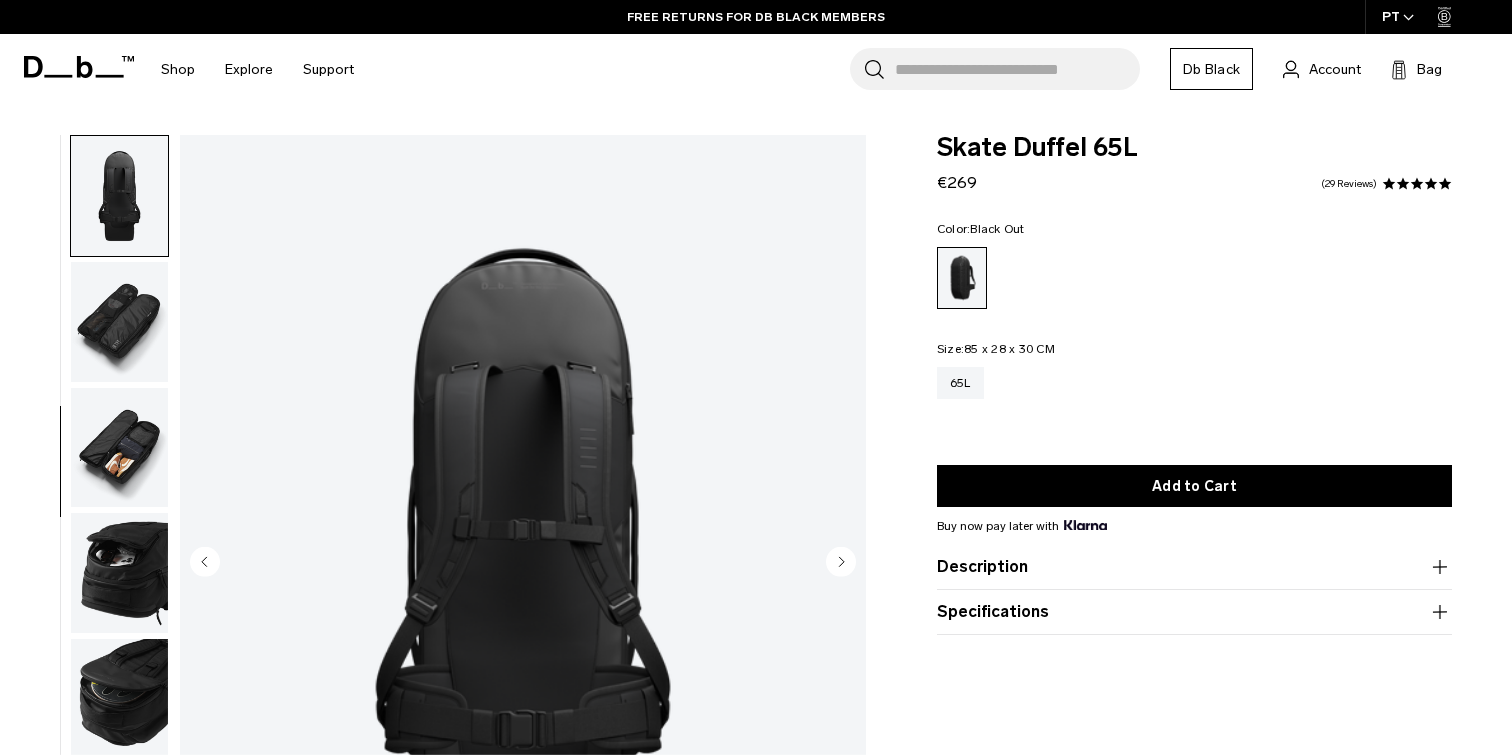 click at bounding box center [119, 322] 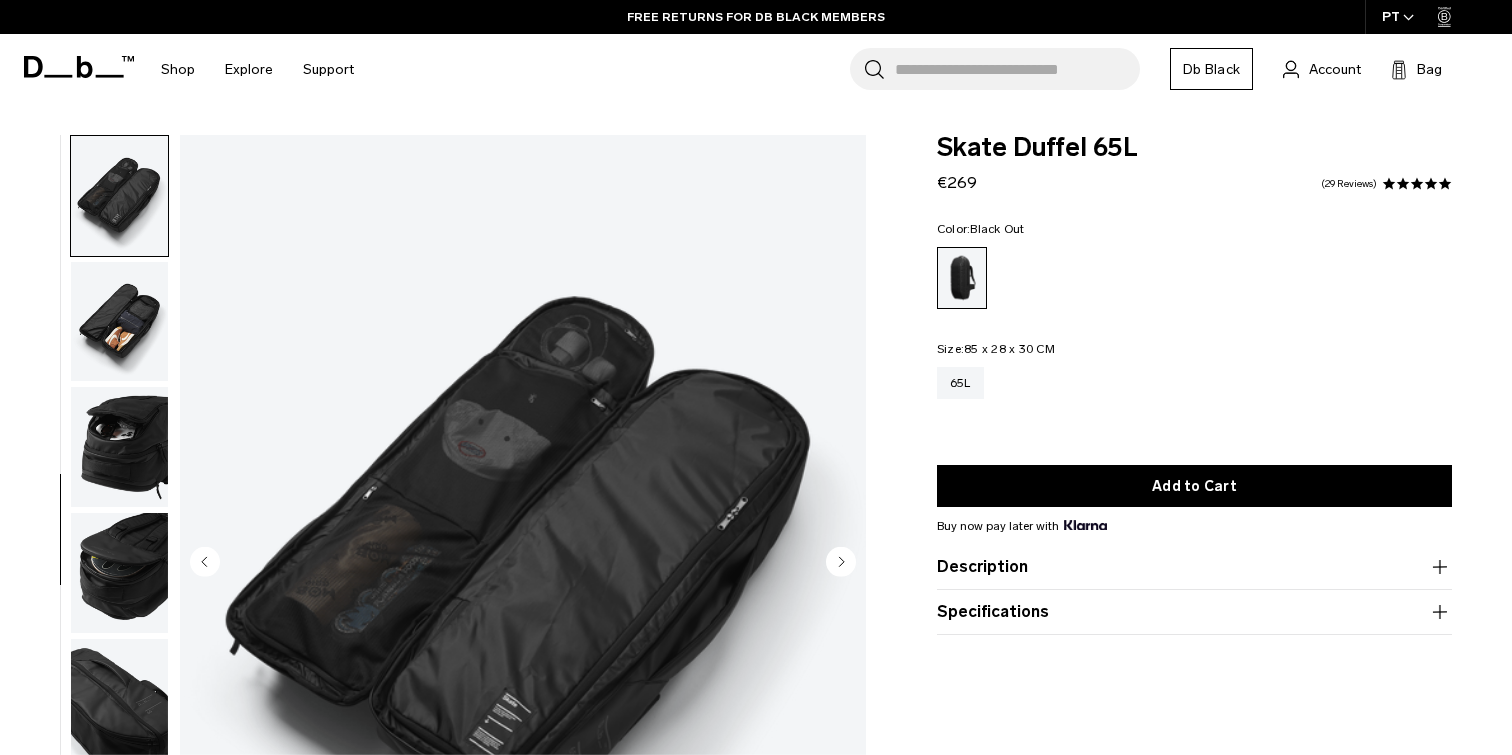 click at bounding box center (119, 322) 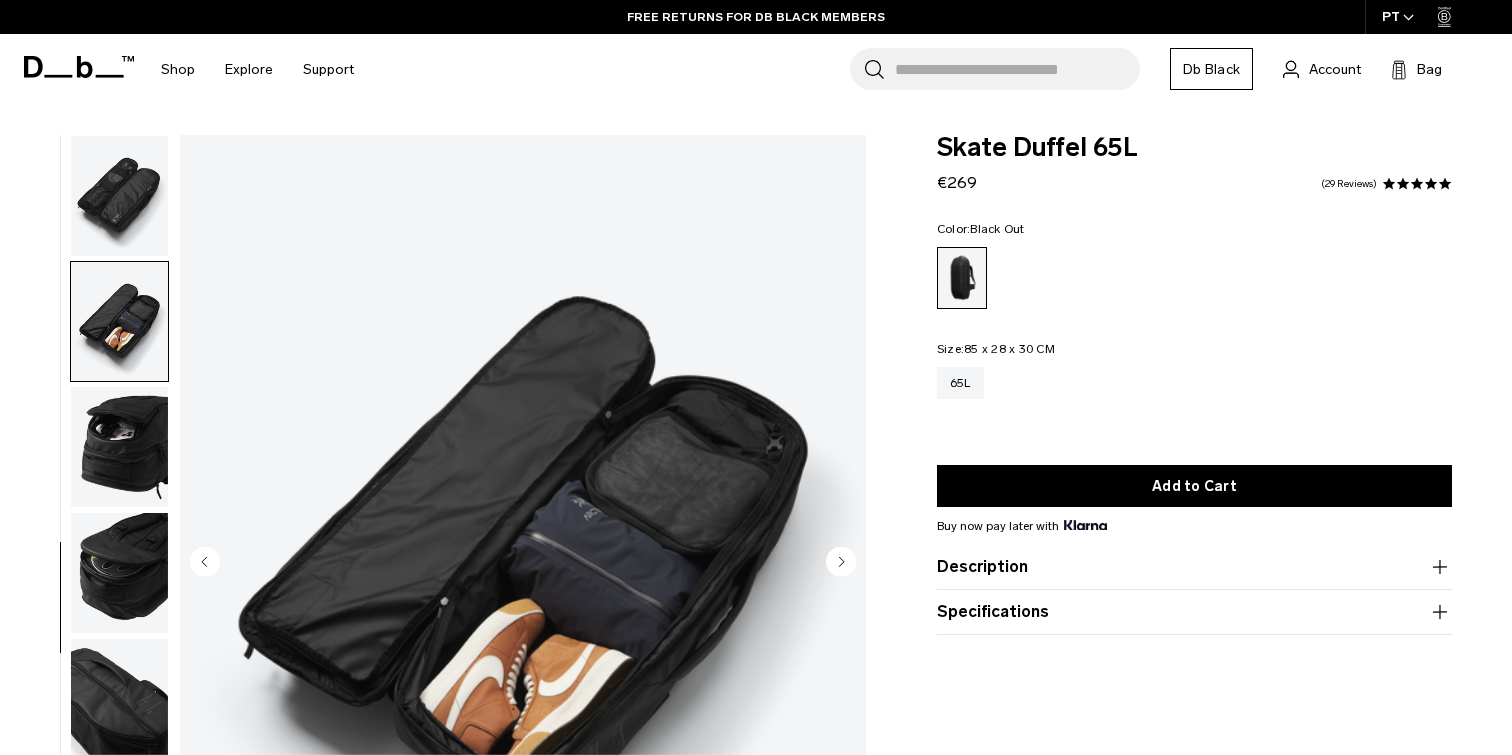 scroll, scrollTop: 648, scrollLeft: 0, axis: vertical 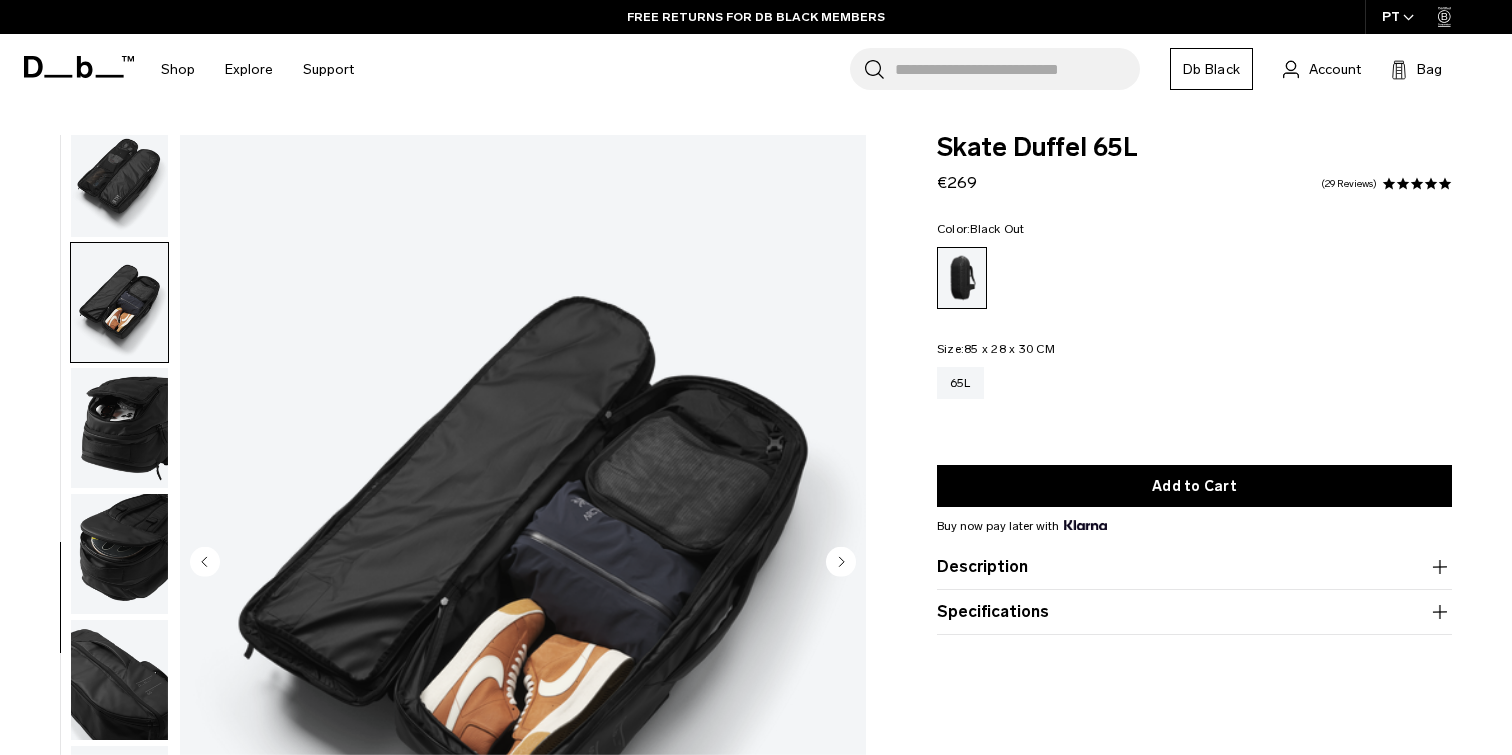 click at bounding box center (119, 428) 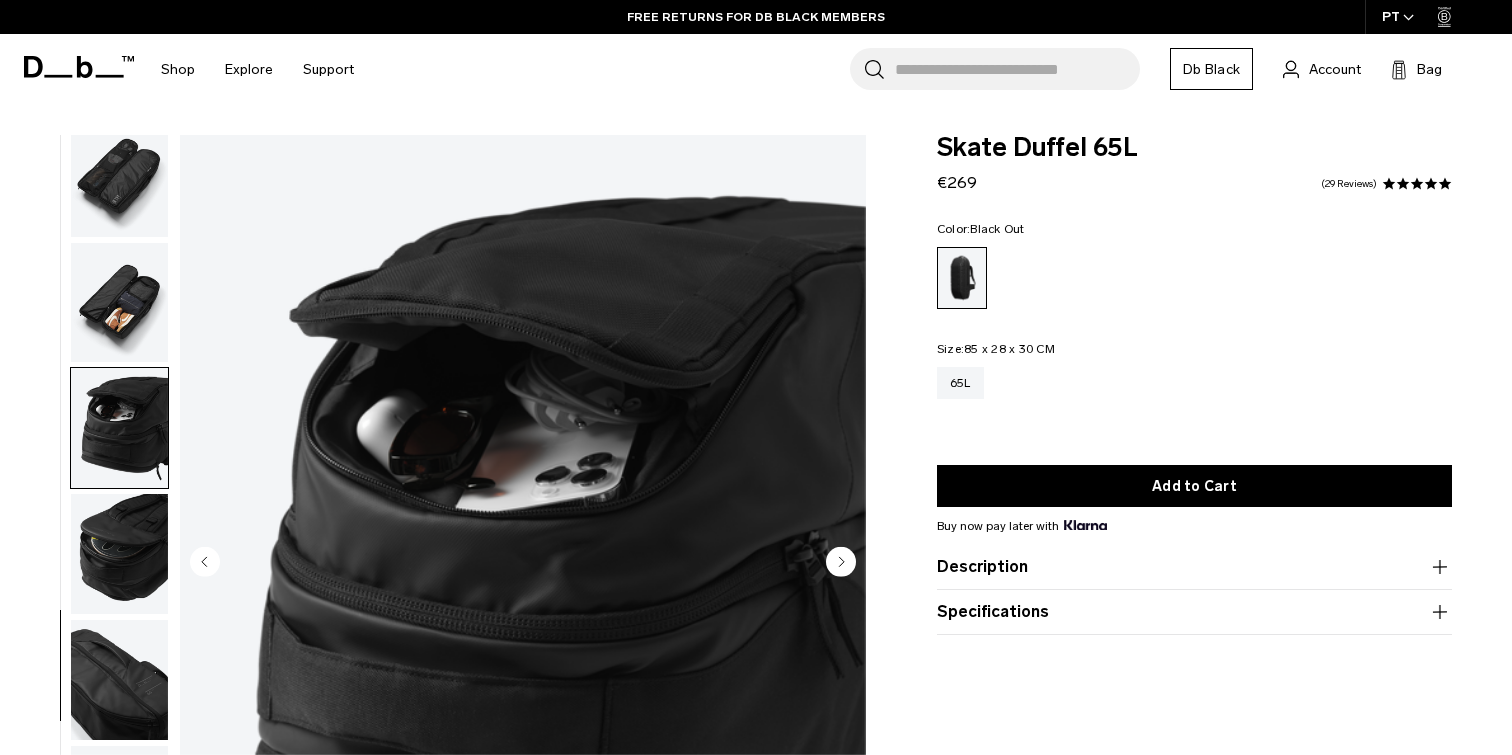 click at bounding box center [119, 554] 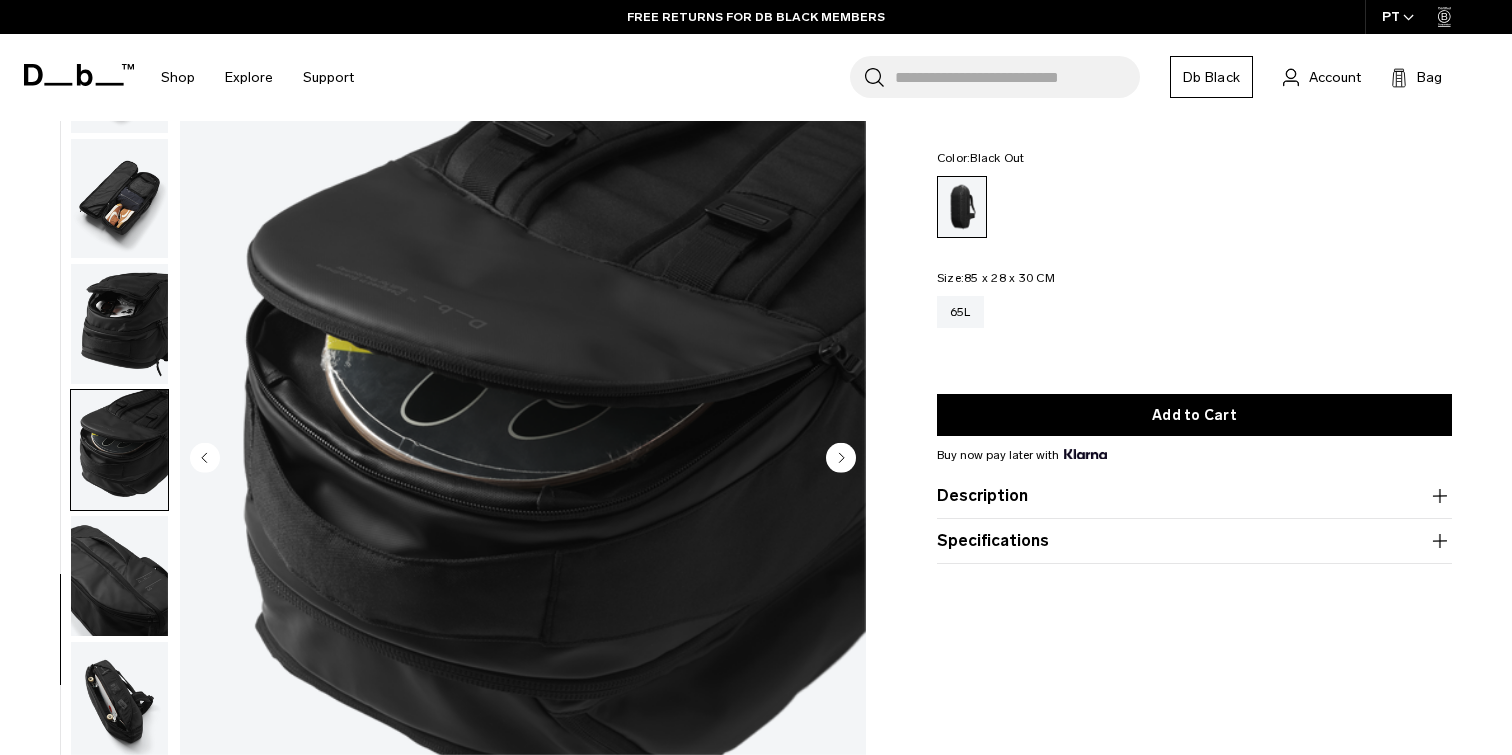 click at bounding box center (119, 576) 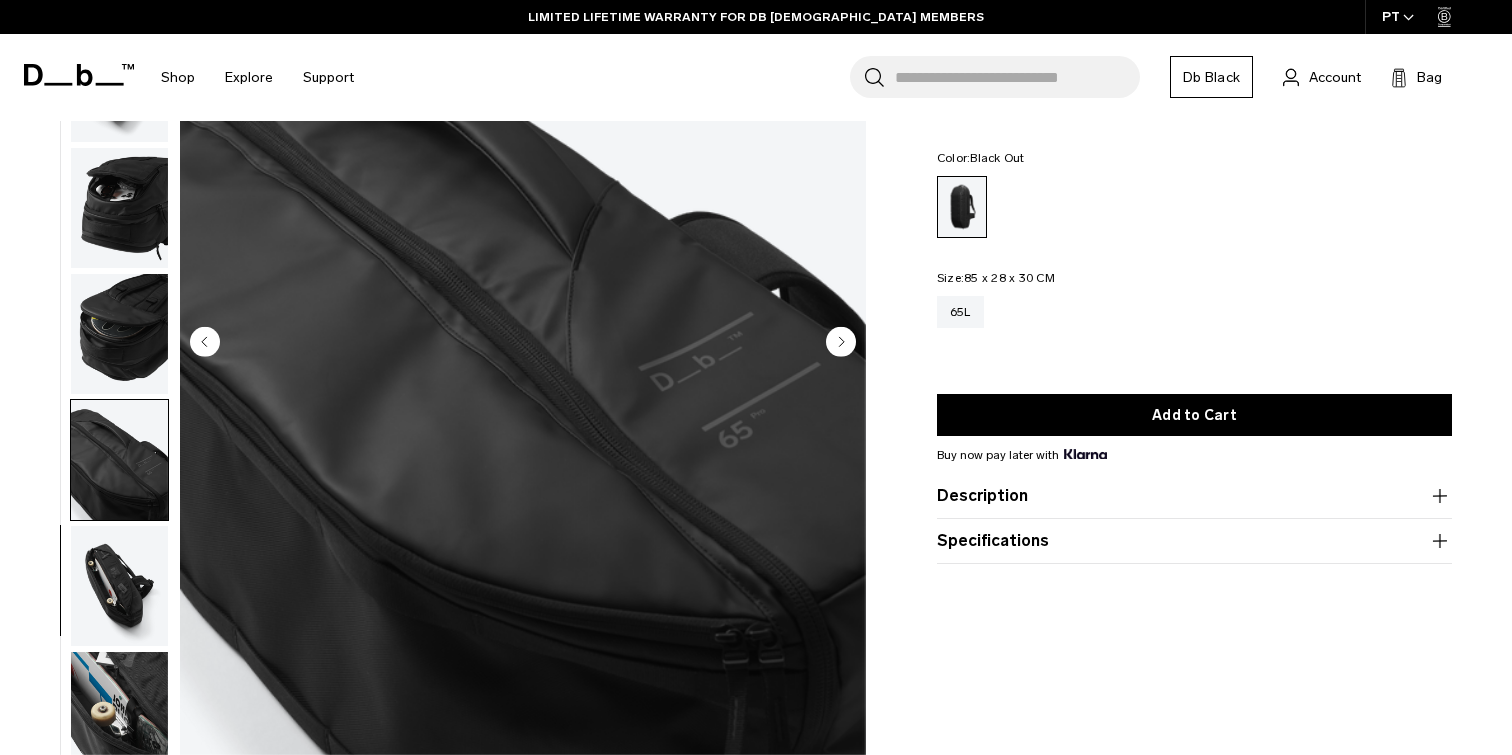 click at bounding box center [119, 586] 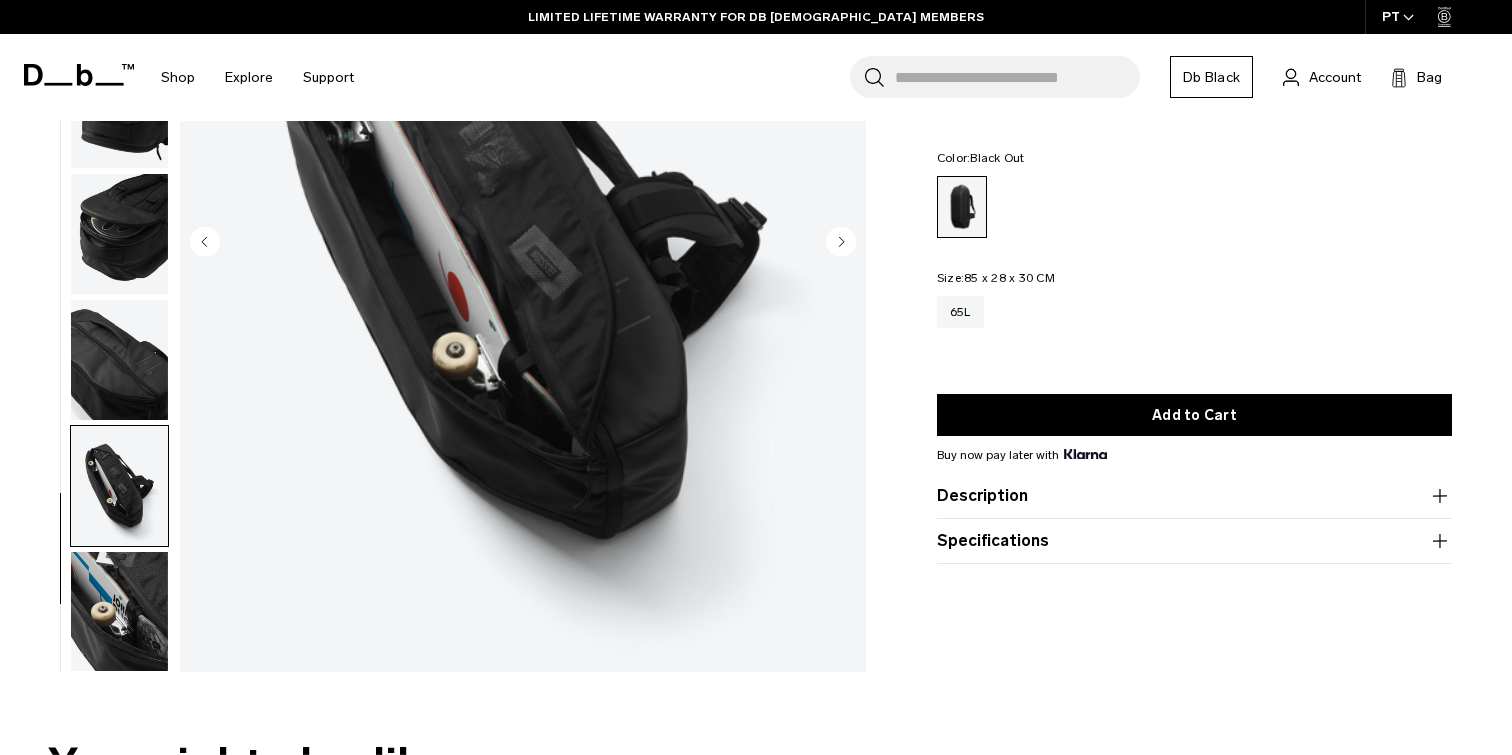 scroll, scrollTop: 321, scrollLeft: 0, axis: vertical 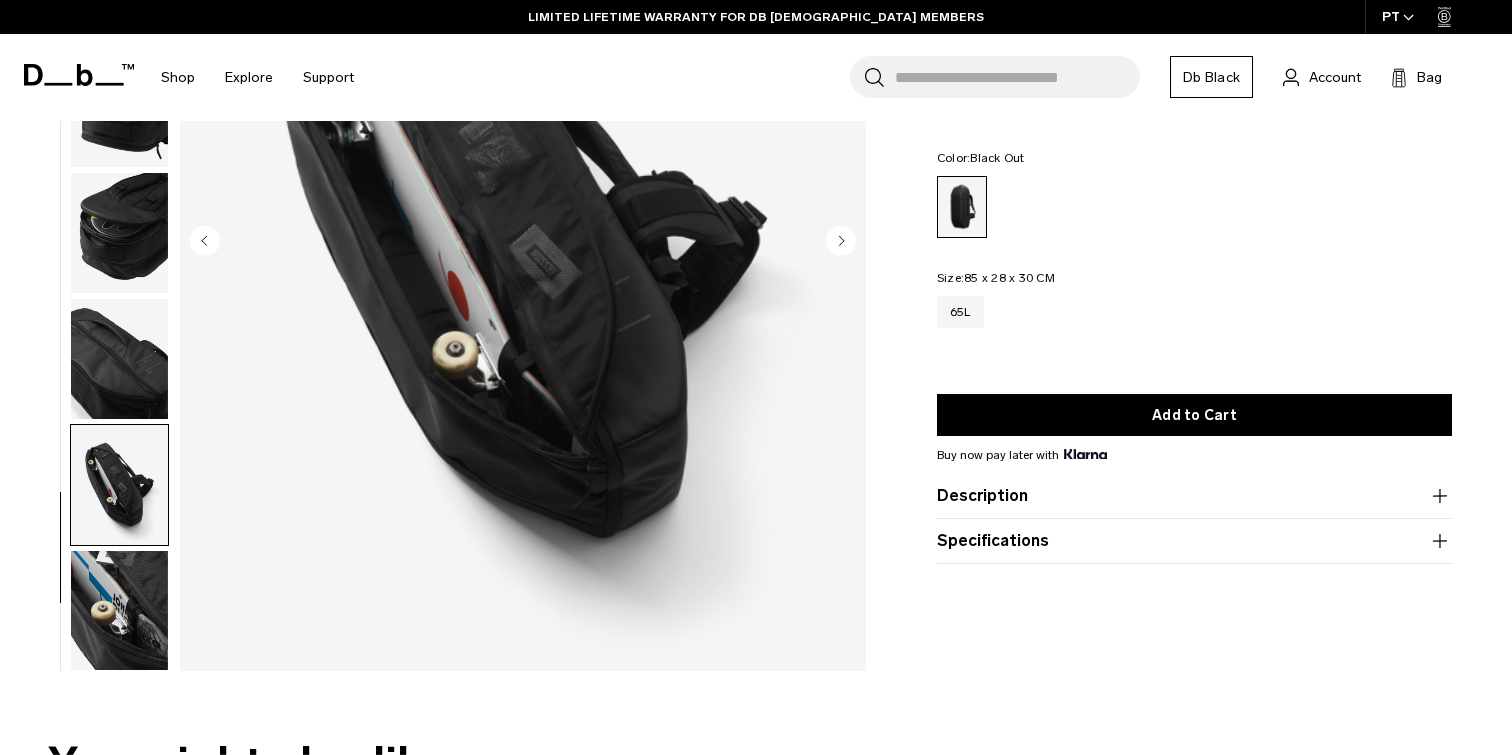 click at bounding box center (119, 611) 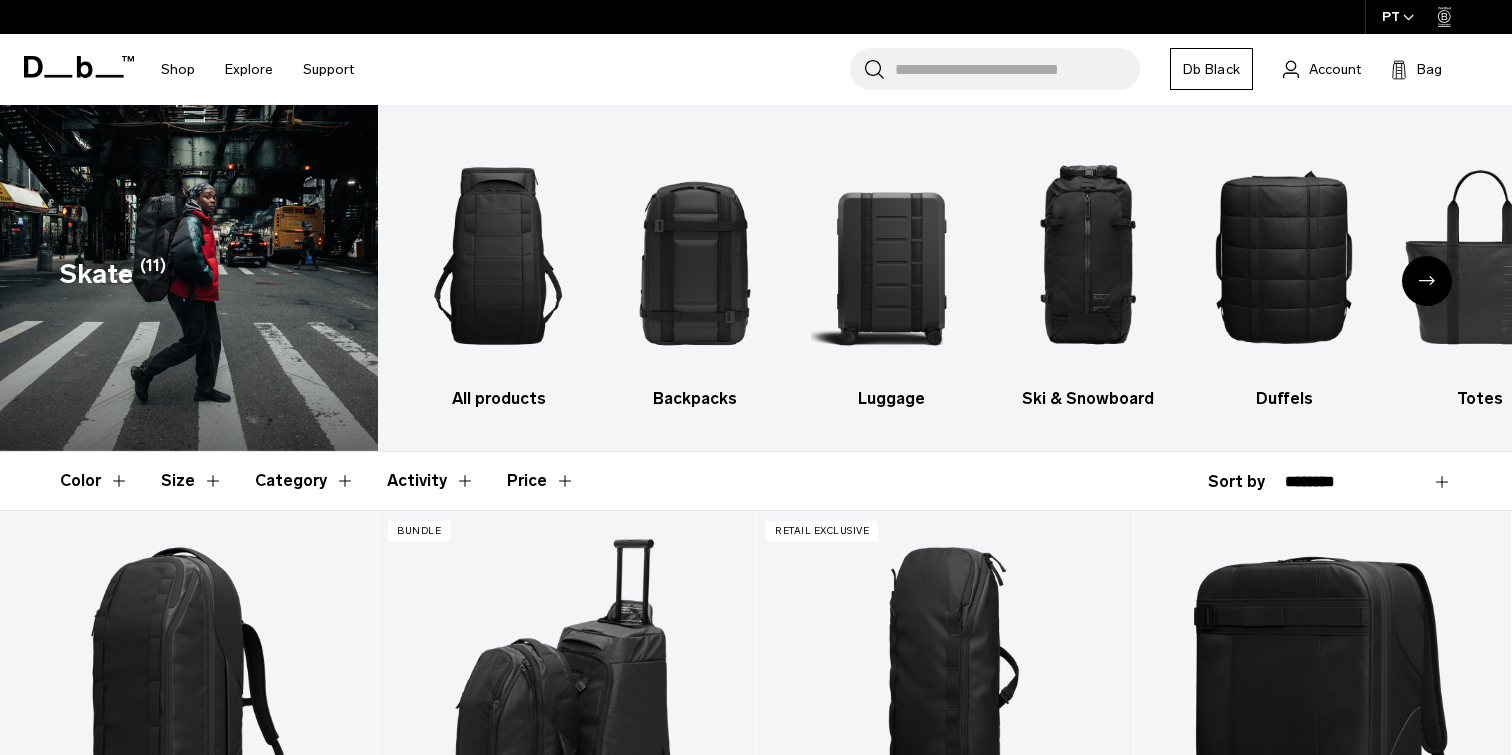 scroll, scrollTop: 334, scrollLeft: 0, axis: vertical 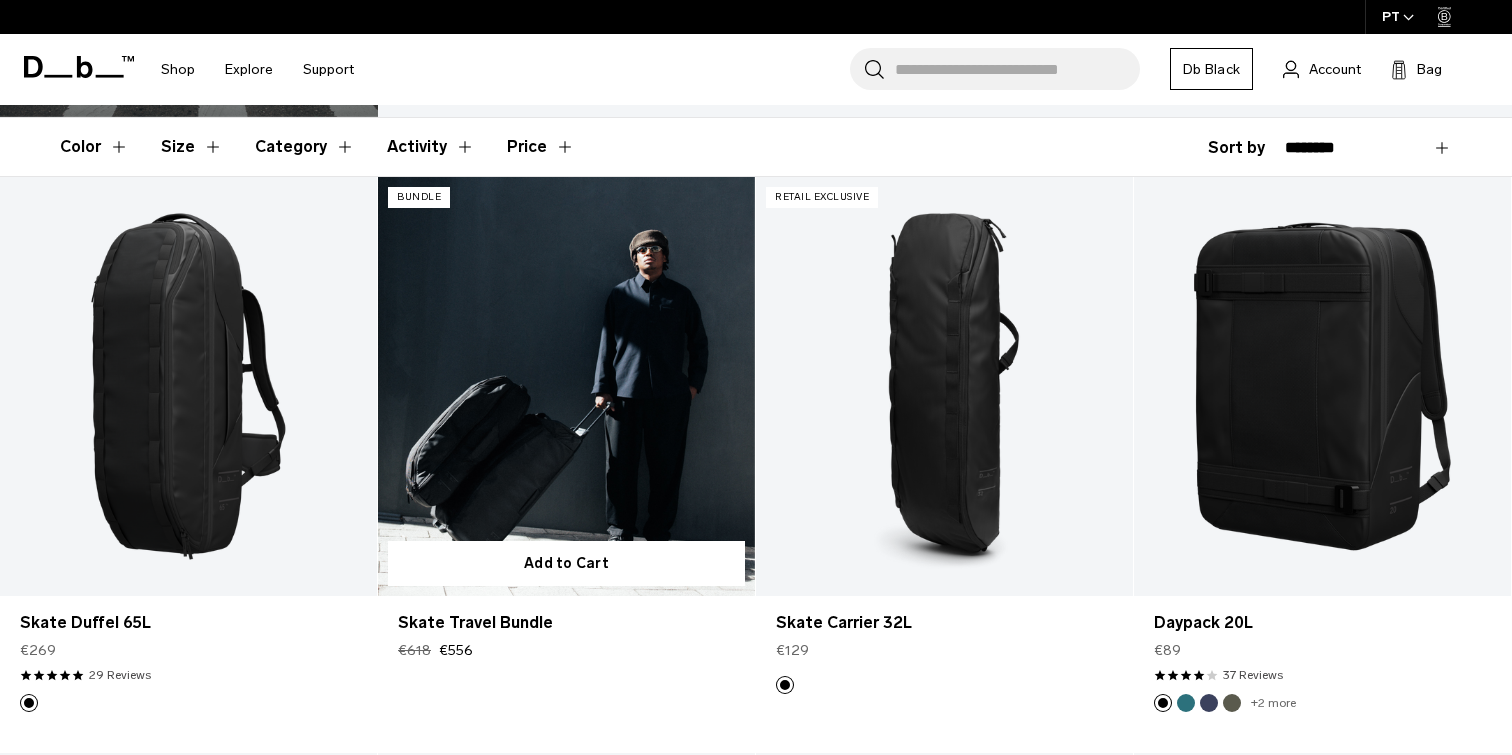 click at bounding box center [566, 386] 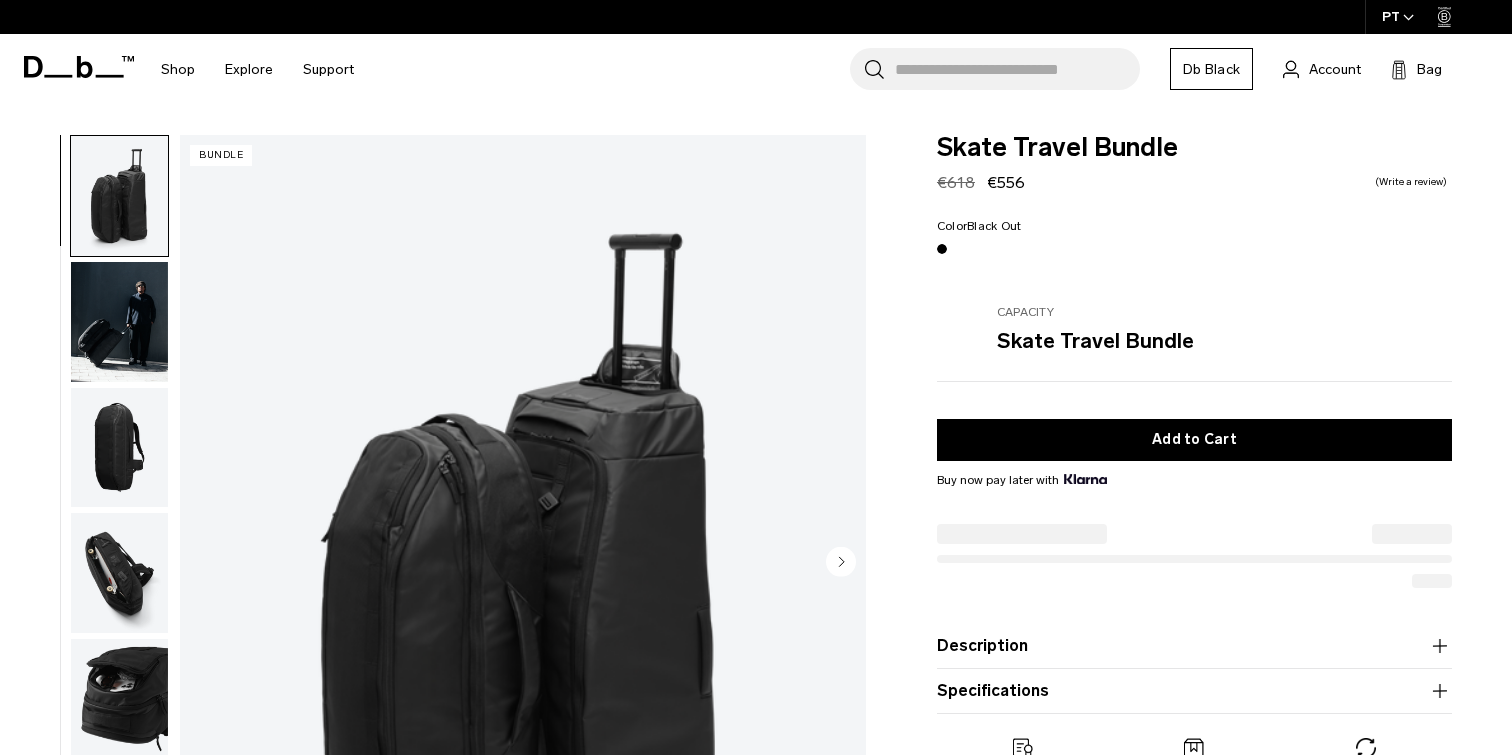 scroll, scrollTop: 0, scrollLeft: 0, axis: both 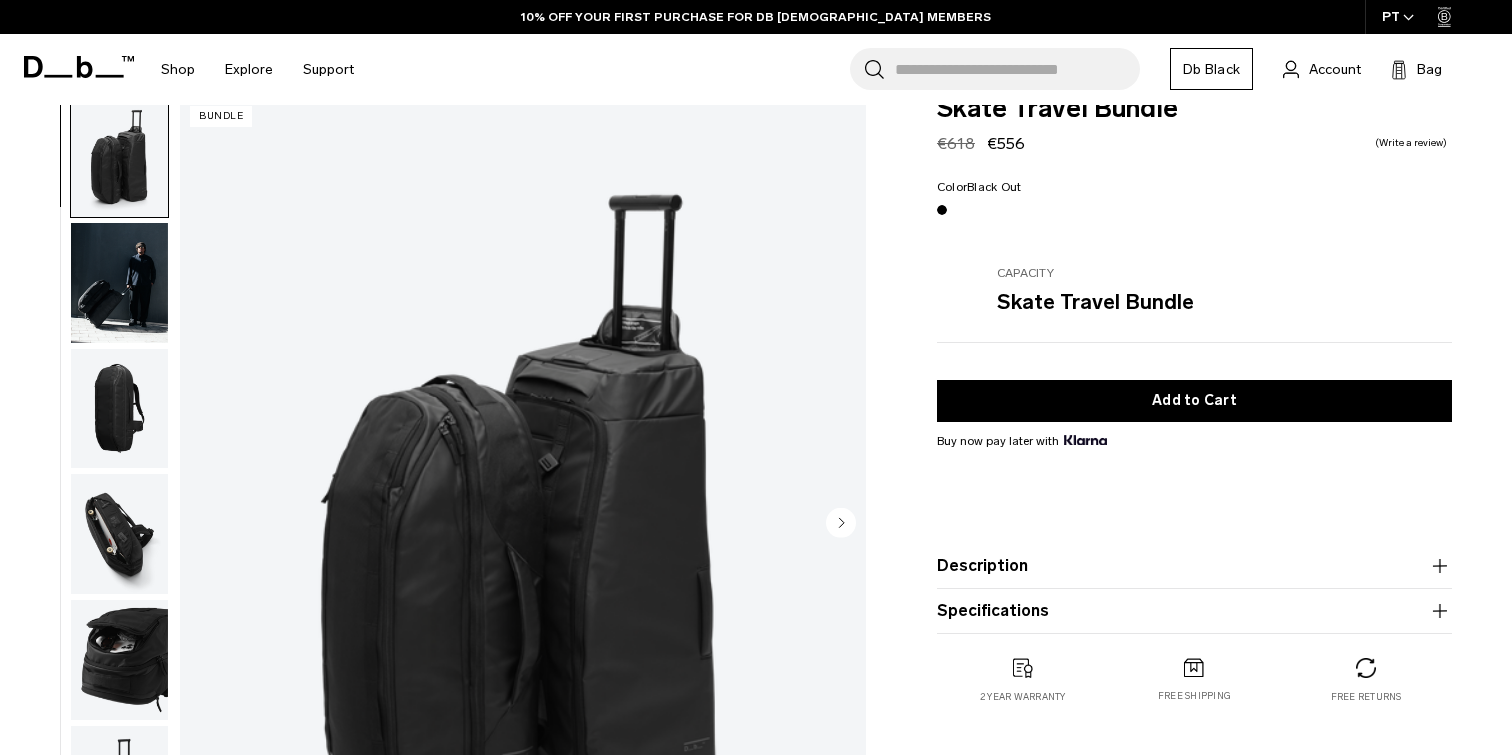 click at bounding box center [119, 283] 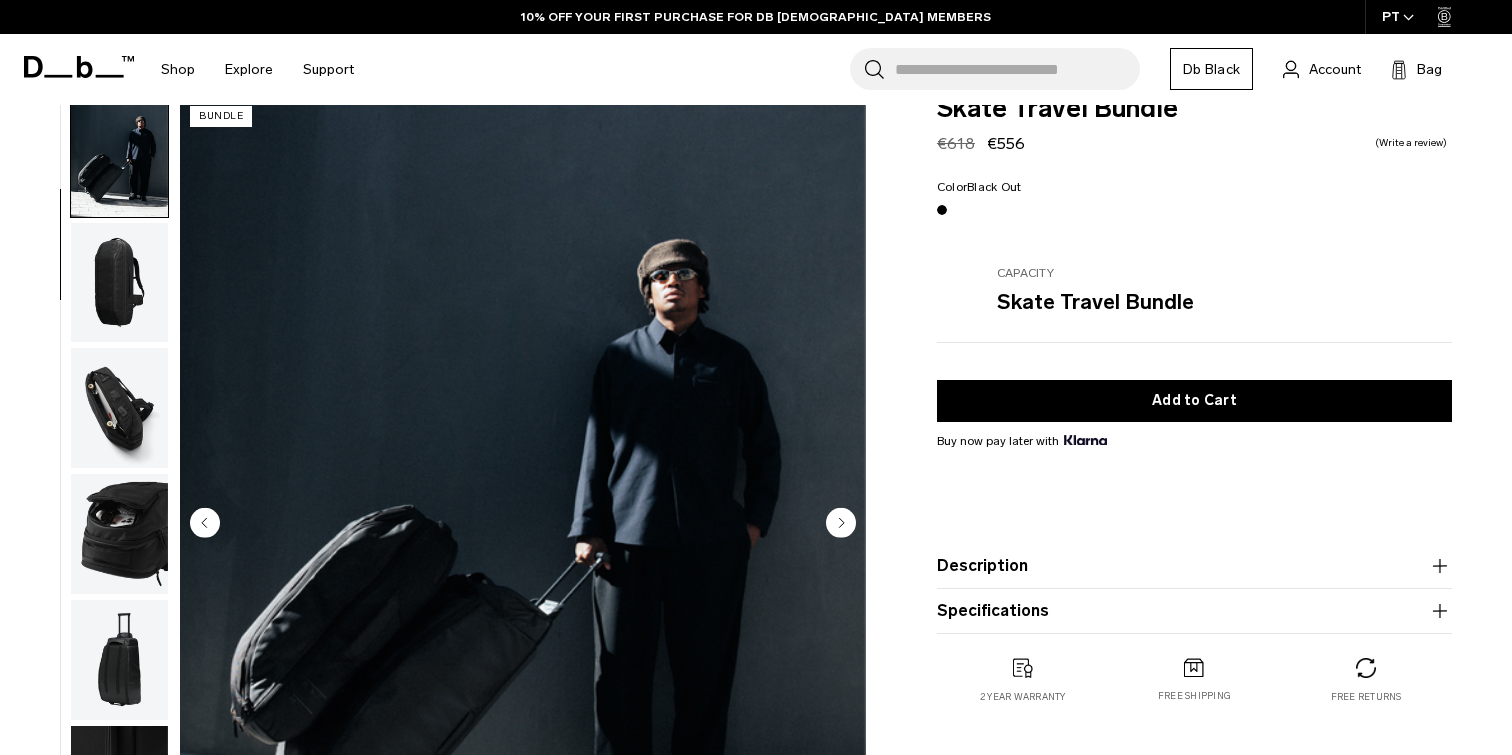 click at bounding box center [119, 283] 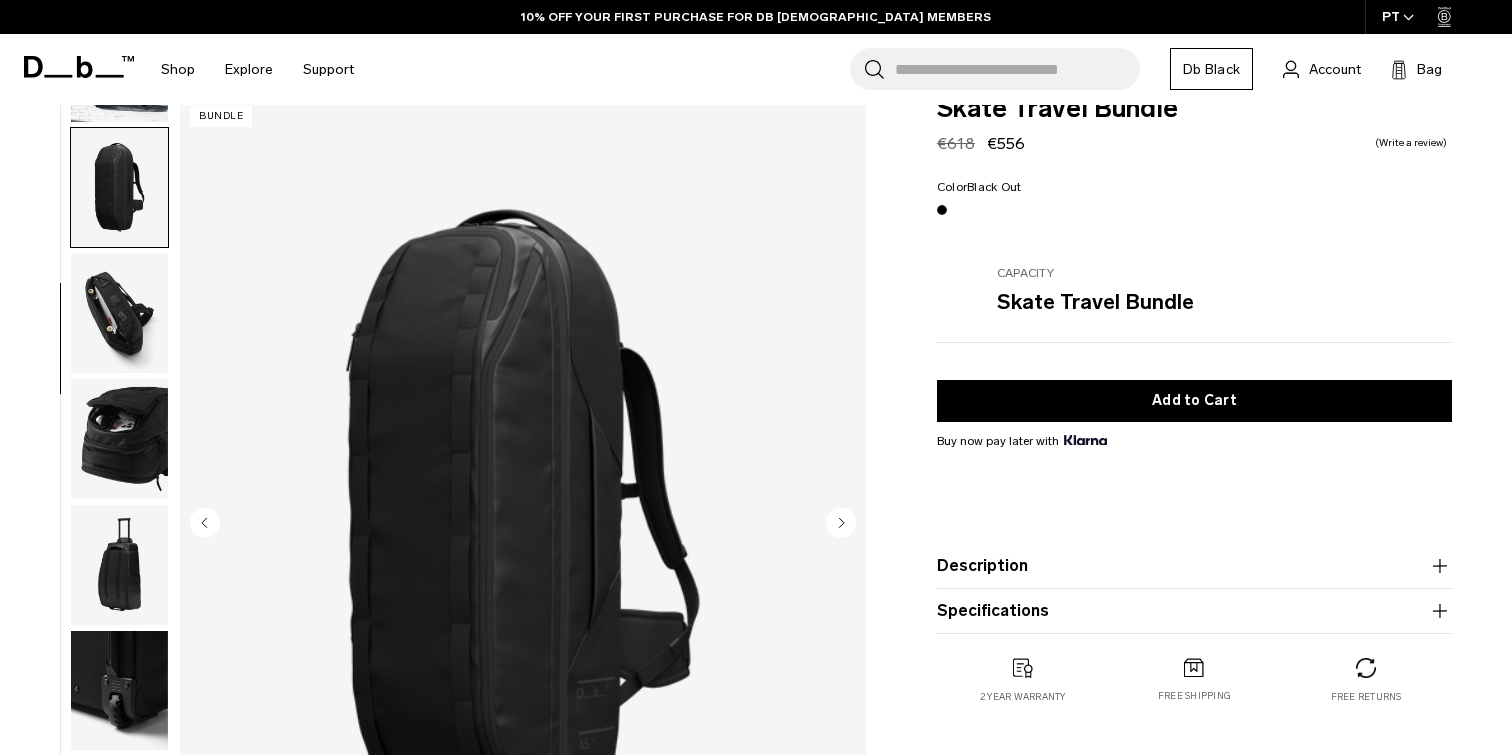 scroll, scrollTop: 252, scrollLeft: 0, axis: vertical 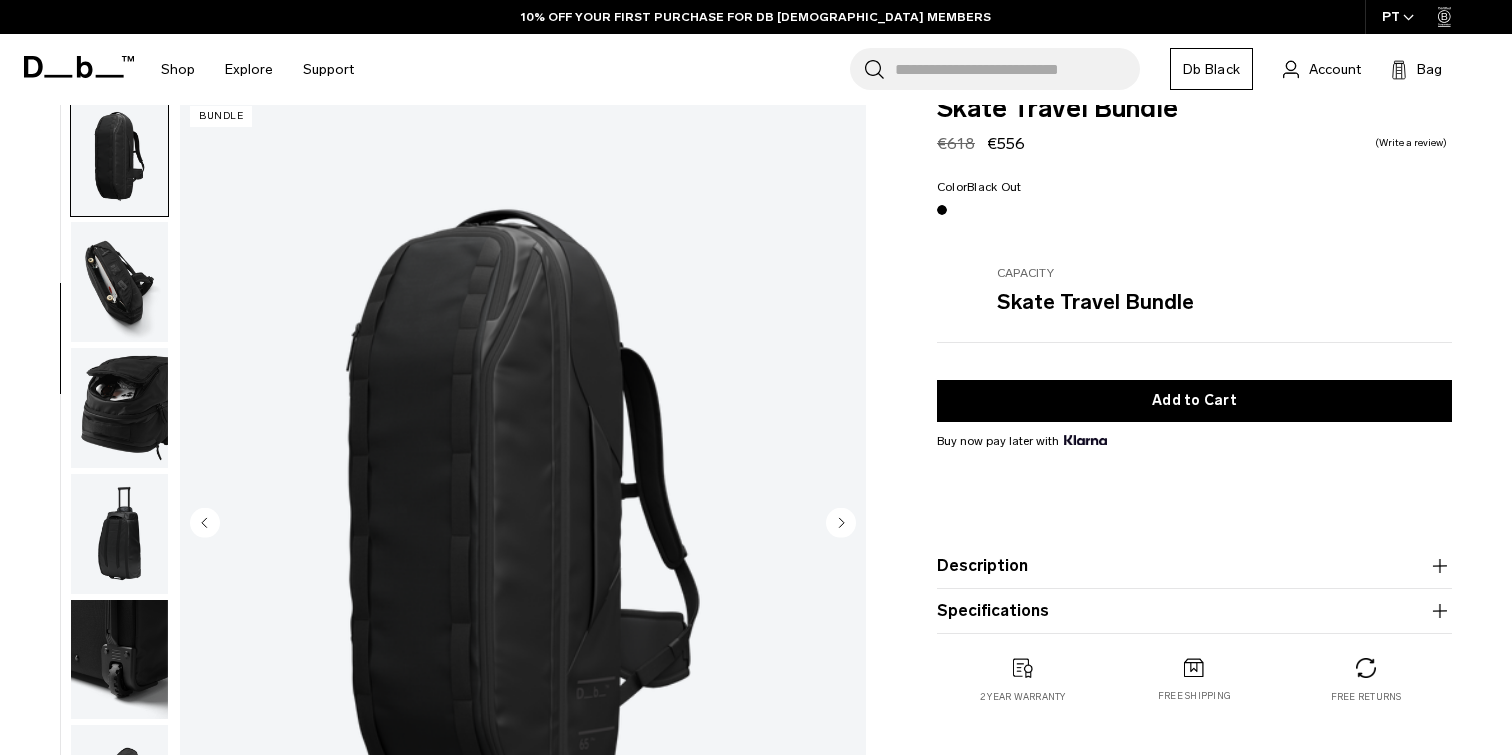 click at bounding box center (119, 282) 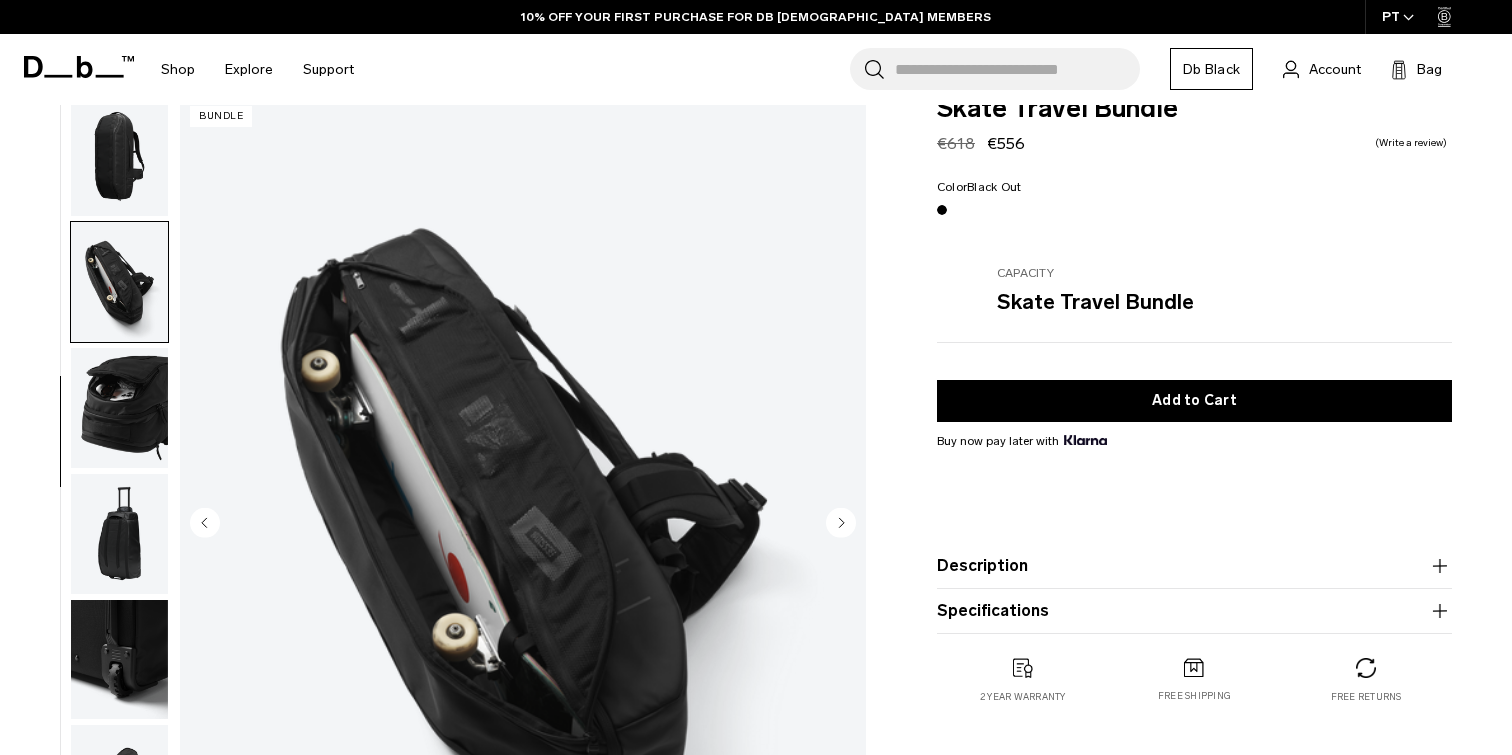 scroll, scrollTop: 271, scrollLeft: 0, axis: vertical 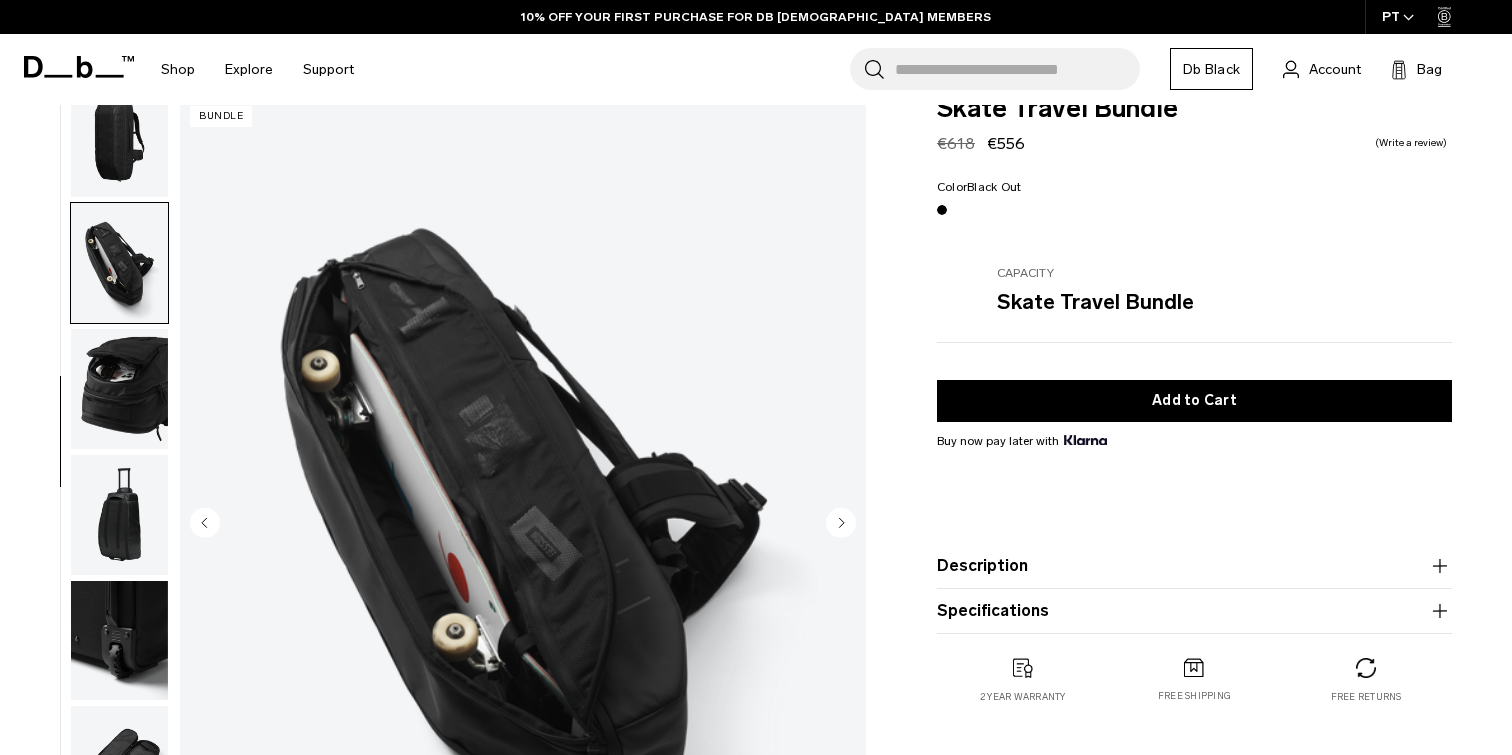 click at bounding box center [119, 389] 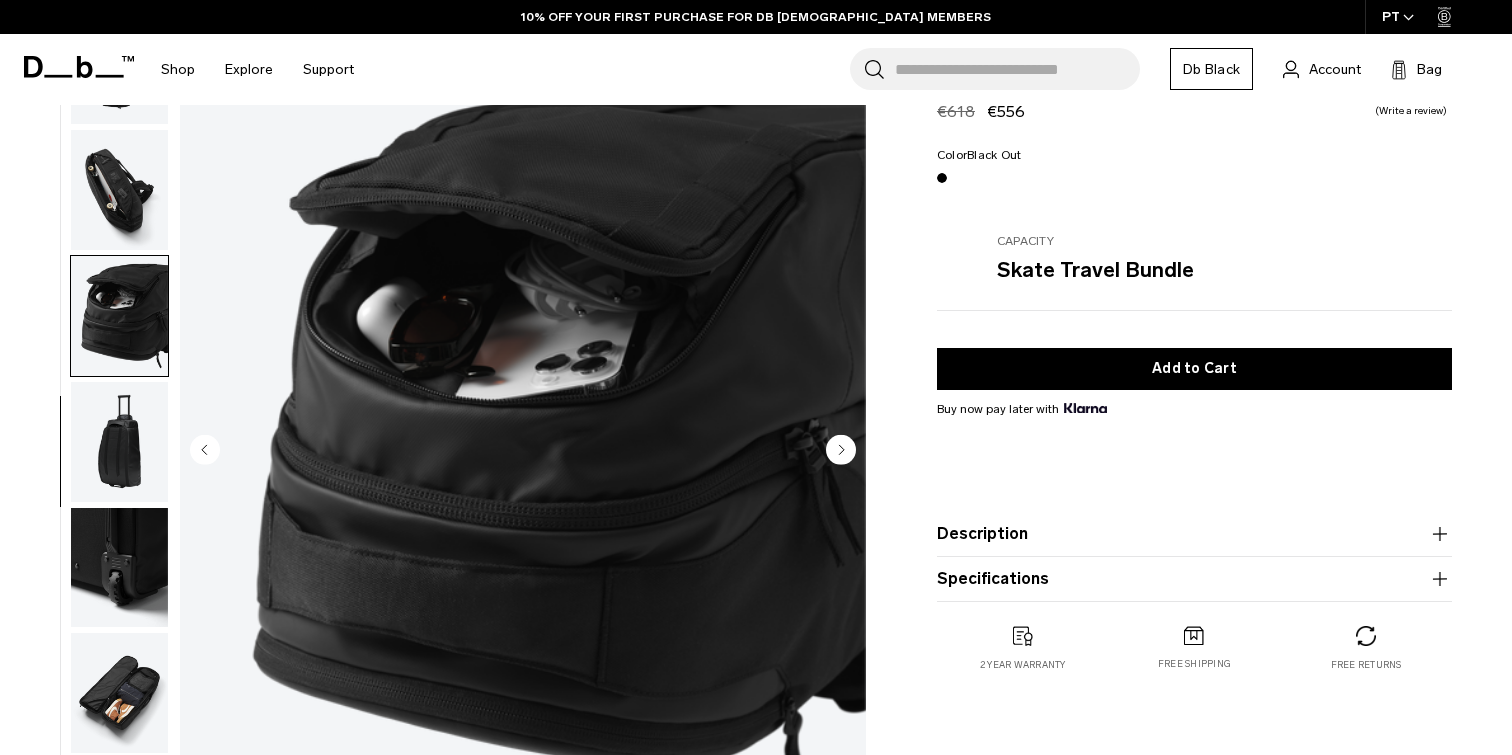 scroll, scrollTop: 172, scrollLeft: 0, axis: vertical 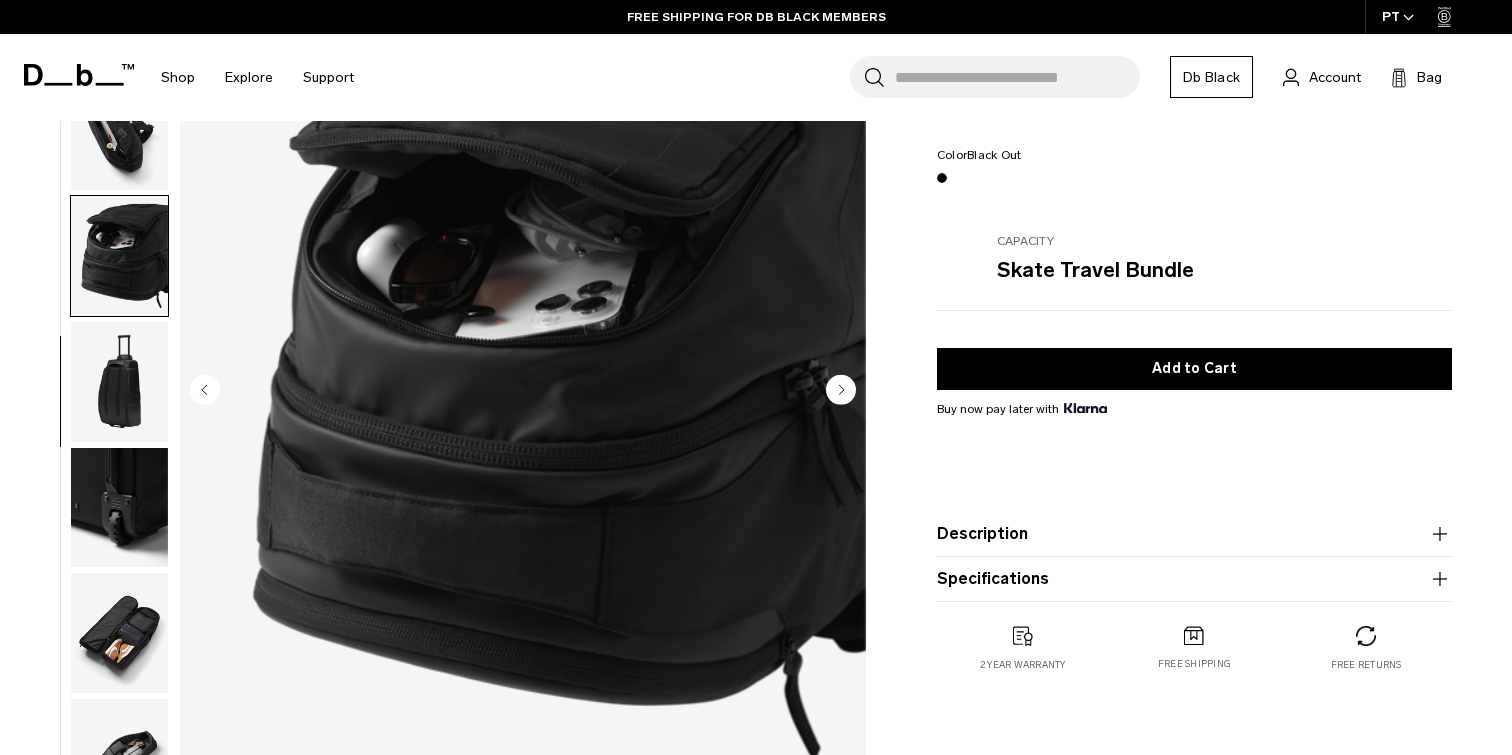 click at bounding box center [119, 382] 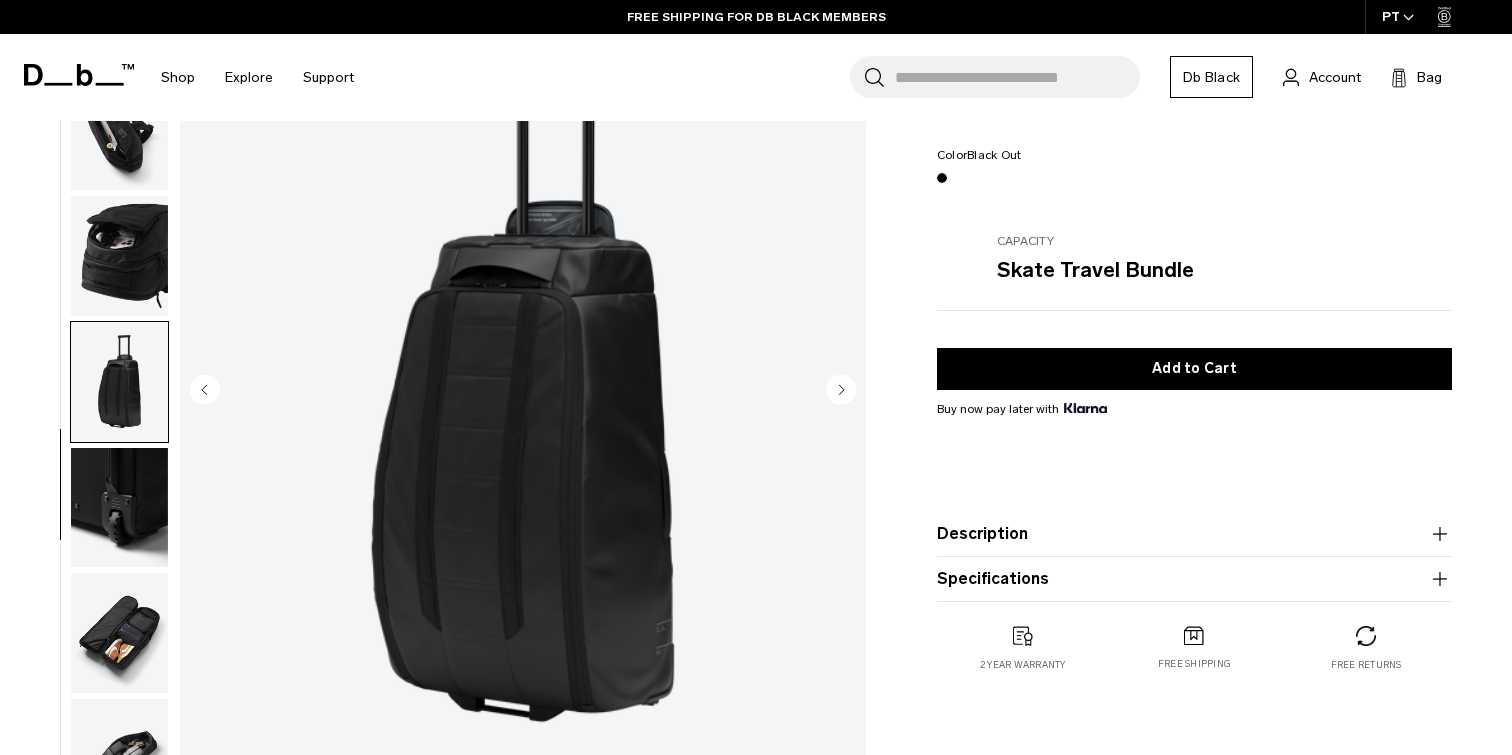 click at bounding box center [119, 508] 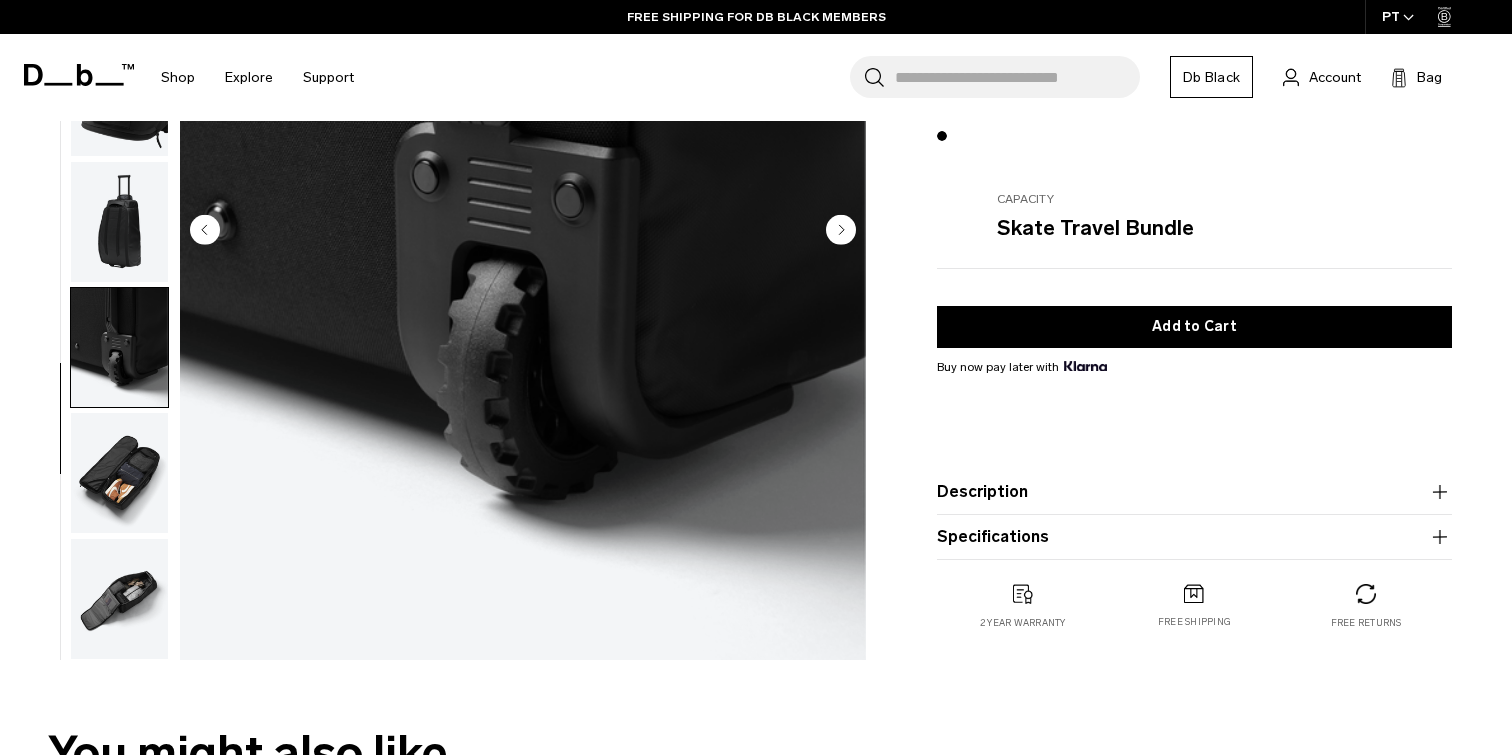 click at bounding box center (119, 473) 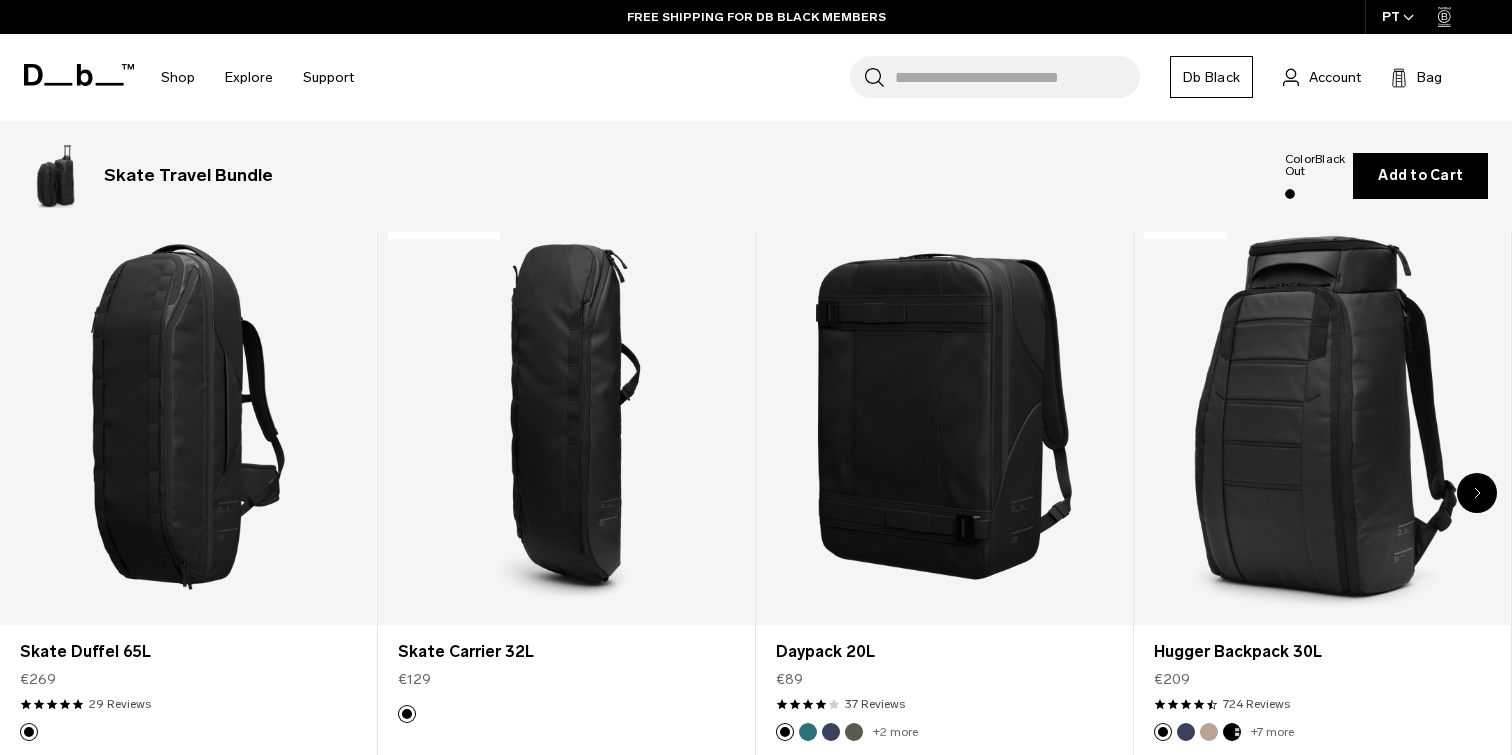 scroll, scrollTop: 964, scrollLeft: 0, axis: vertical 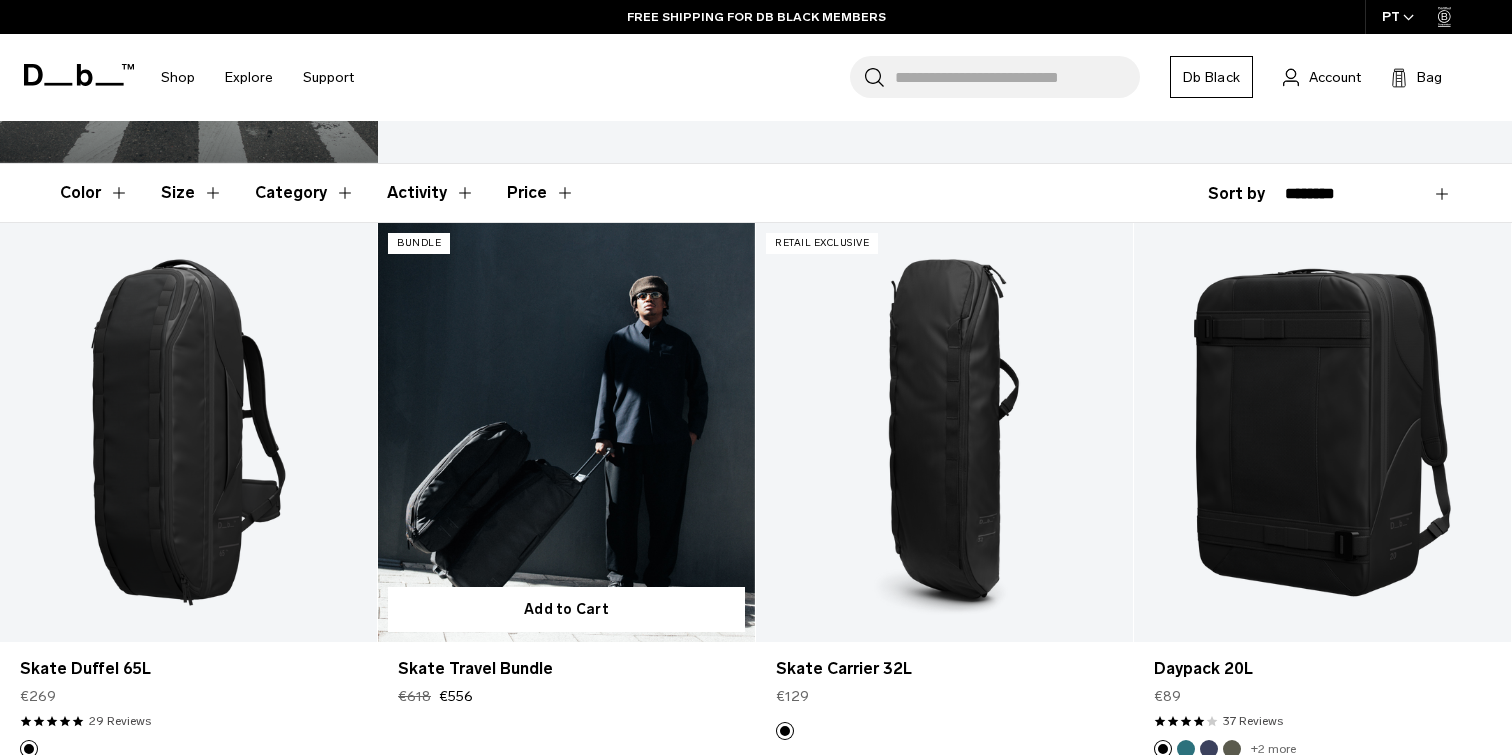 click at bounding box center (566, 432) 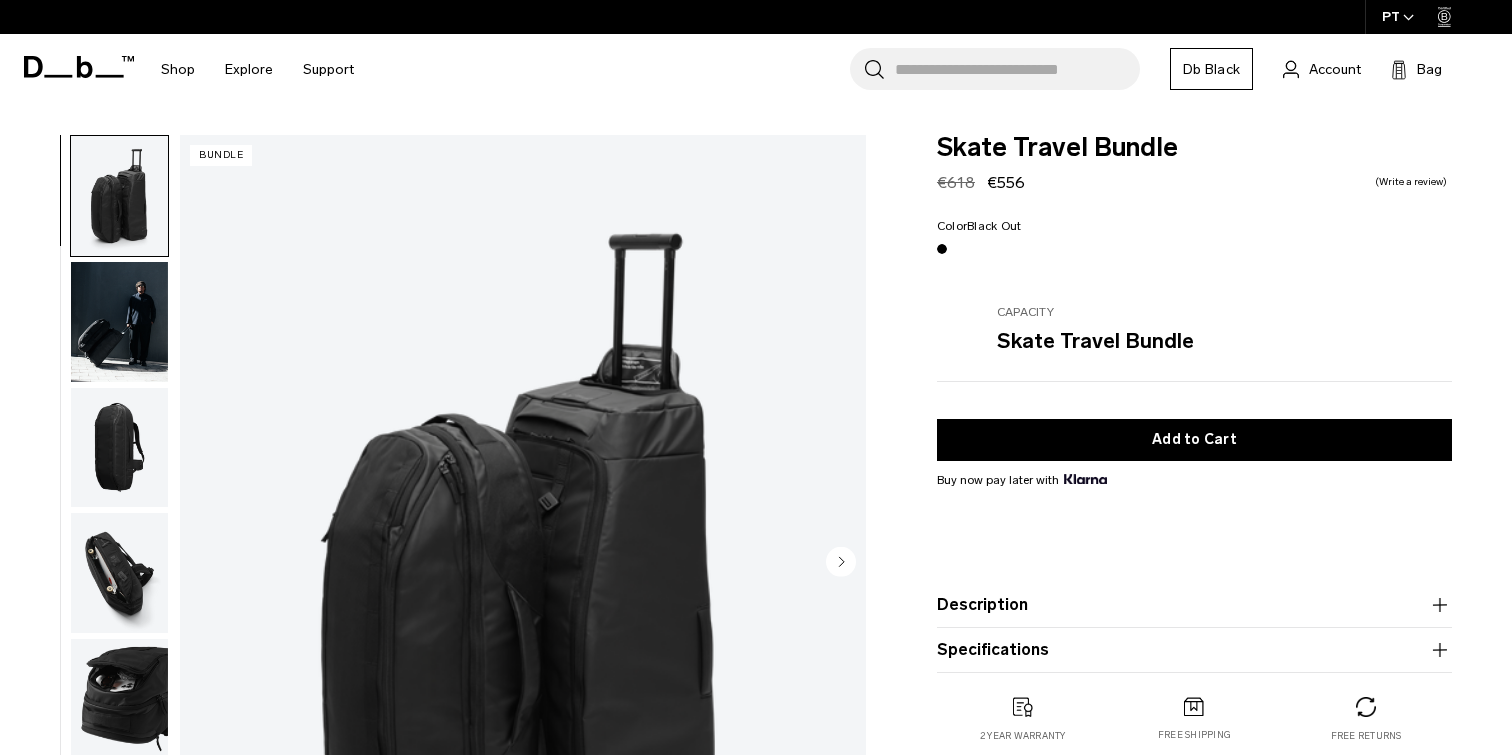 scroll, scrollTop: 0, scrollLeft: 0, axis: both 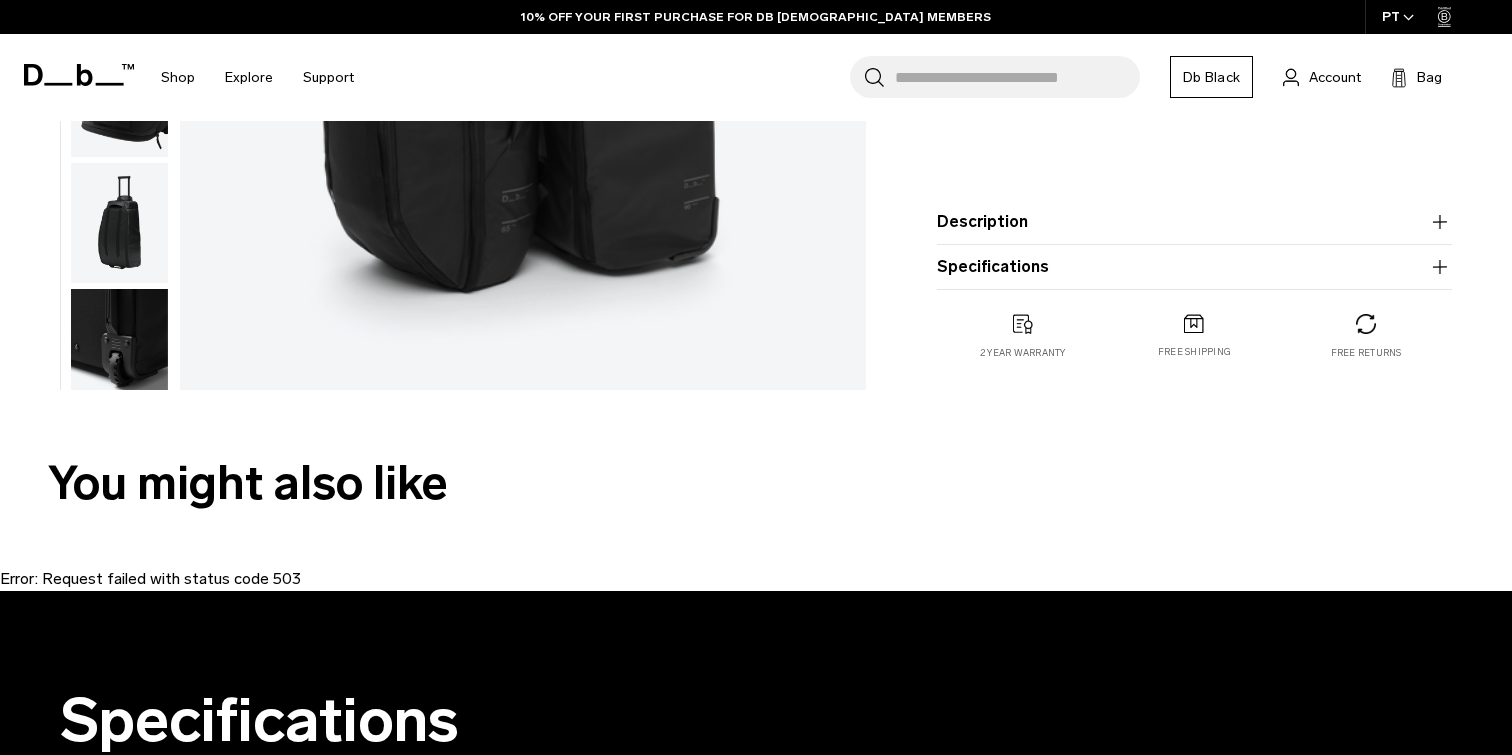 click on "Description" at bounding box center [1194, 222] 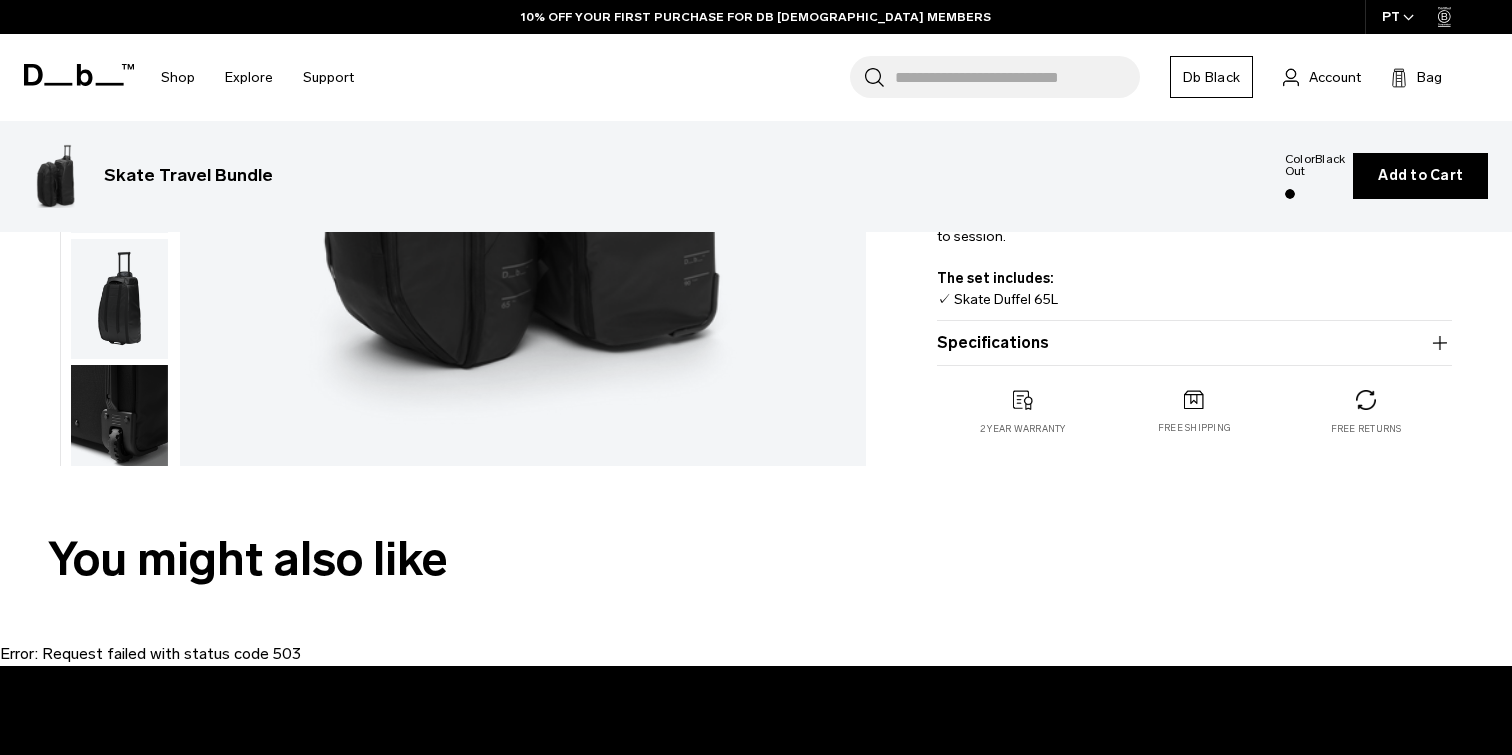 scroll, scrollTop: 502, scrollLeft: 0, axis: vertical 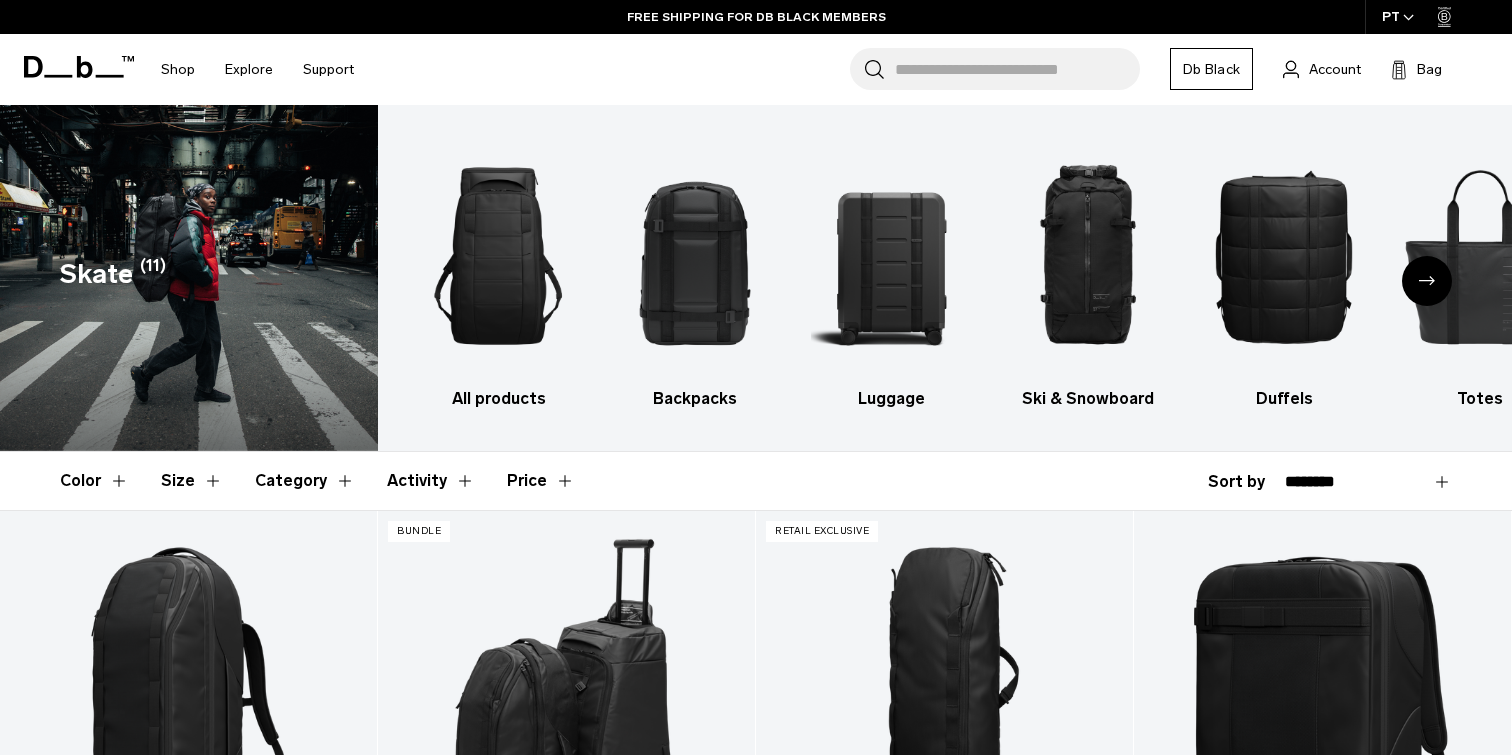 click on "Search for Bags, Luggage..." at bounding box center (1017, 69) 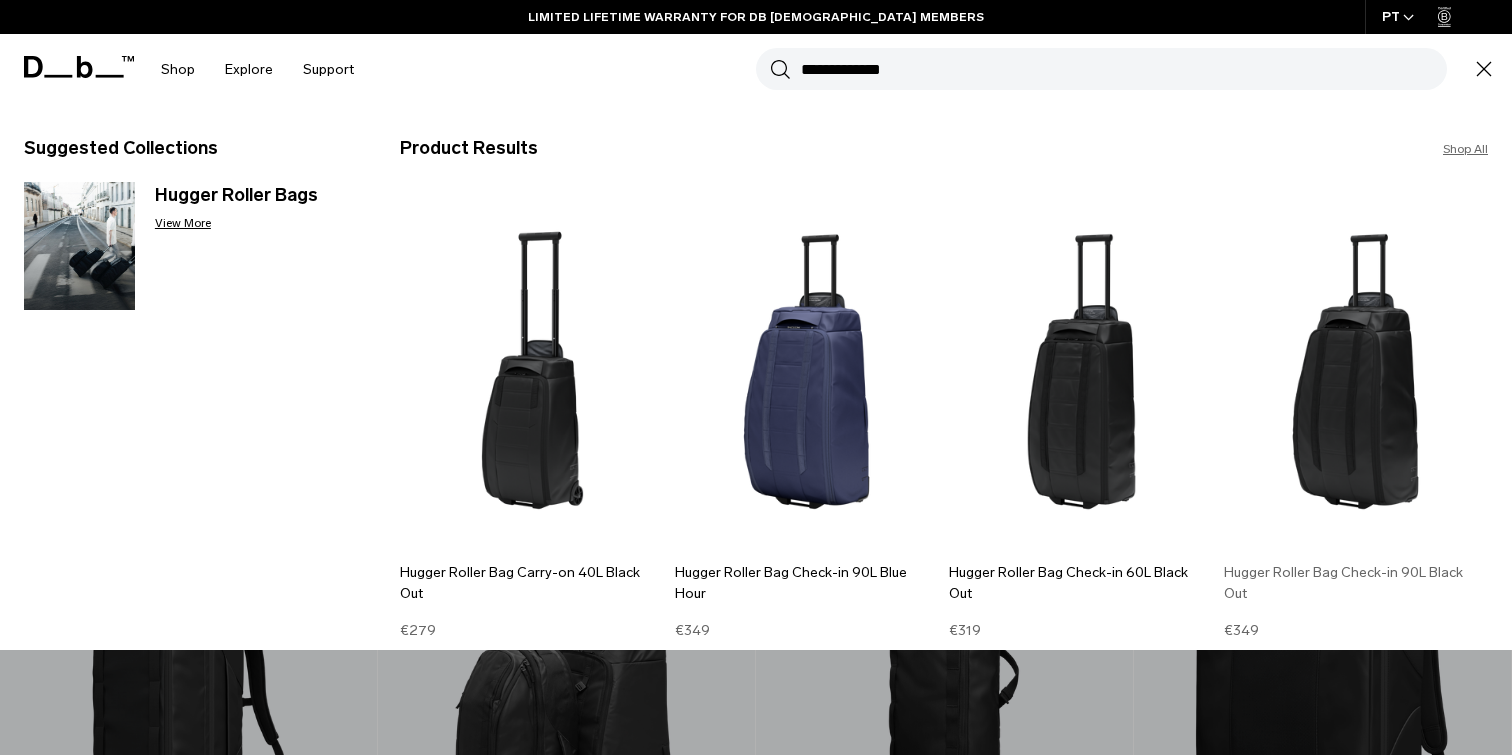 type on "**********" 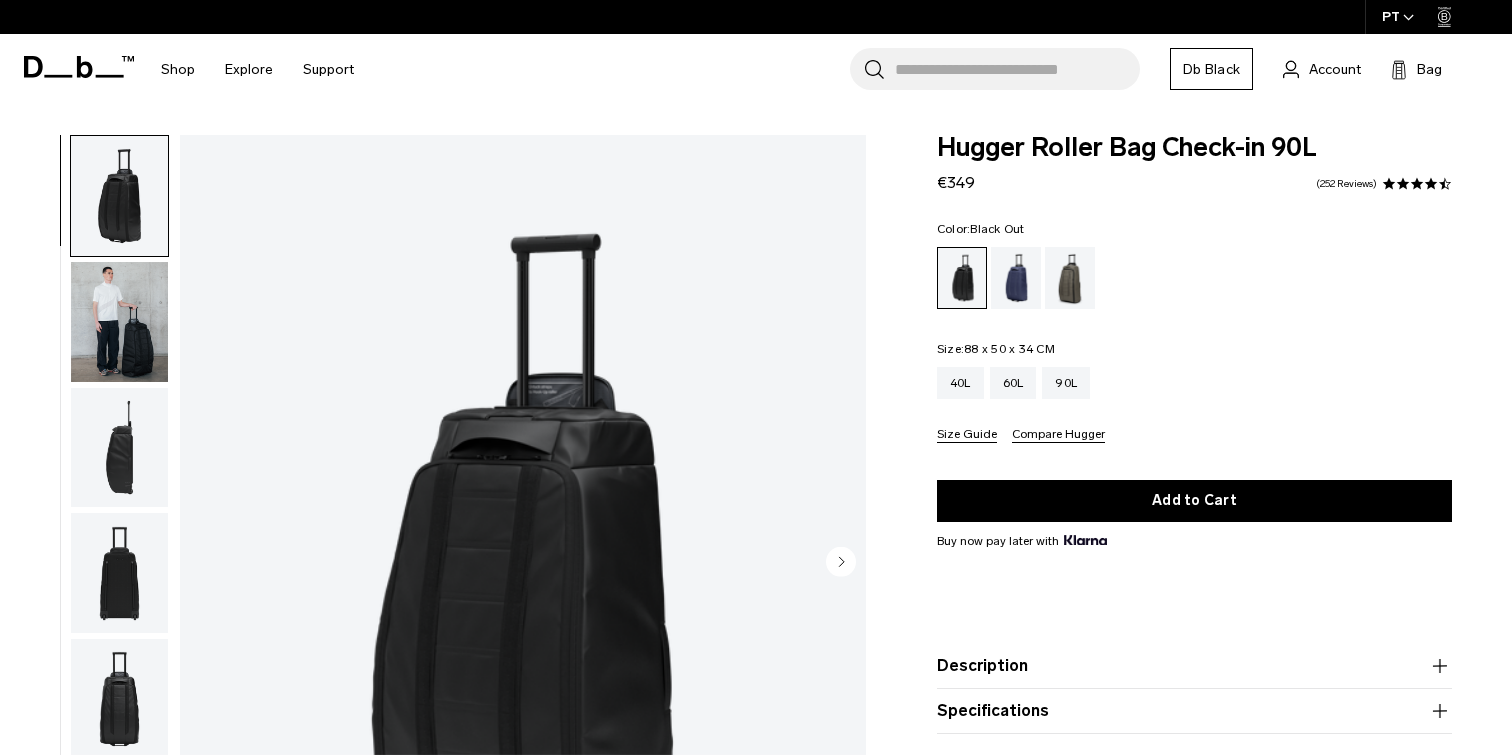 scroll, scrollTop: 0, scrollLeft: 0, axis: both 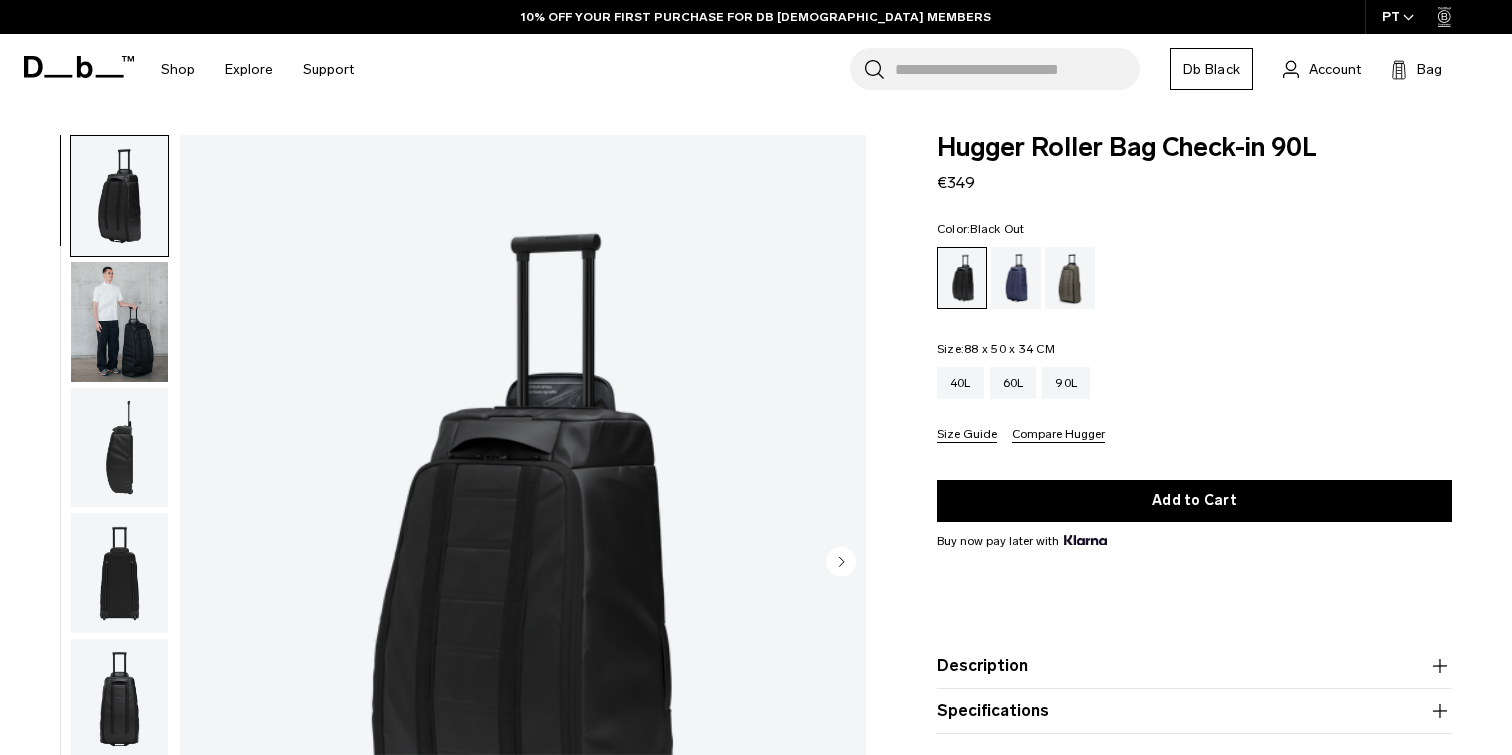 click at bounding box center (119, 322) 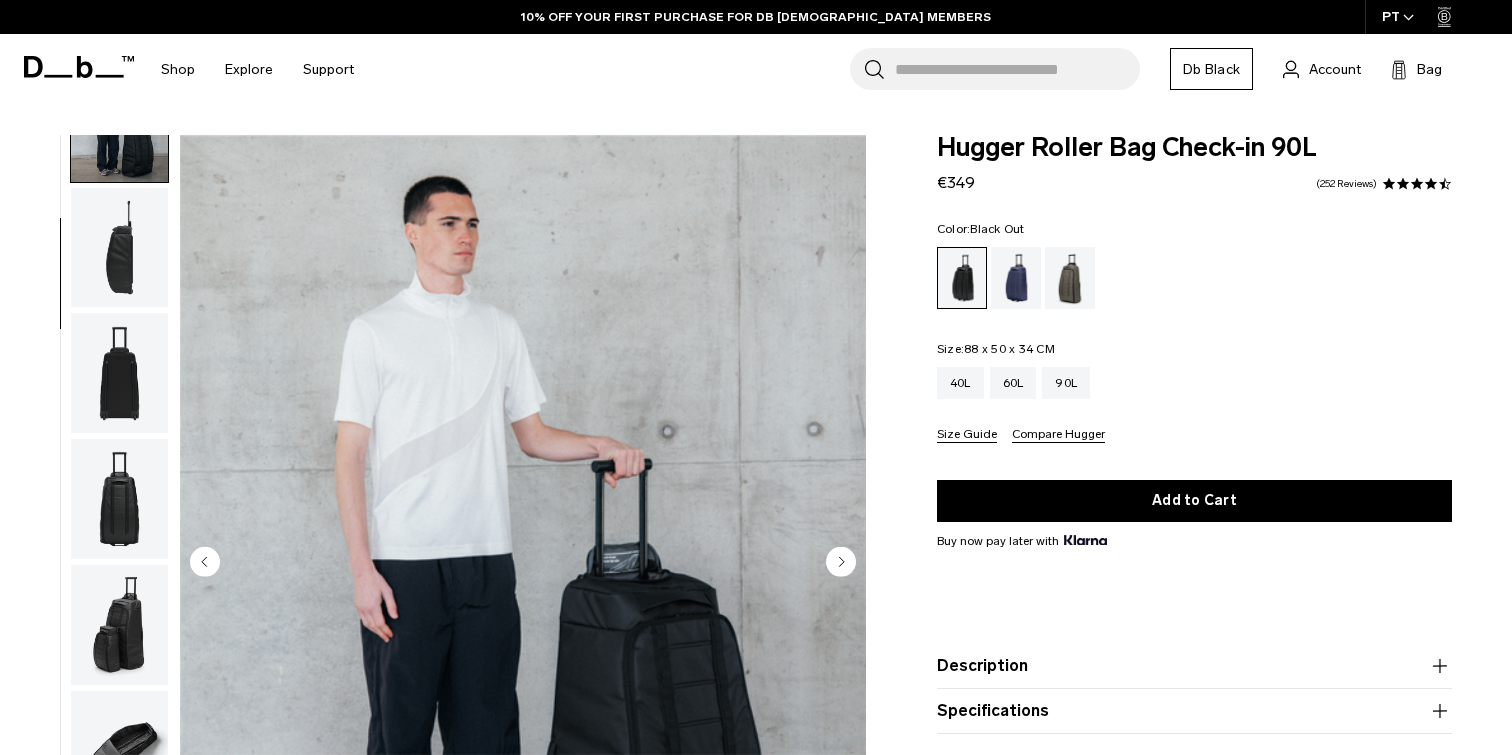 click at bounding box center [119, 248] 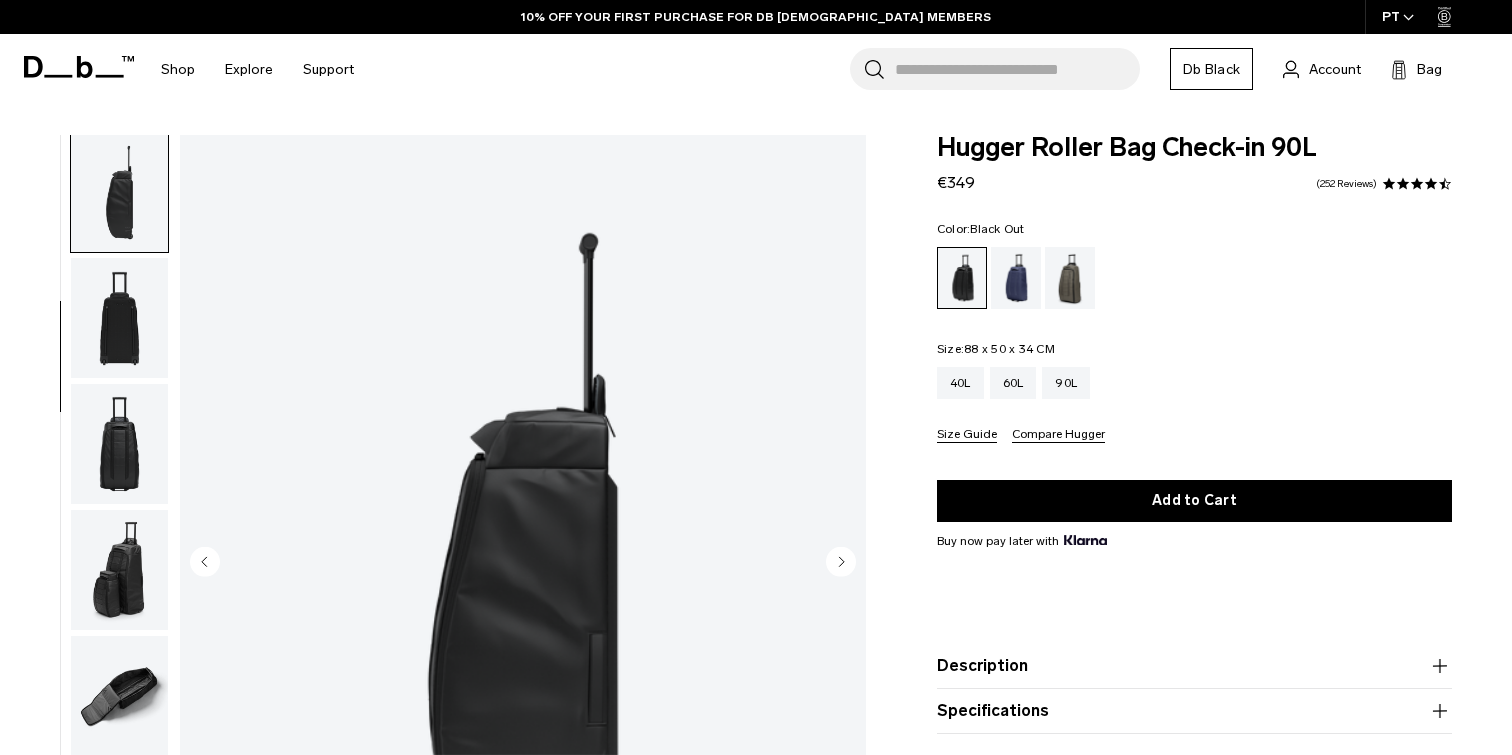 click at bounding box center [119, 318] 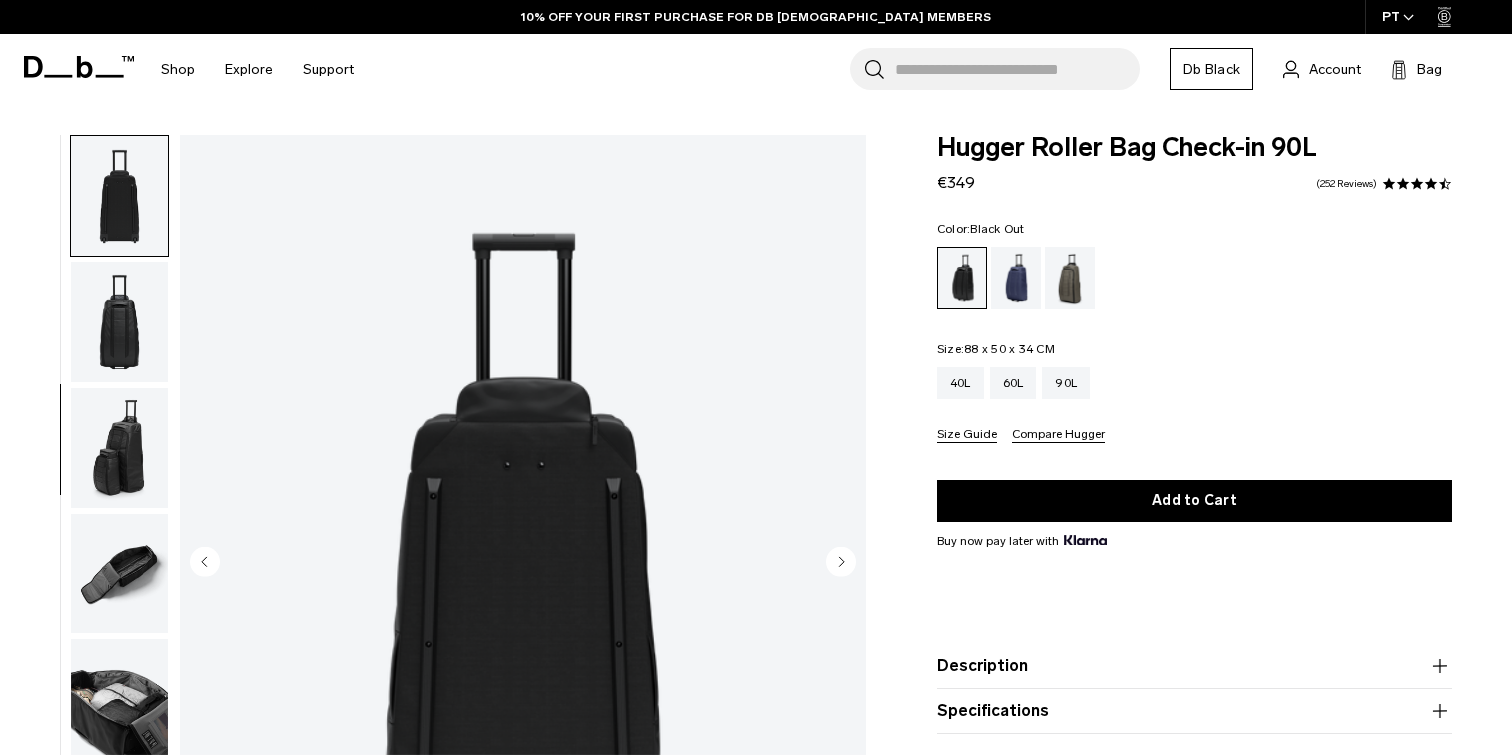 scroll, scrollTop: 397, scrollLeft: 0, axis: vertical 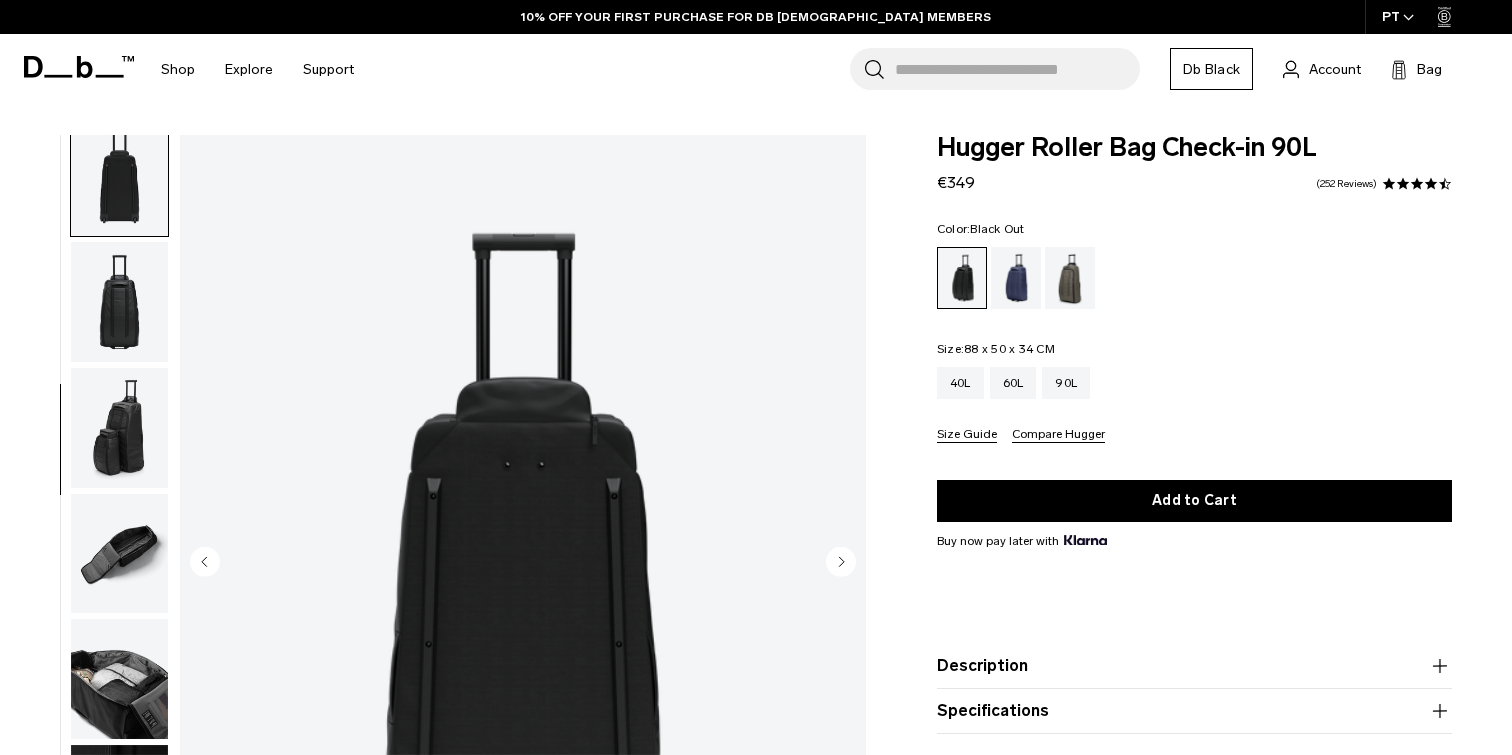 click at bounding box center [119, 302] 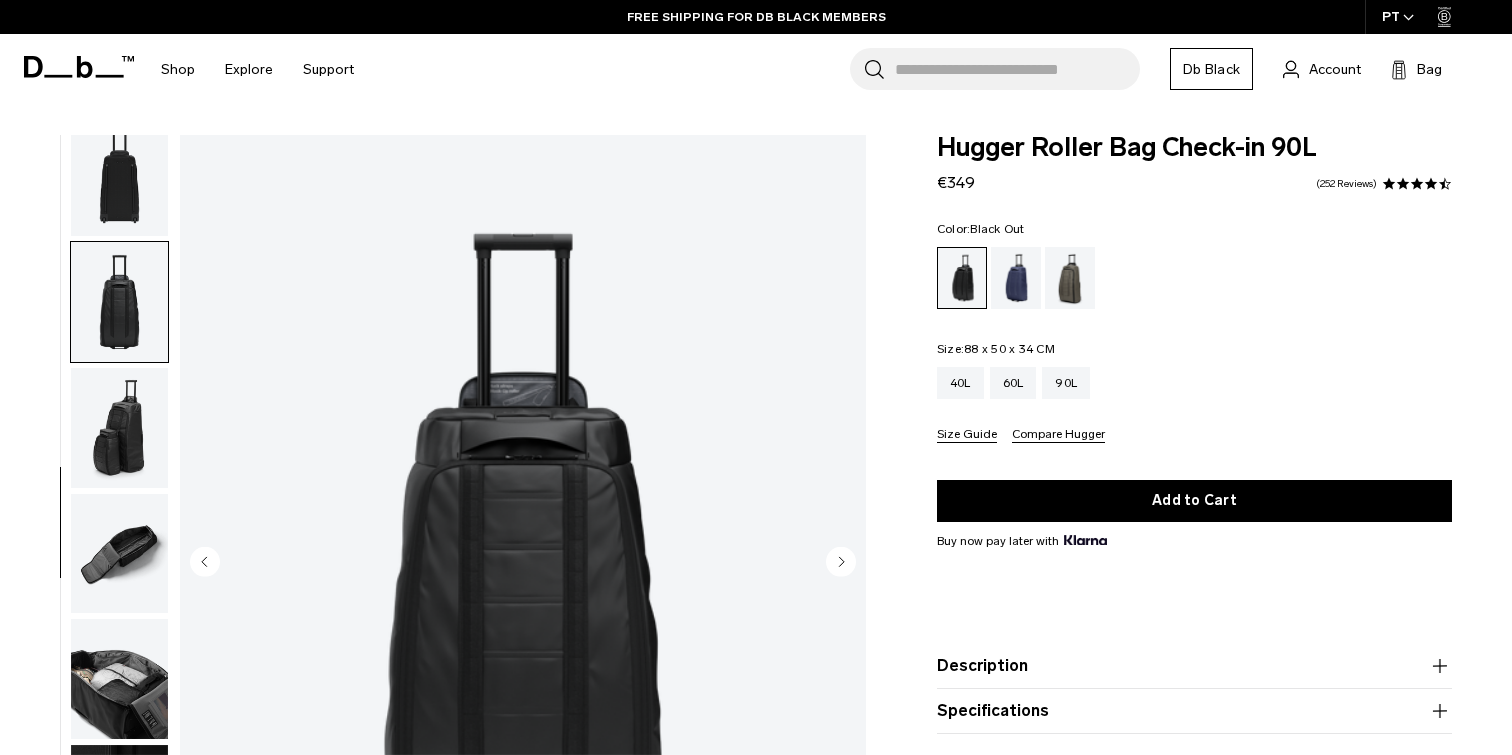click at bounding box center [119, 428] 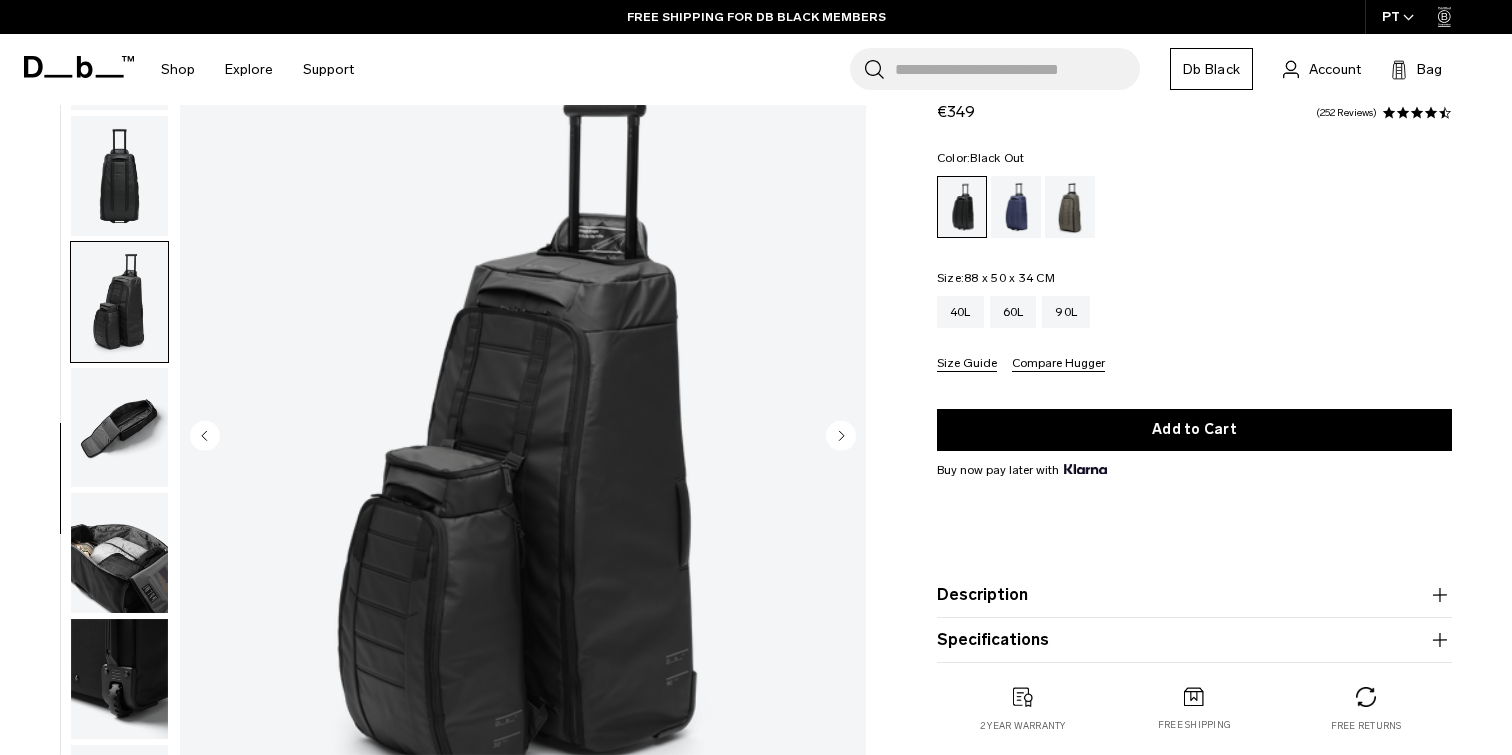 scroll, scrollTop: 144, scrollLeft: 0, axis: vertical 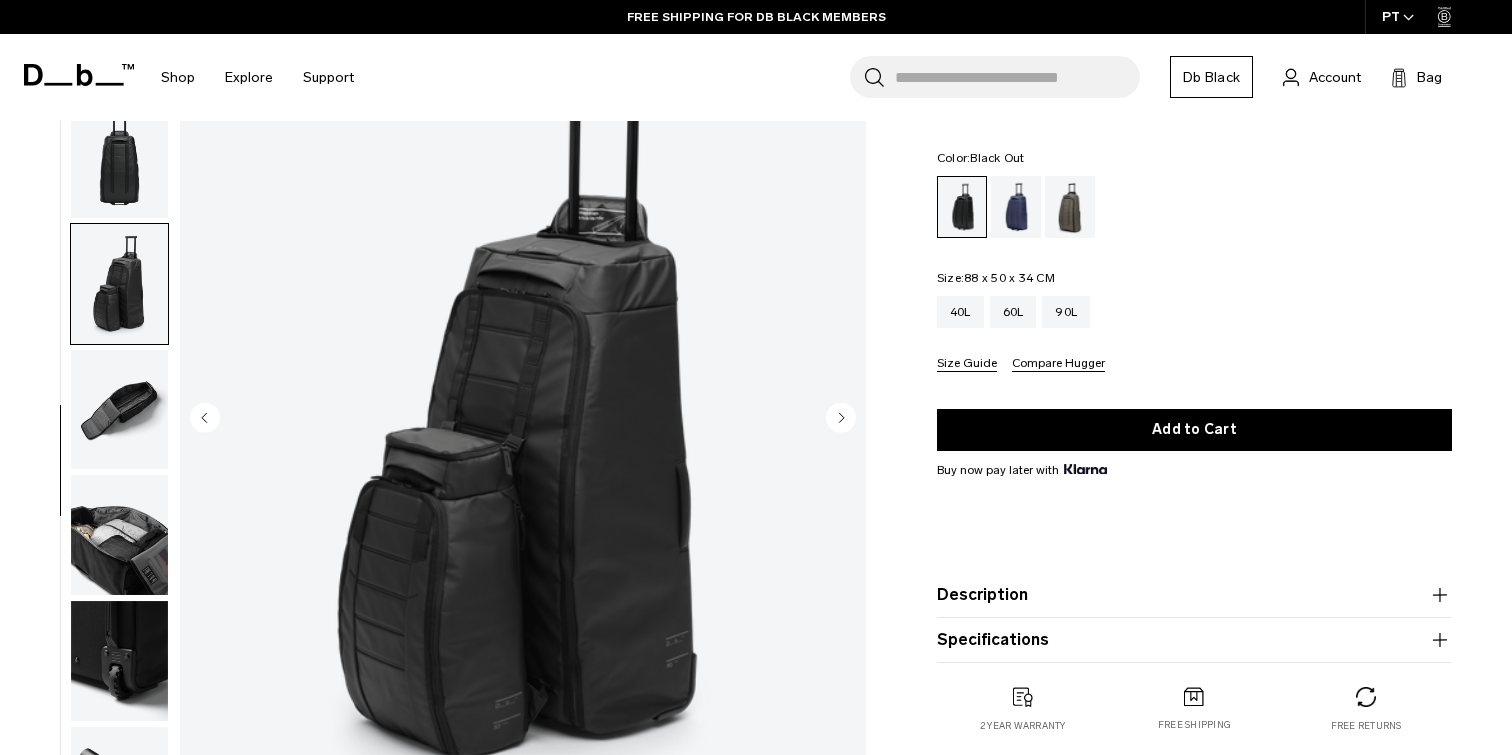 click at bounding box center [119, 410] 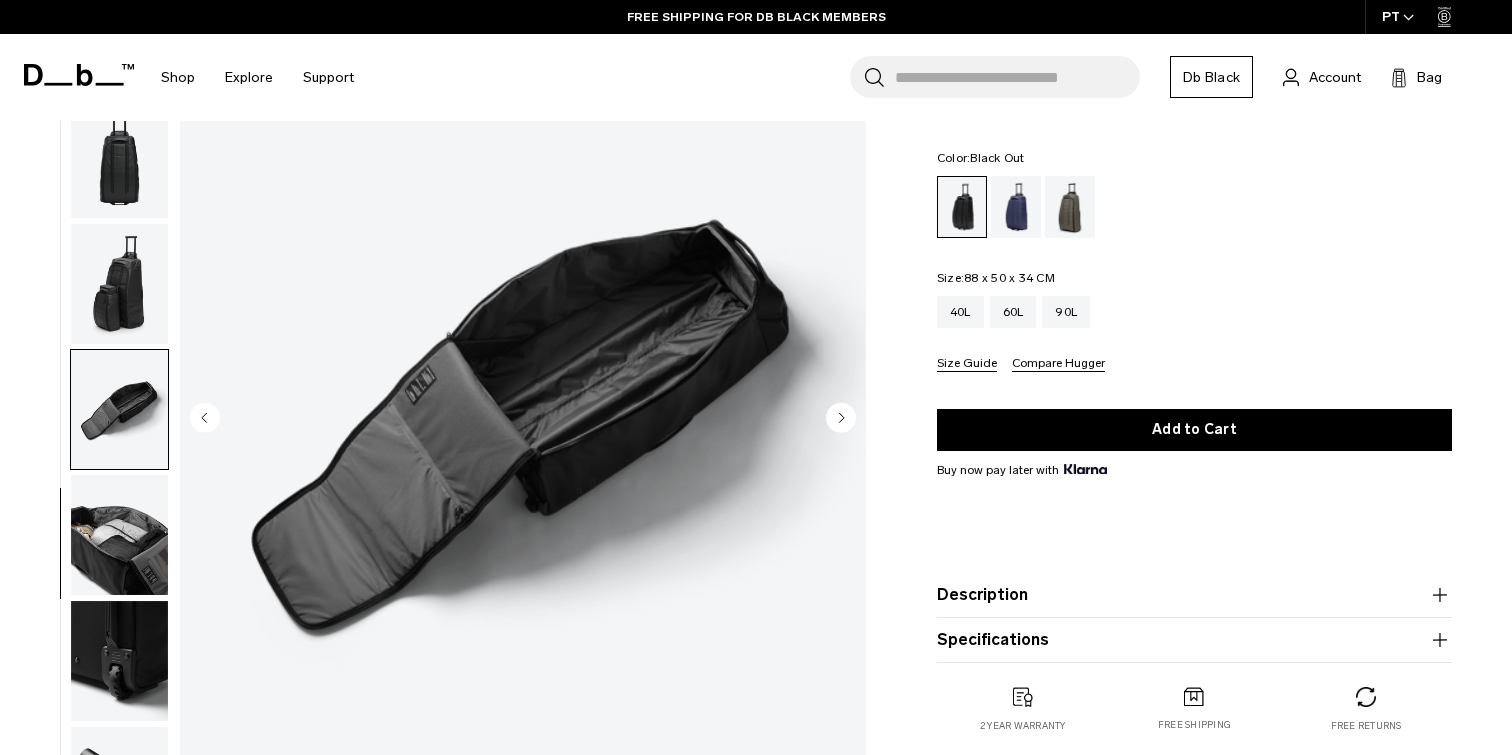click at bounding box center (119, 535) 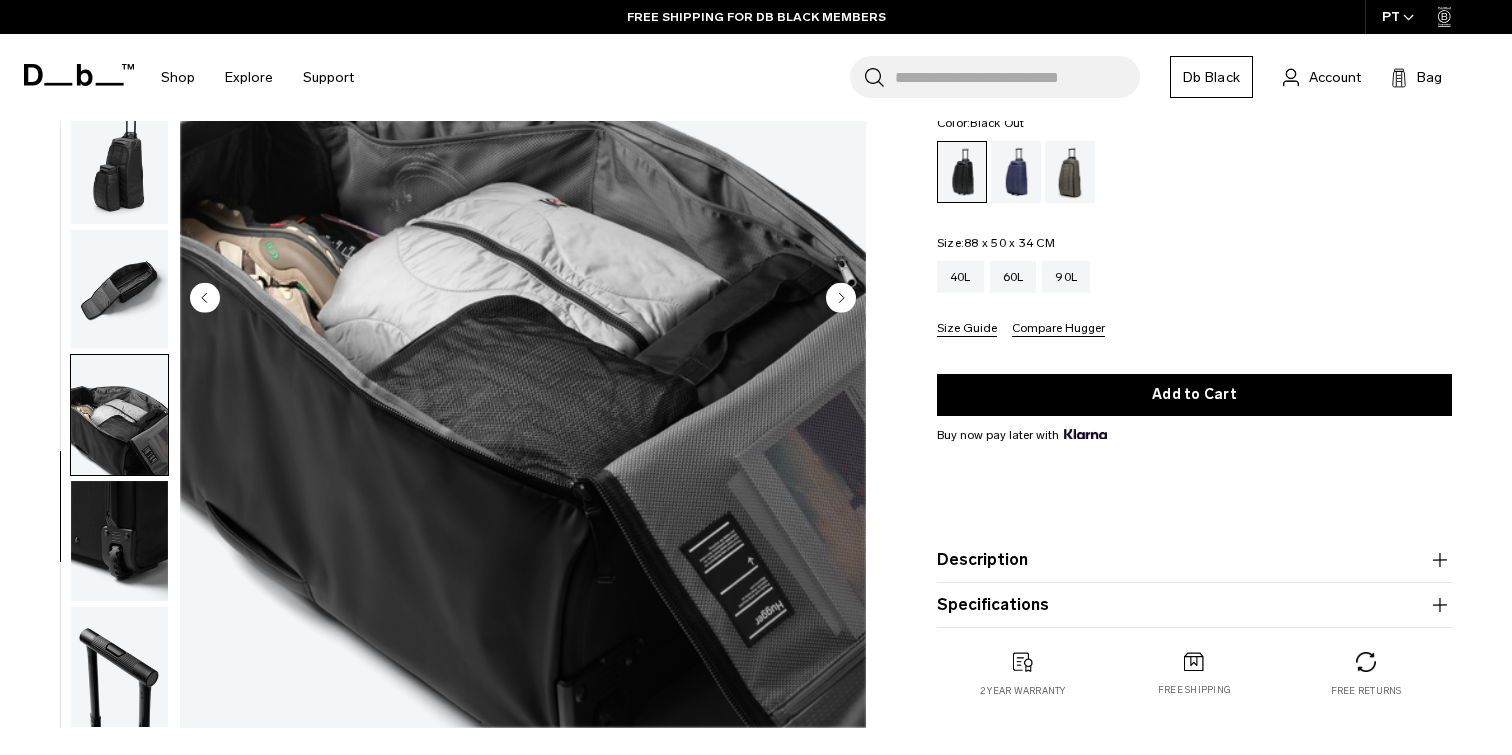 scroll, scrollTop: 260, scrollLeft: 0, axis: vertical 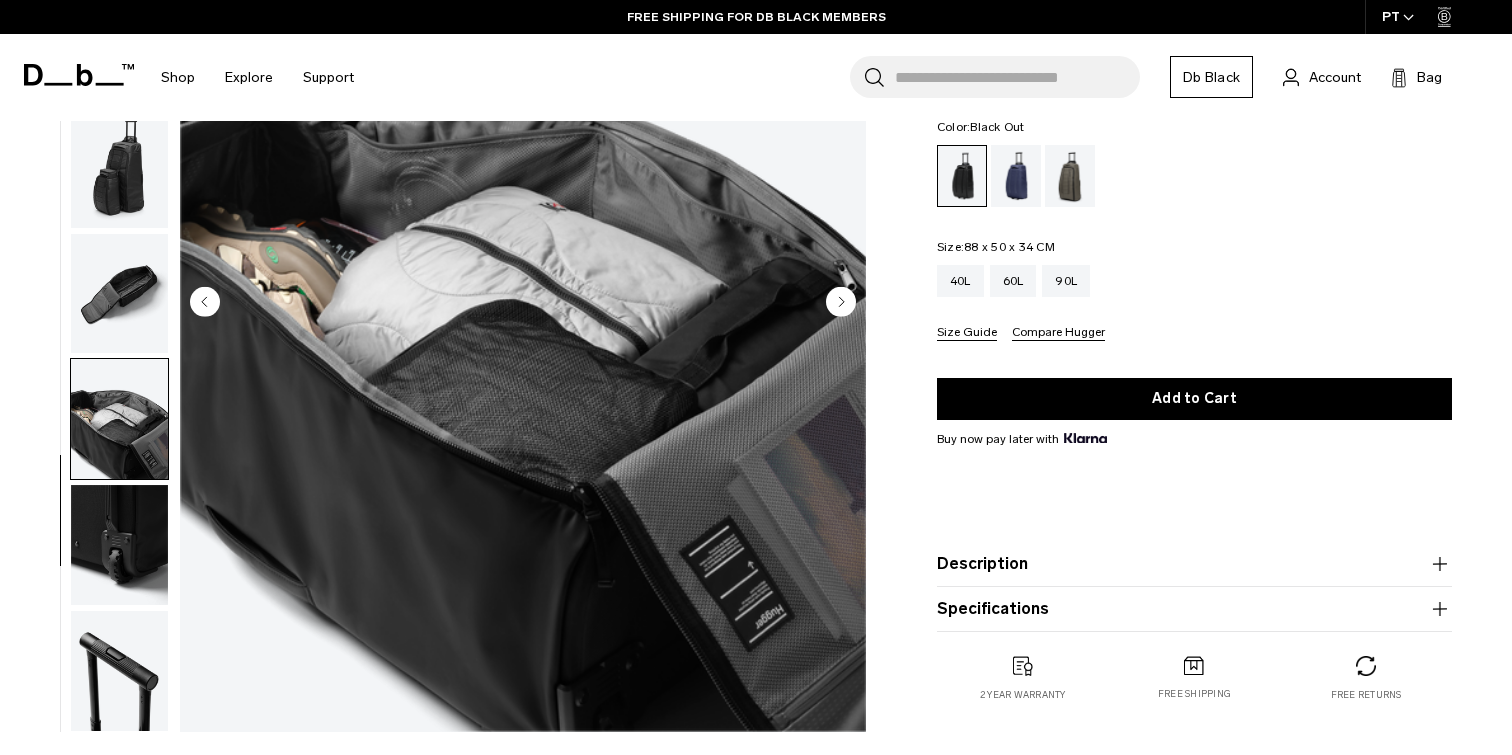 click at bounding box center (119, 545) 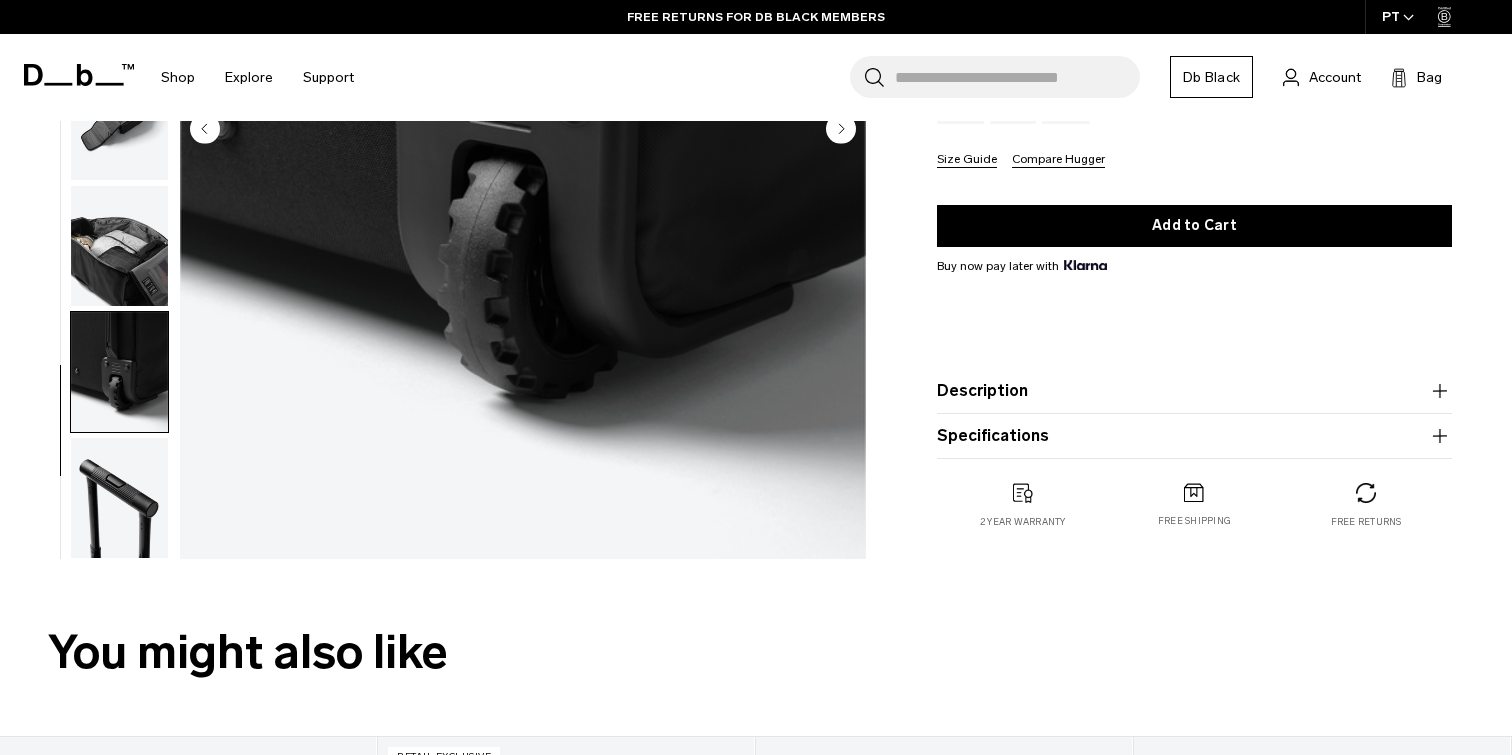 scroll, scrollTop: 434, scrollLeft: 0, axis: vertical 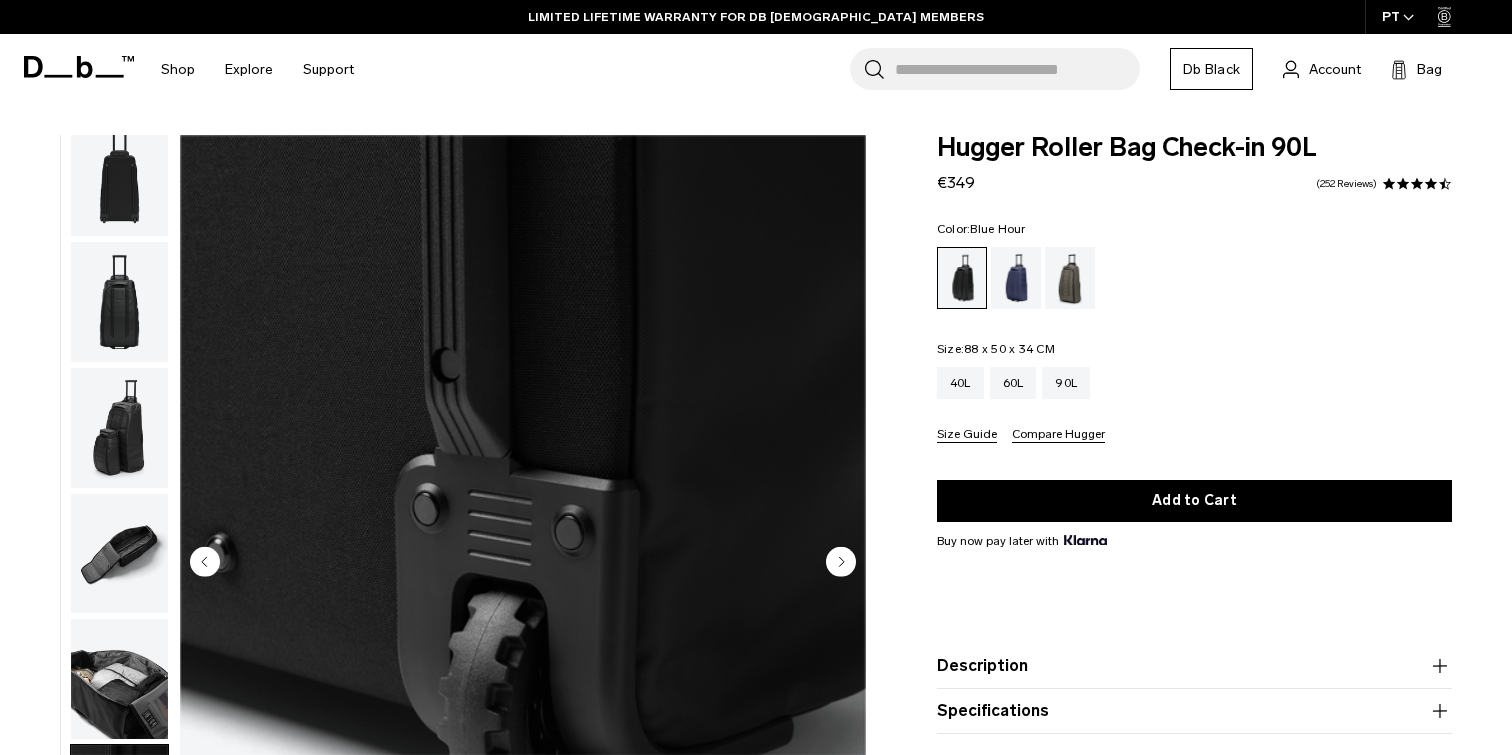 click at bounding box center (1016, 278) 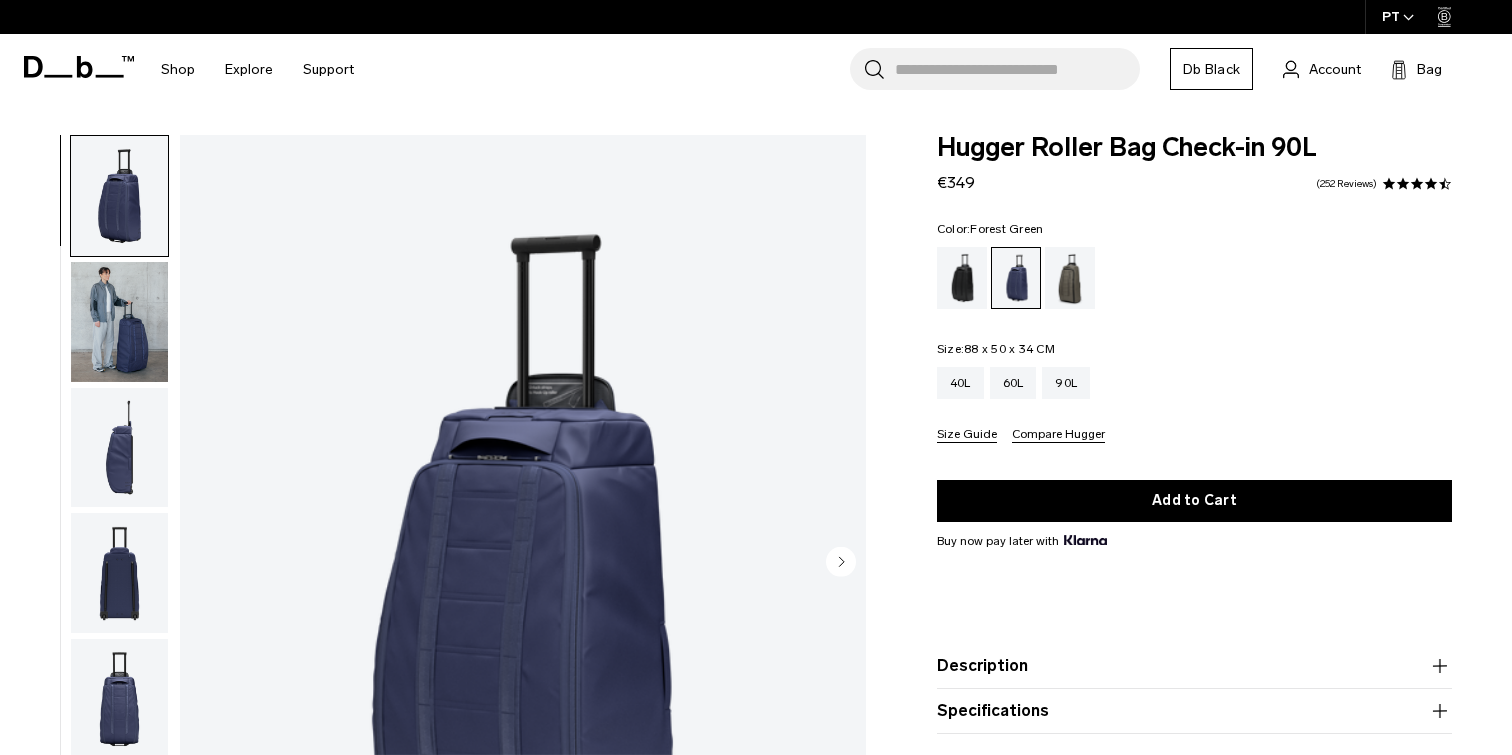 click at bounding box center [1070, 278] 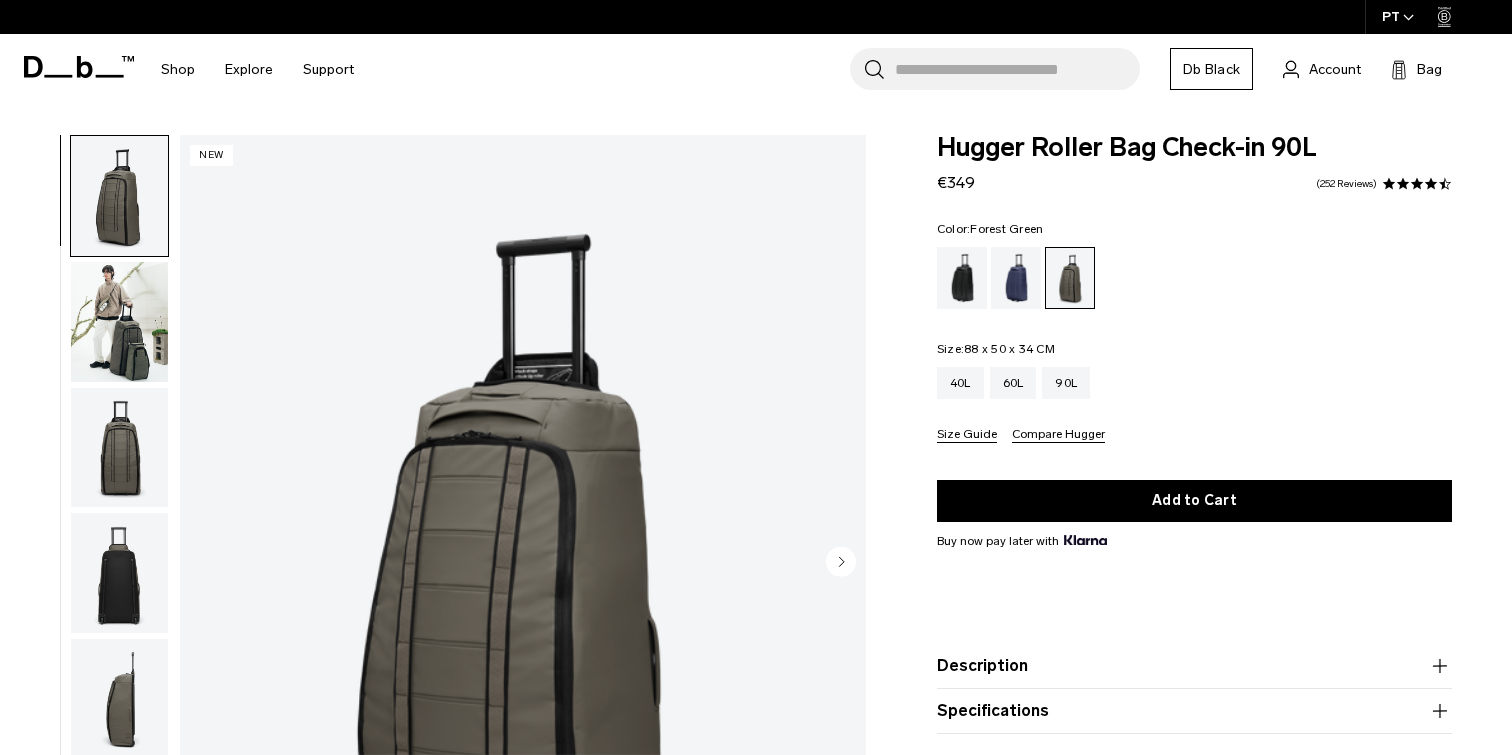scroll, scrollTop: 0, scrollLeft: 0, axis: both 